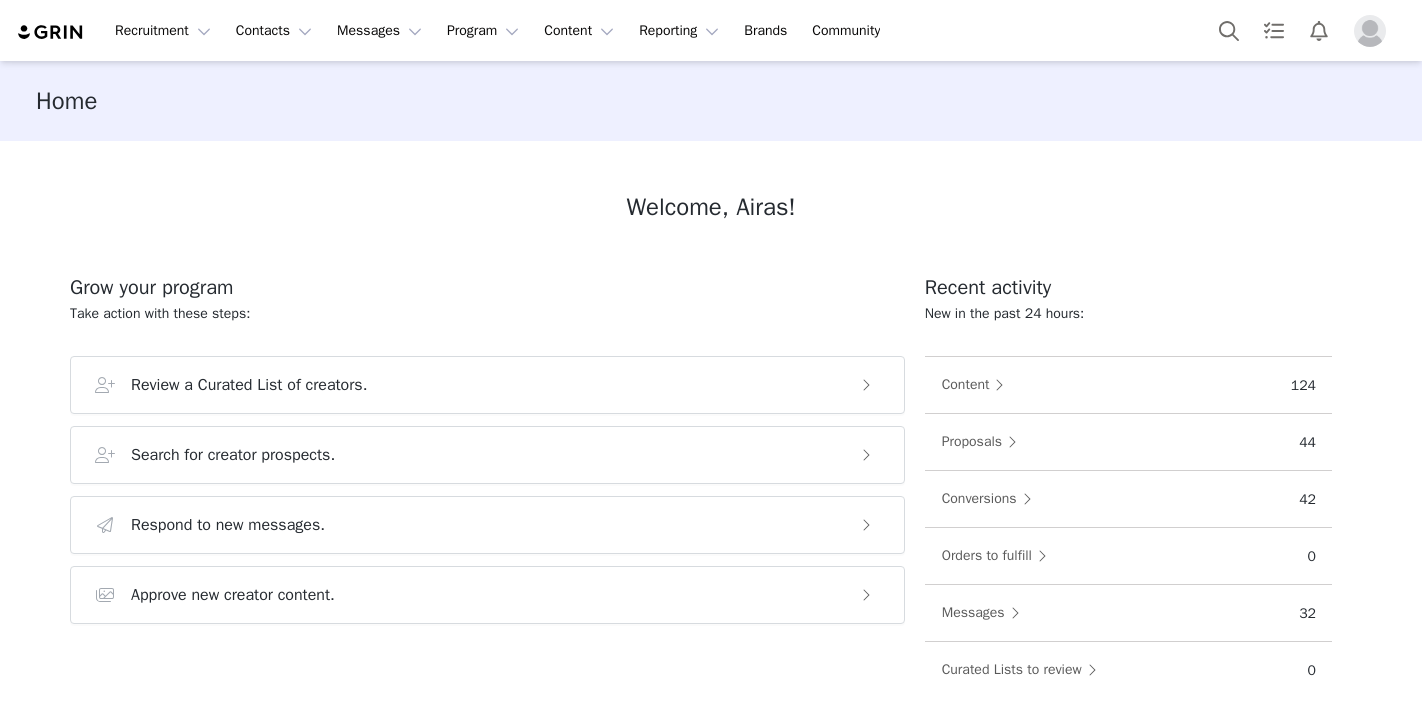 scroll, scrollTop: 0, scrollLeft: 0, axis: both 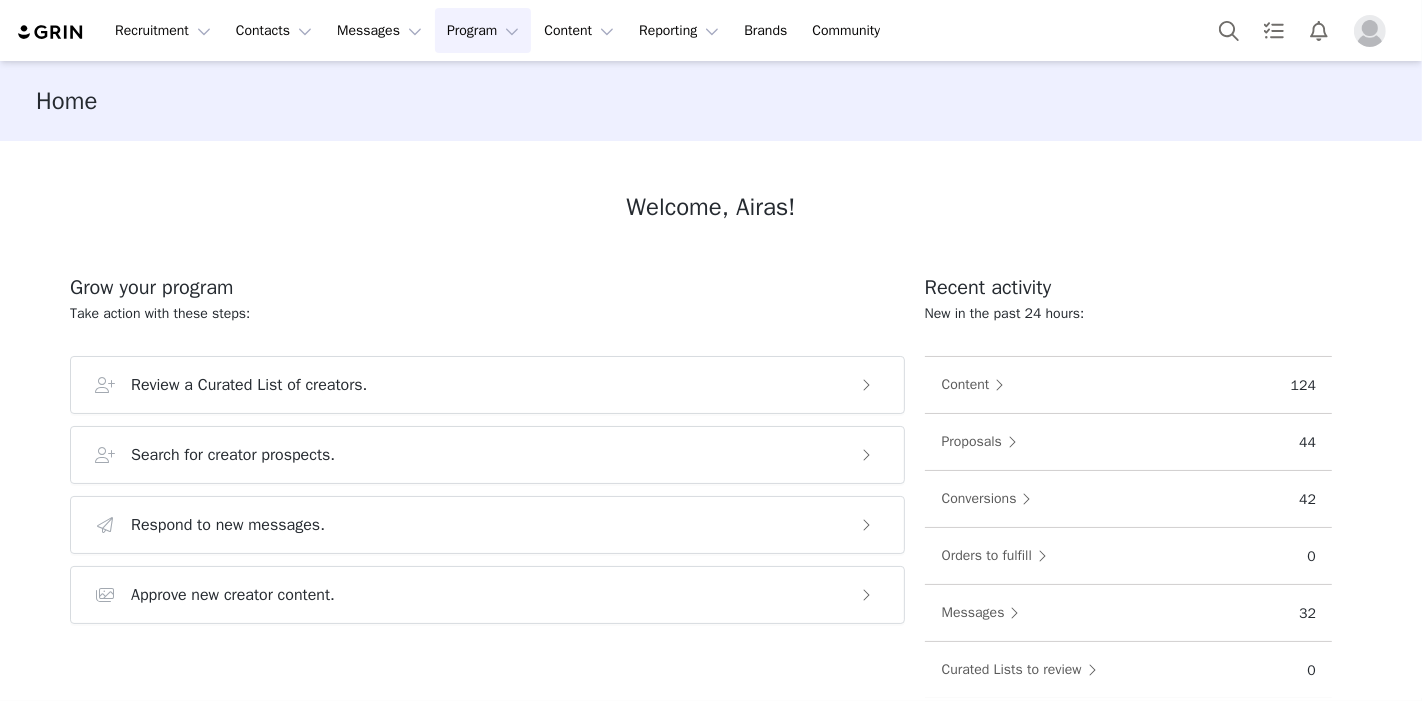 click on "Program Program" at bounding box center [483, 30] 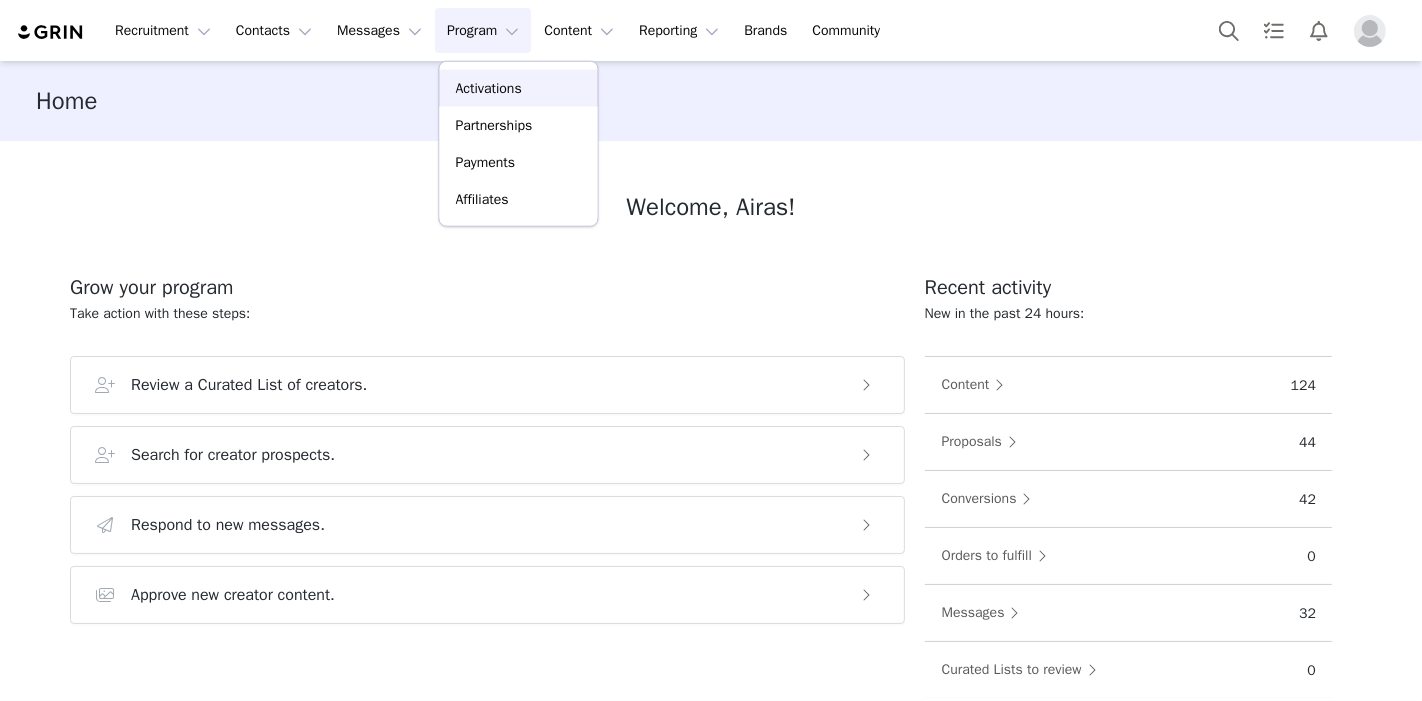 click on "Activations" at bounding box center [489, 88] 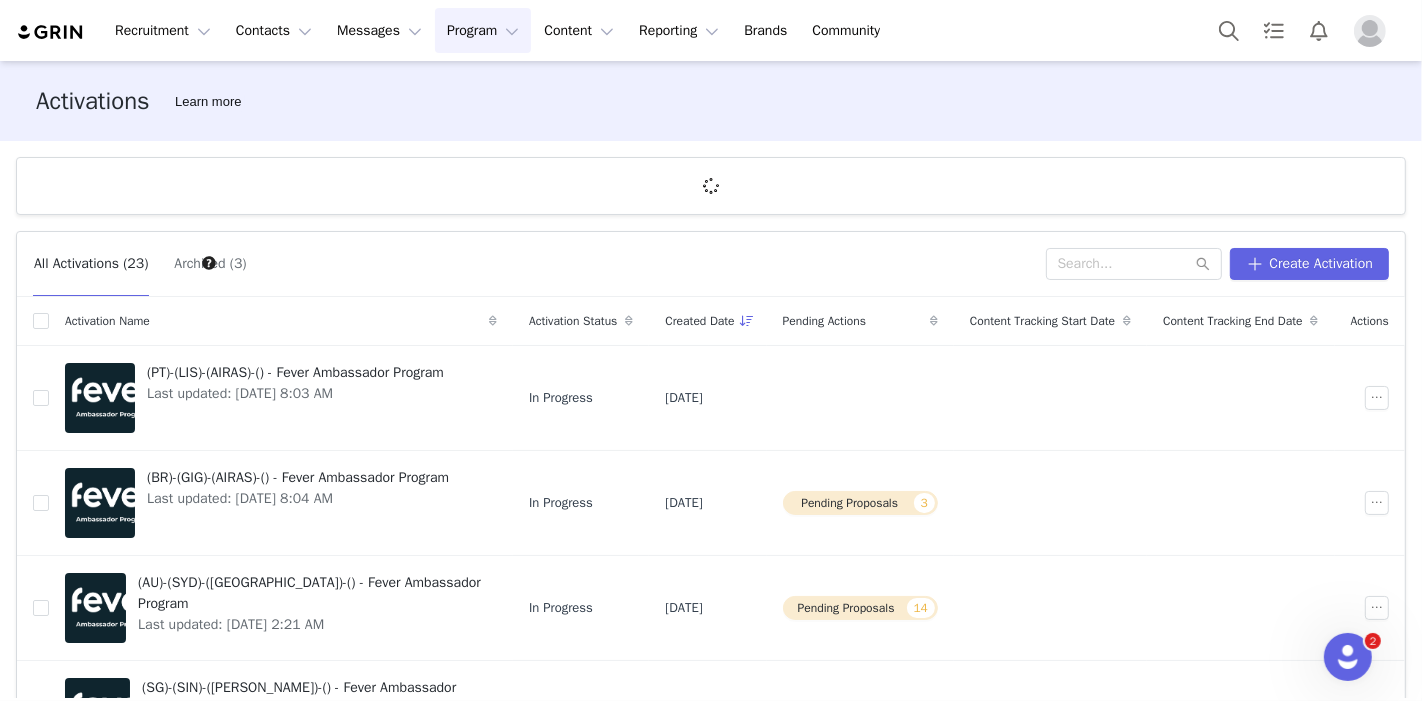 scroll, scrollTop: 0, scrollLeft: 0, axis: both 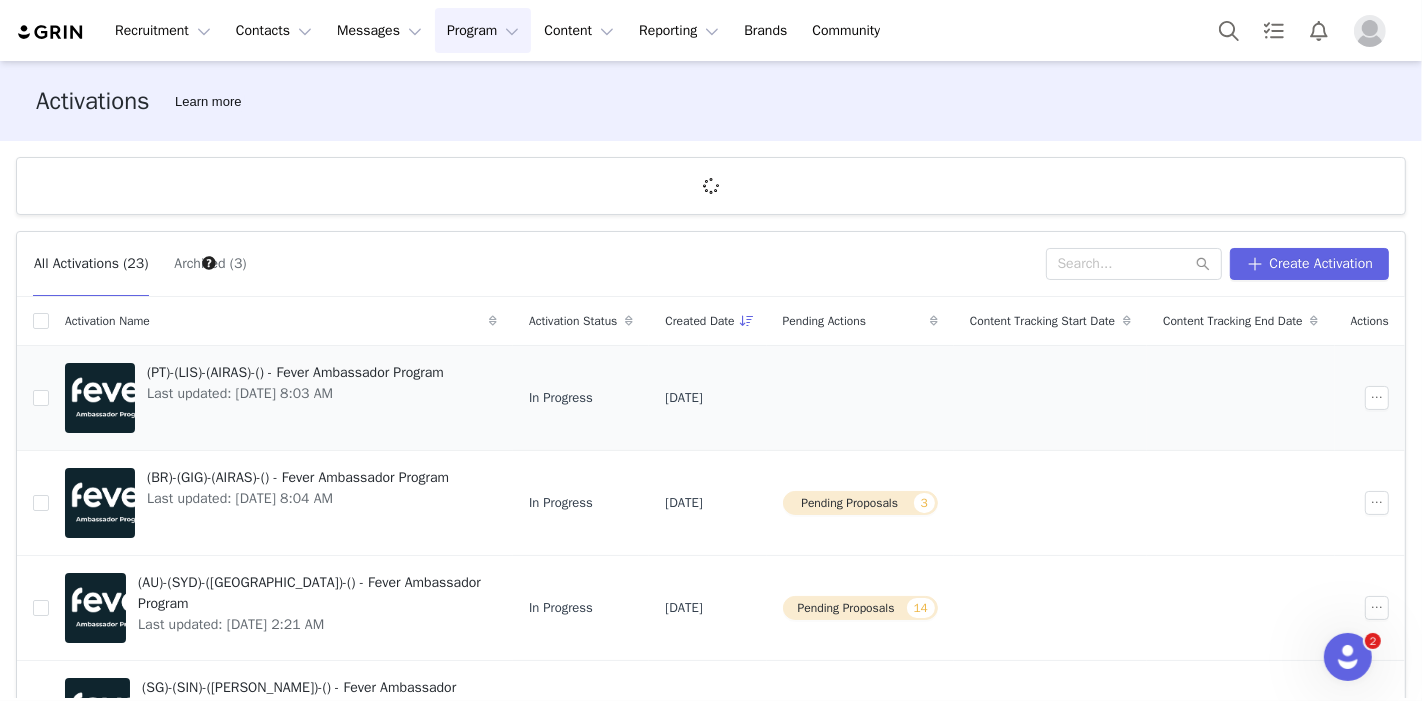 click on "(PT)-(LIS)-(AIRAS)-() - Fever Ambassador Program" at bounding box center [295, 372] 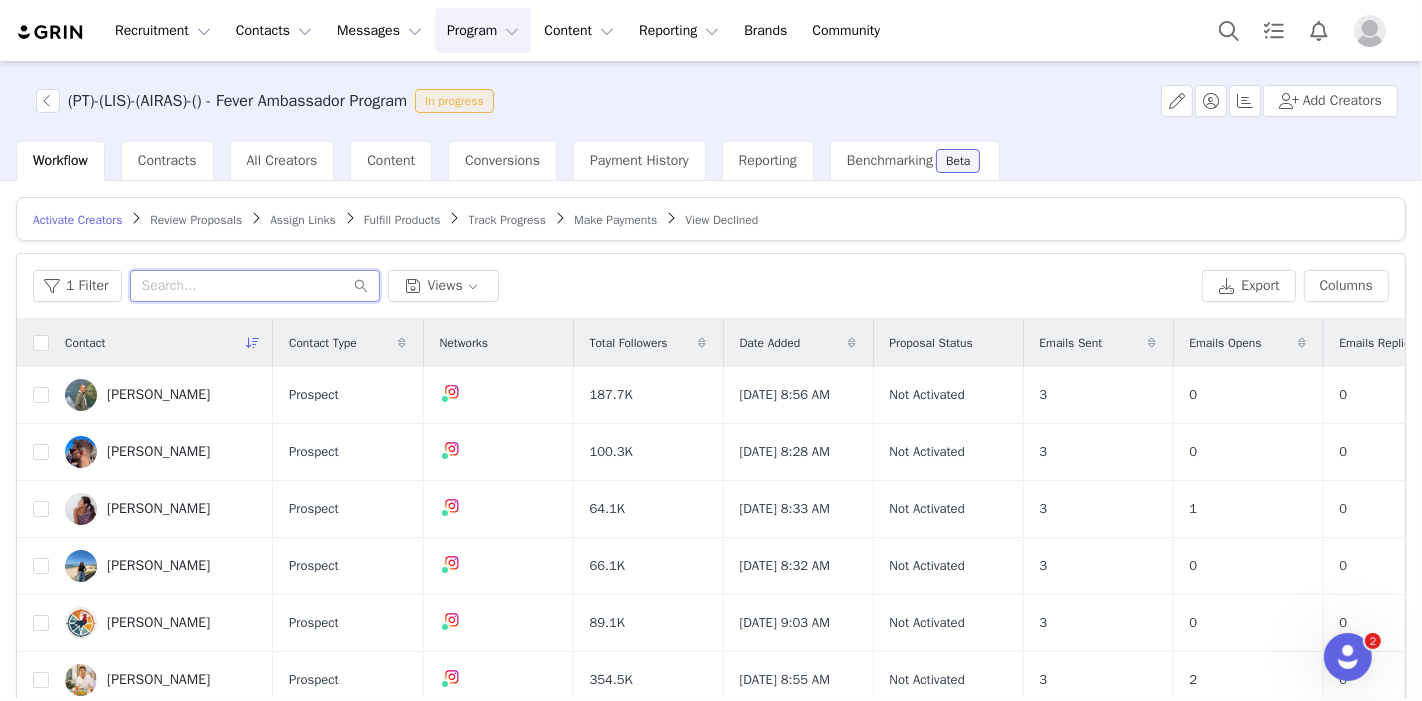 click at bounding box center [255, 286] 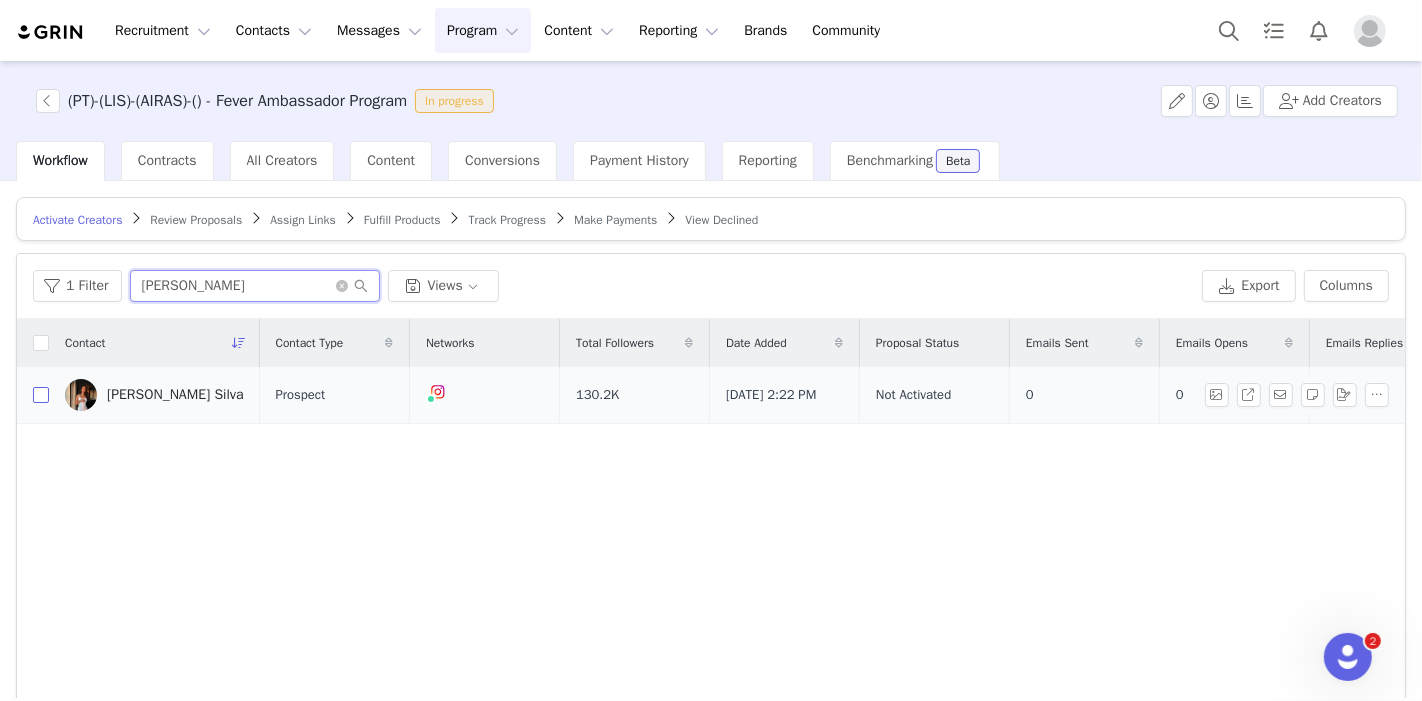 type on "lara" 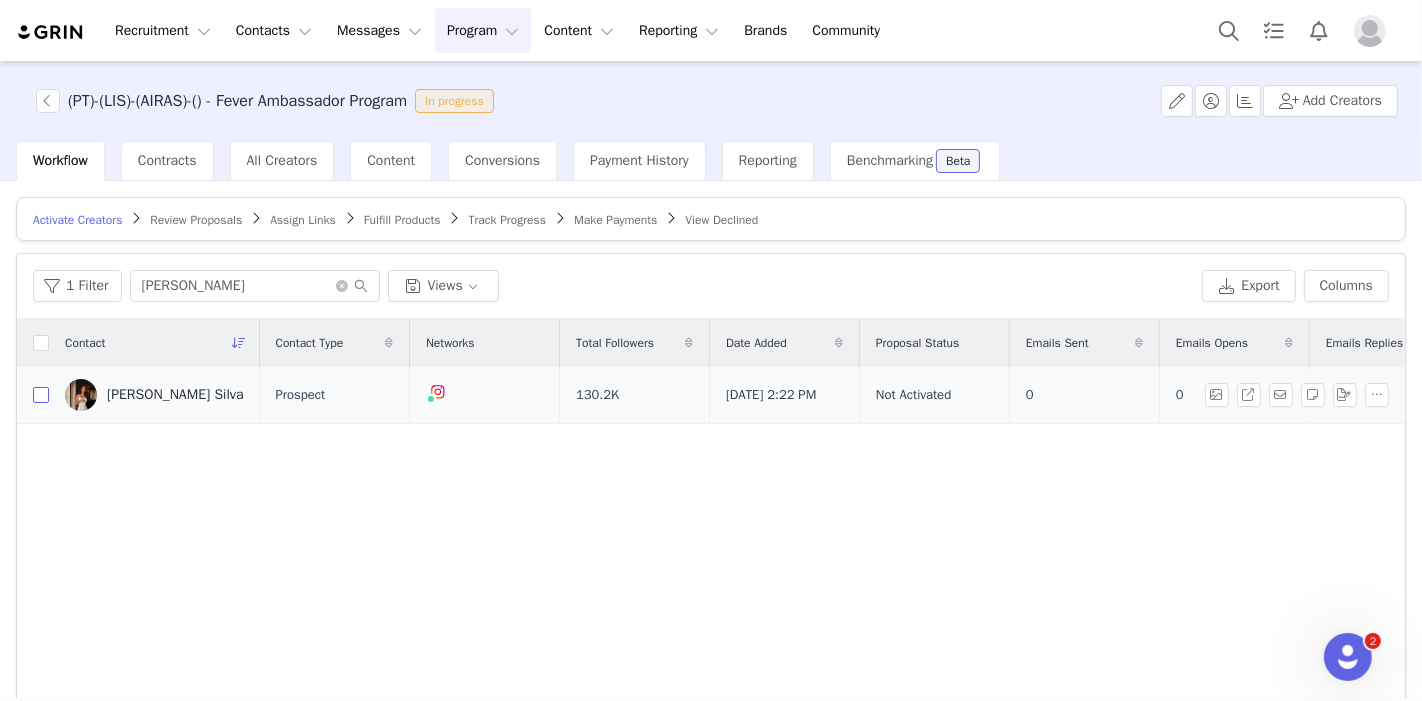 click at bounding box center [41, 395] 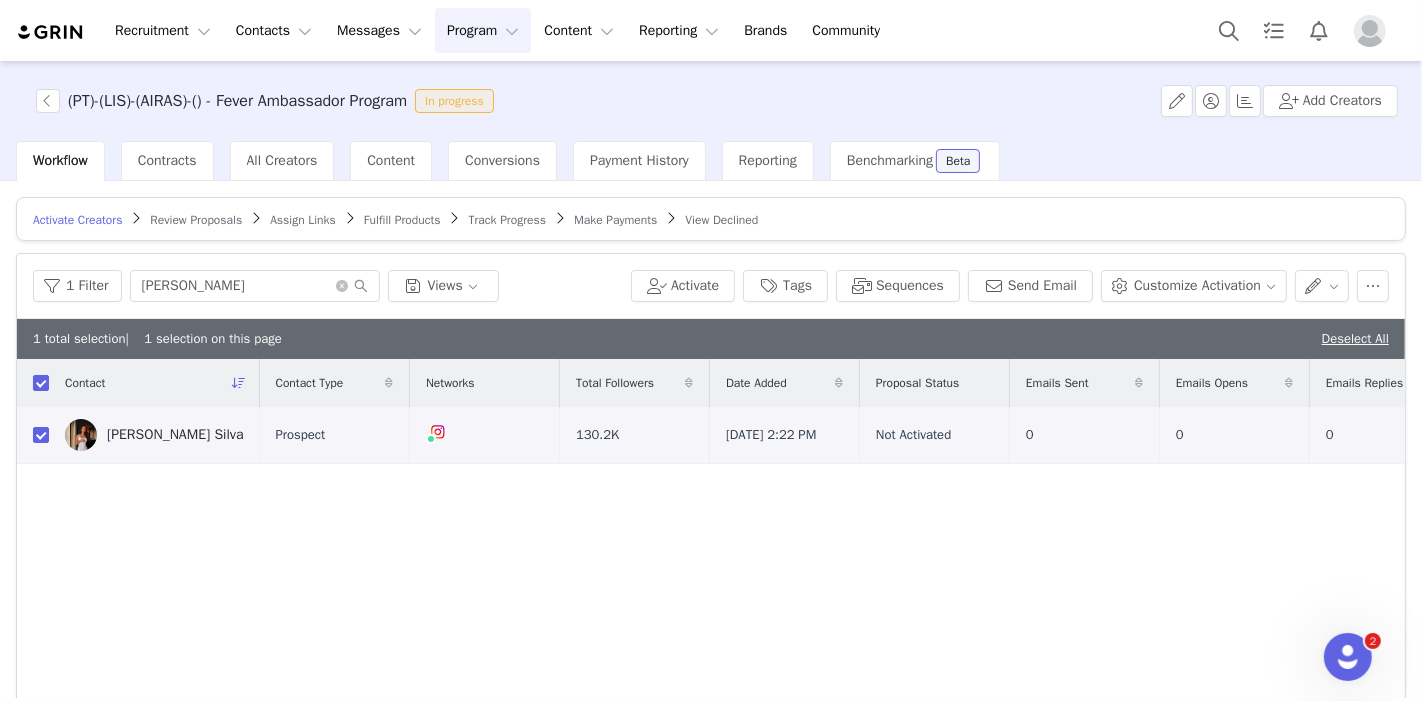 click on "1 Filter lara Views     Activate Tags Sequences Send Email  Customize Activation" at bounding box center [711, 286] 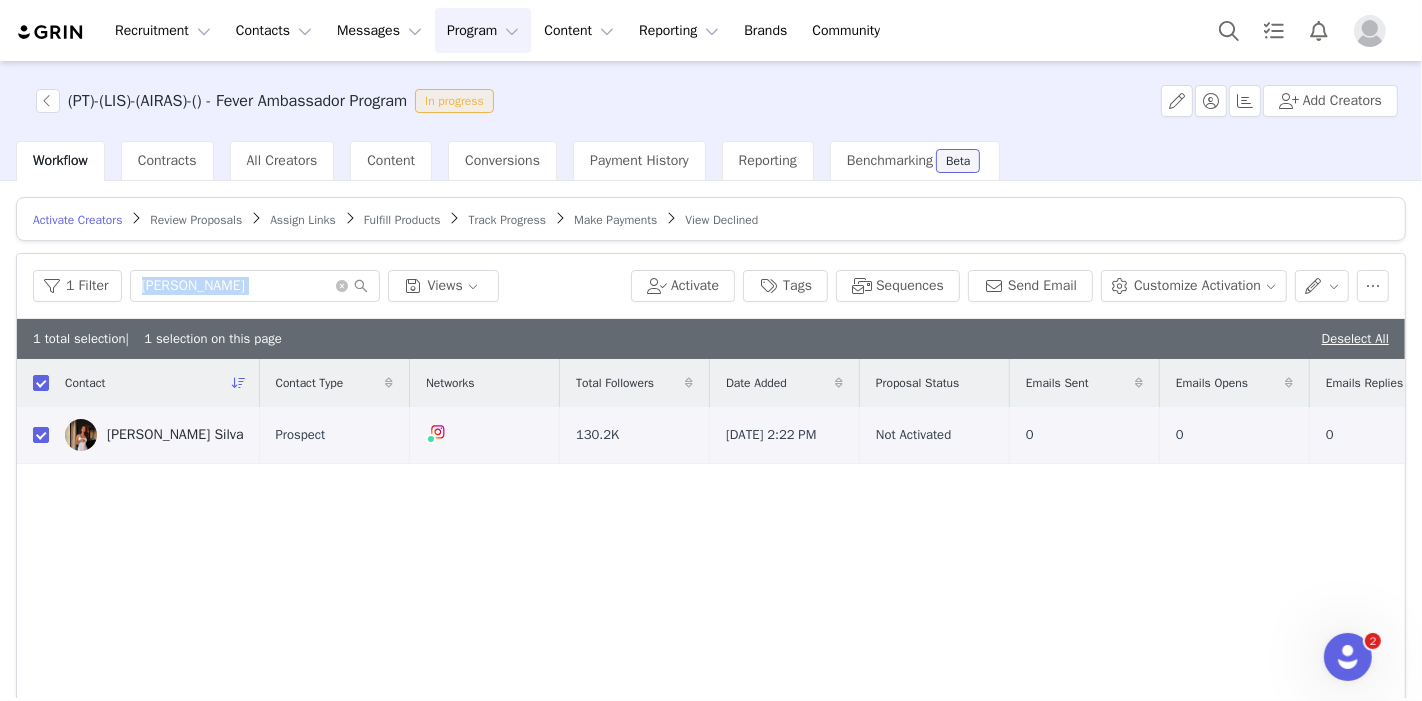 click on "1 Filter lara Views     Activate Tags Sequences Send Email  Customize Activation" at bounding box center (711, 286) 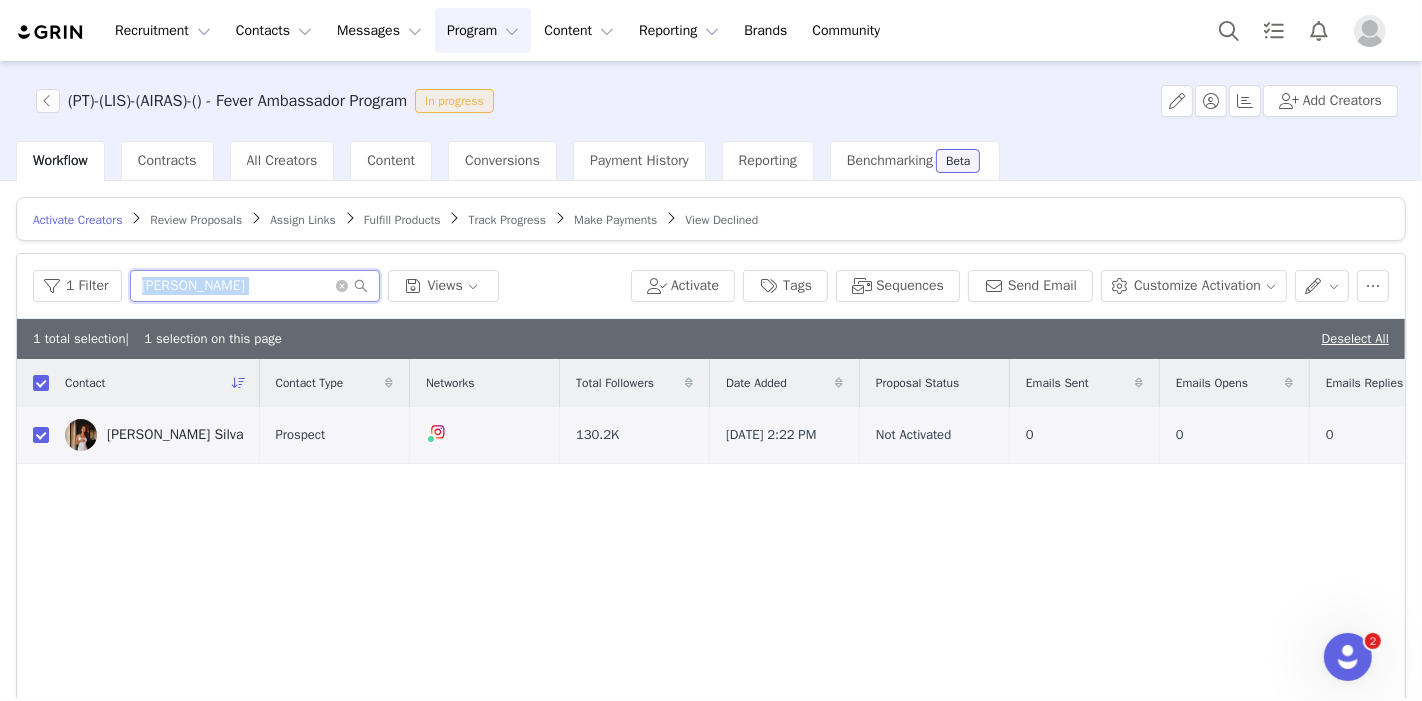 click on "lara" at bounding box center [255, 286] 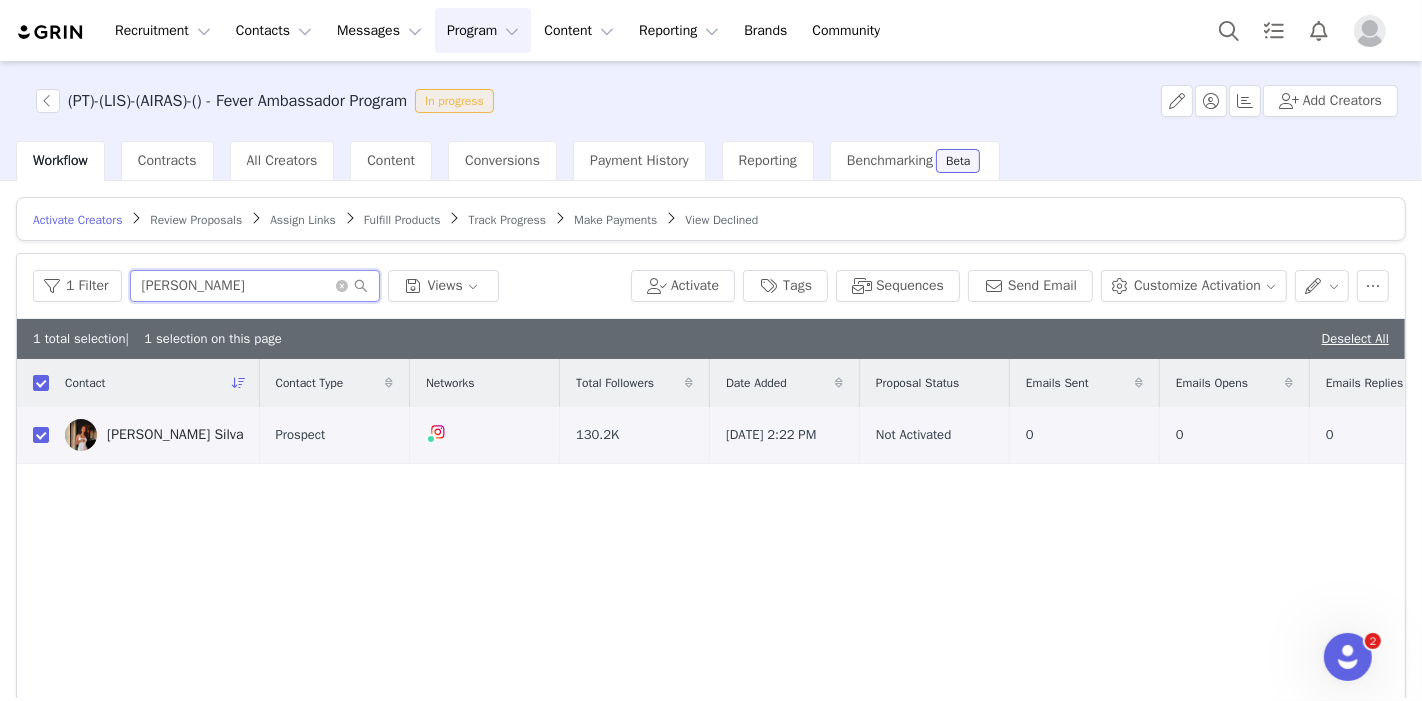 click on "lara" at bounding box center [255, 286] 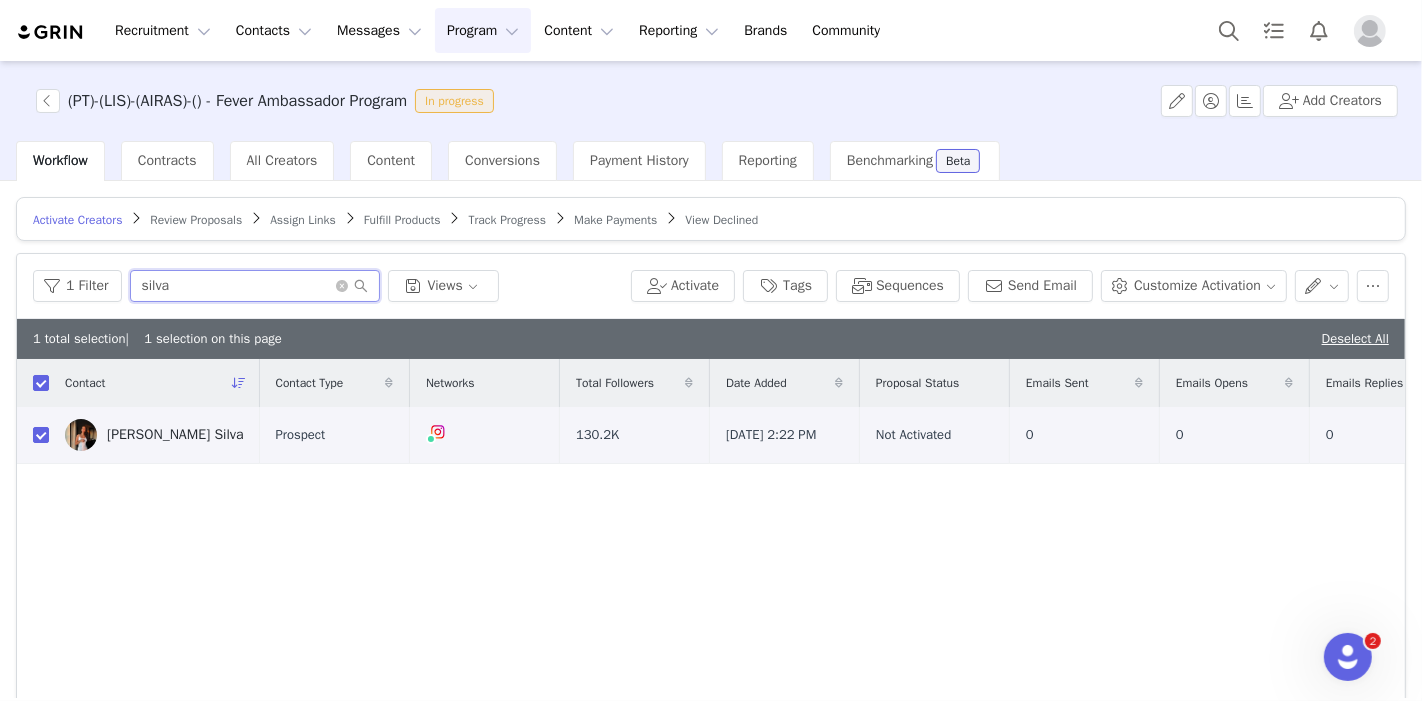 click on "silva" at bounding box center [255, 286] 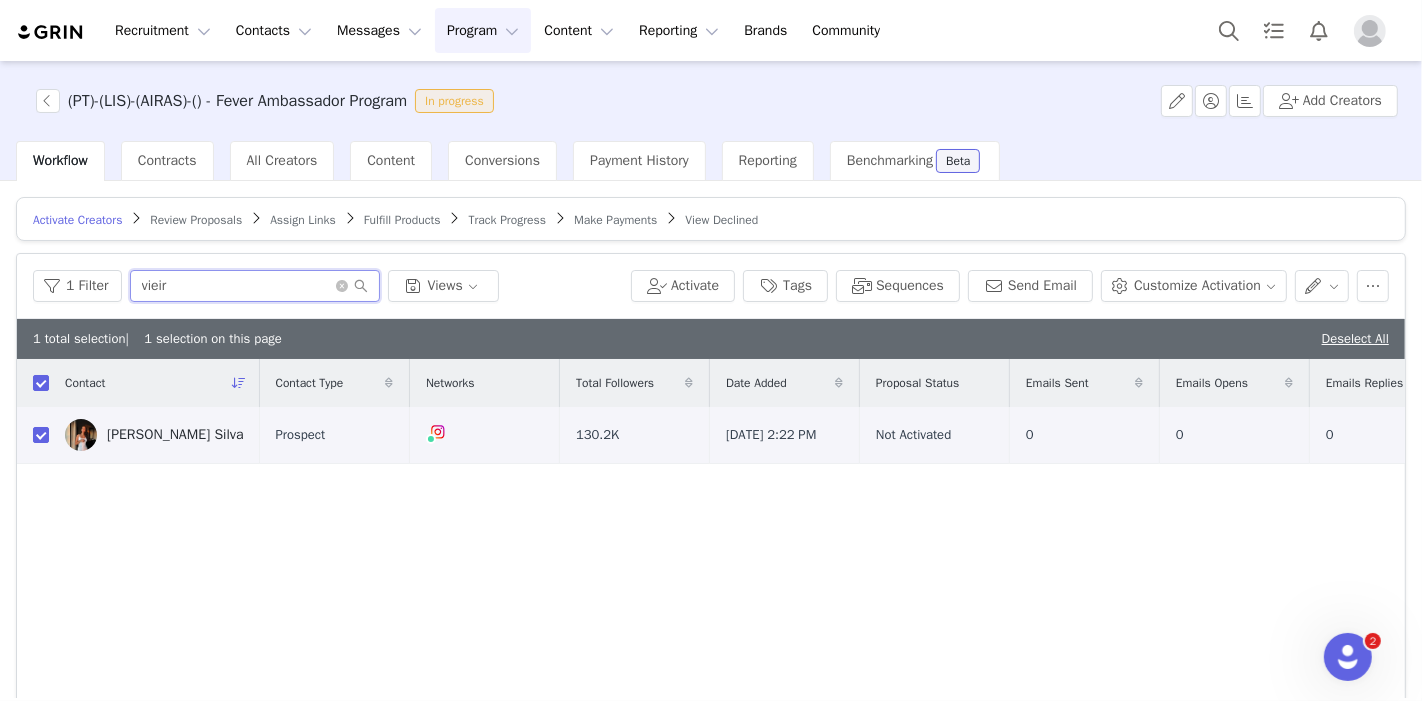 type on "vieira" 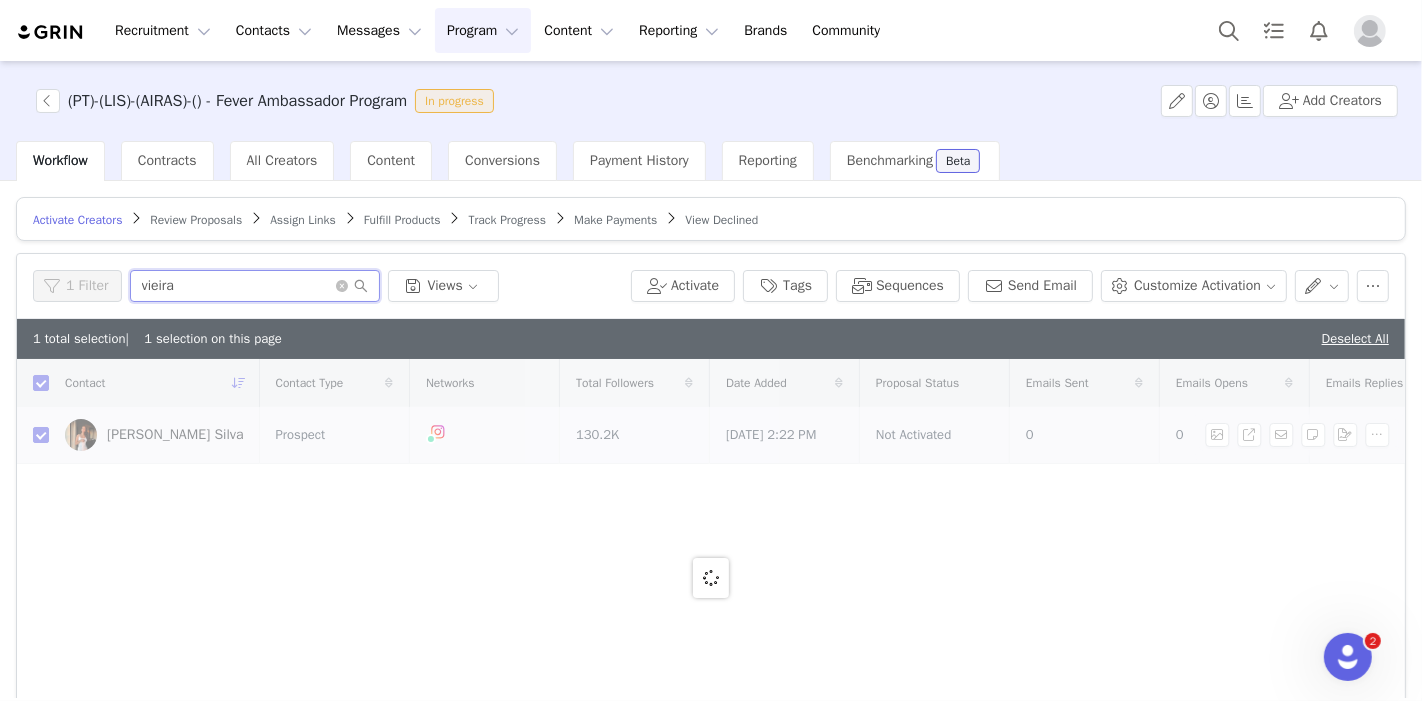 checkbox on "false" 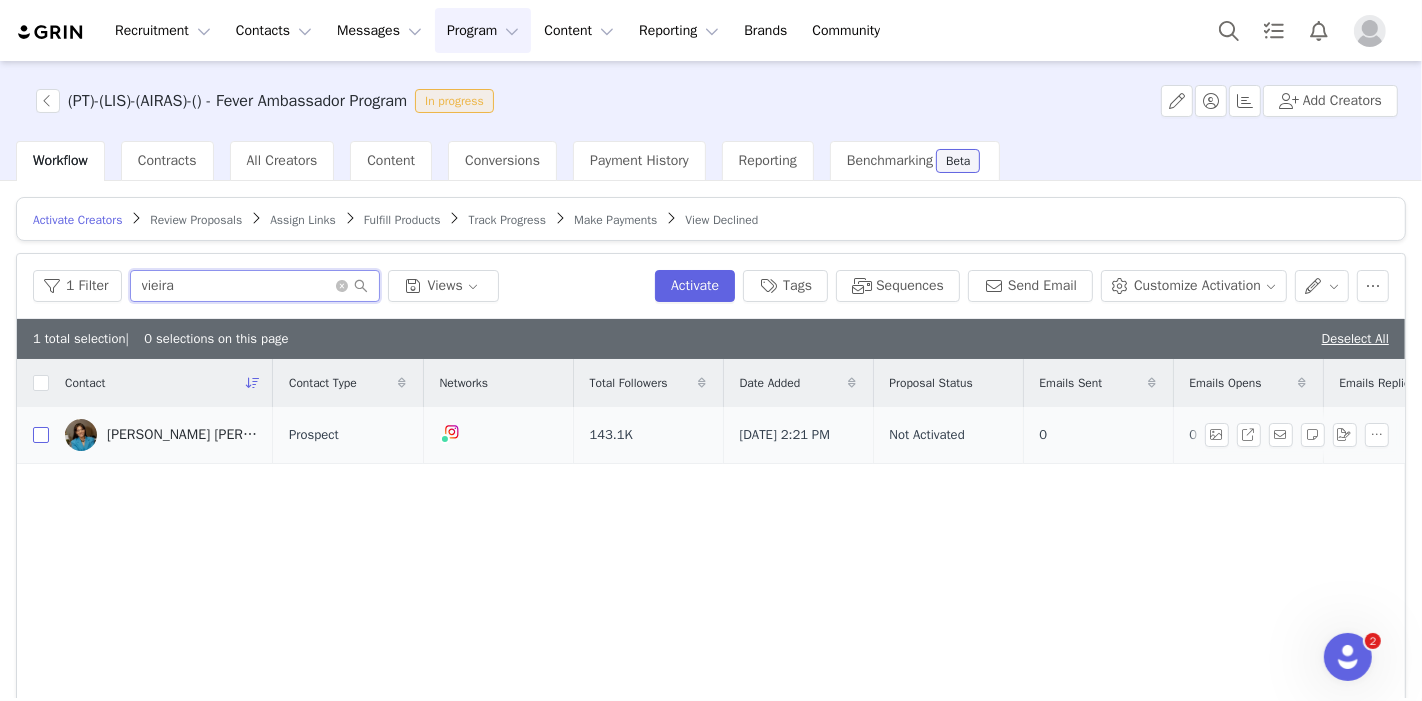 type on "vieira" 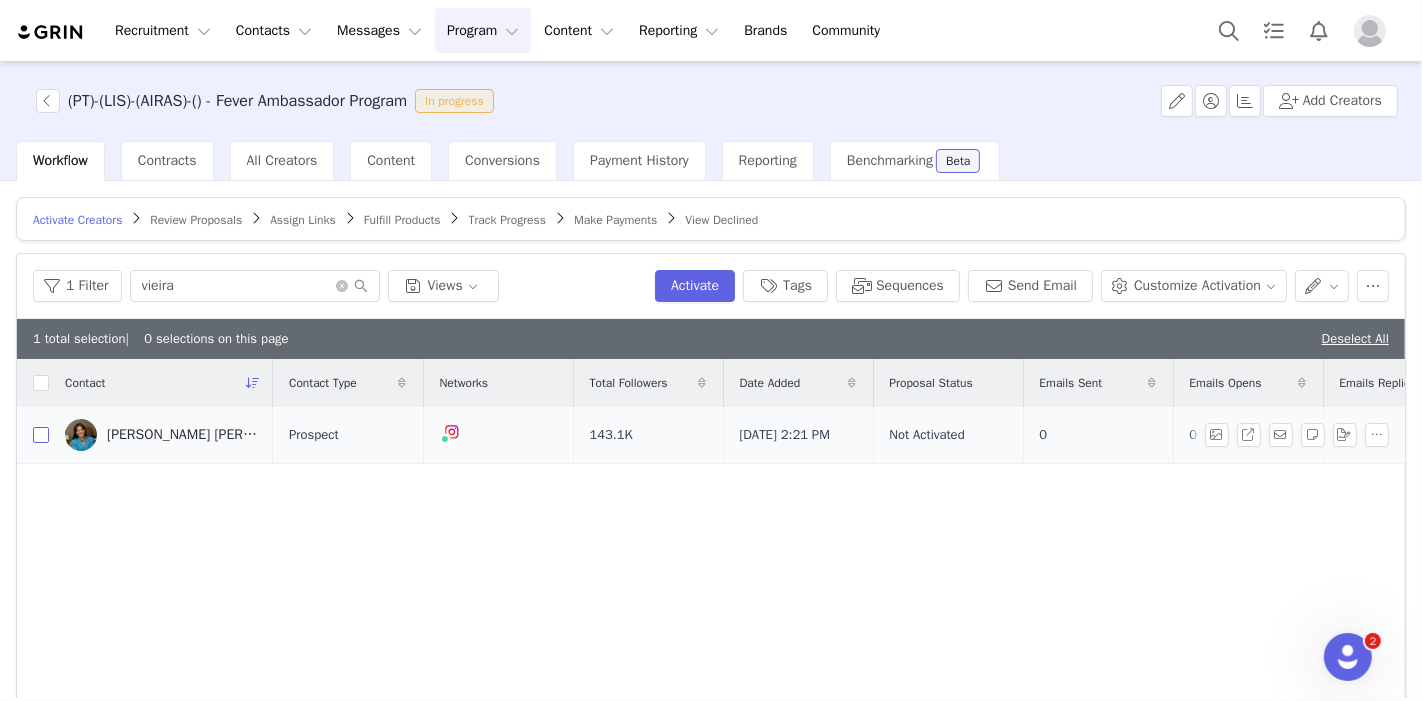 click at bounding box center [41, 435] 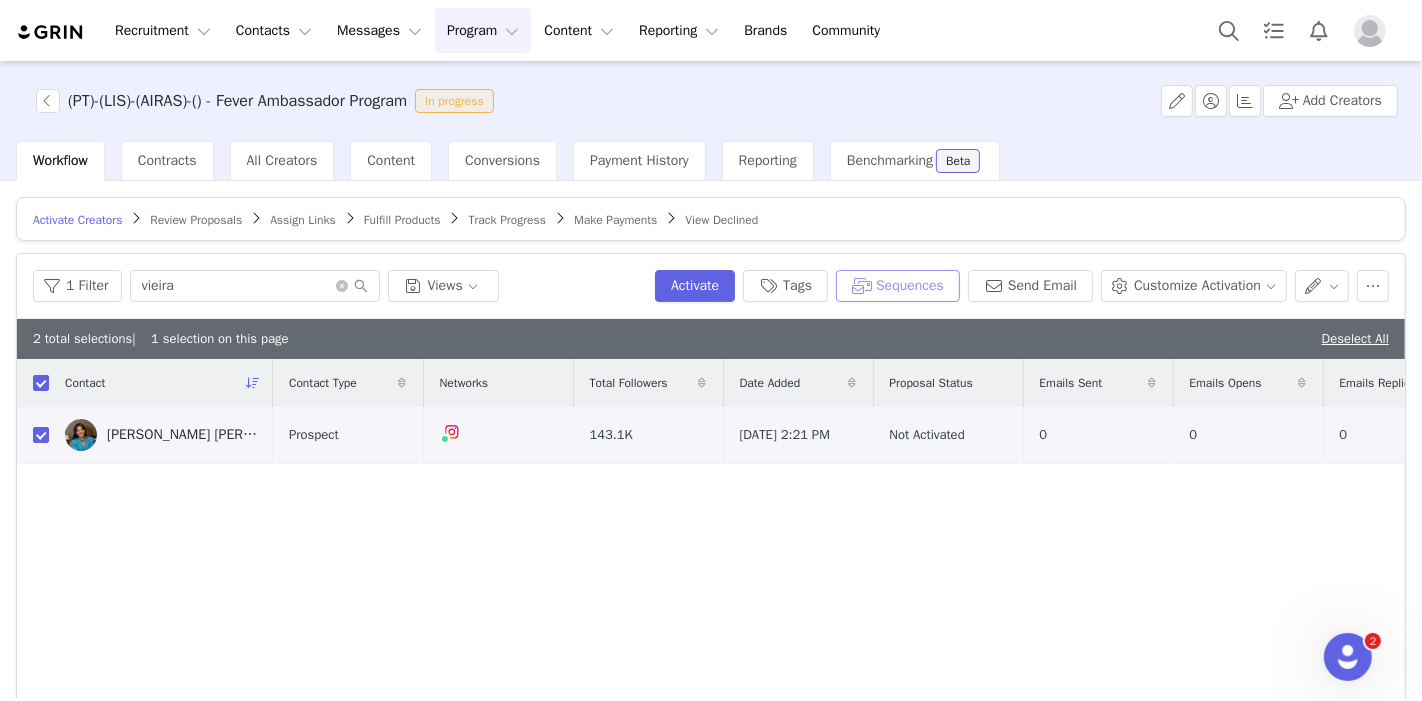 click on "Sequences" at bounding box center [898, 286] 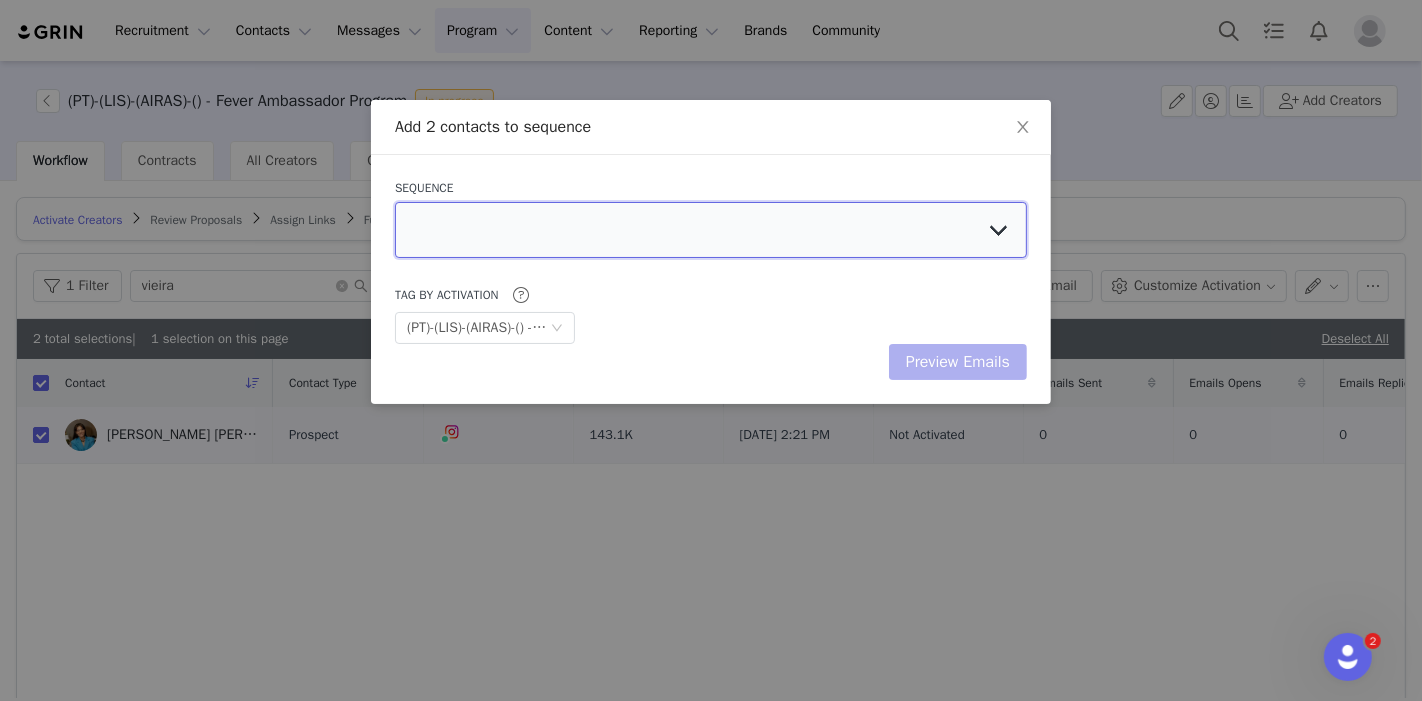 click at bounding box center (711, 230) 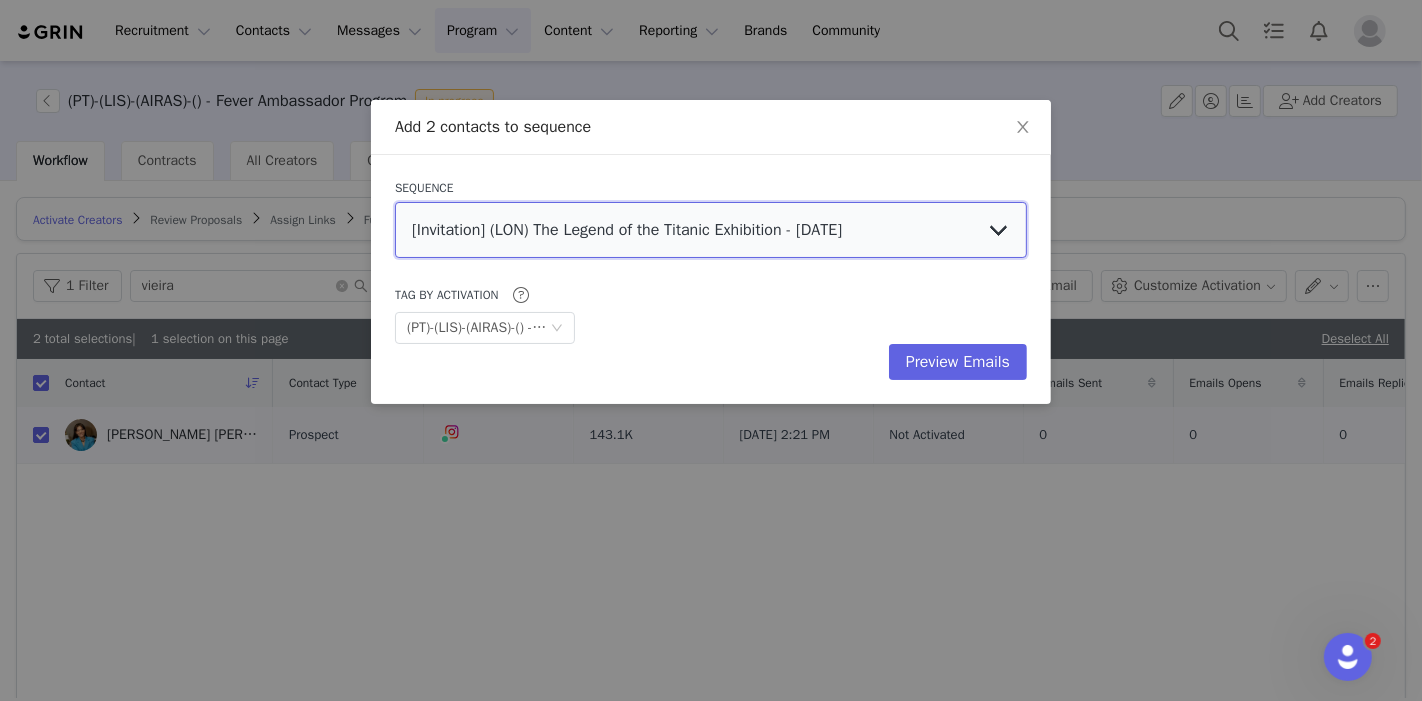 select on "c8597649-b149-4d7f-8eab-2ca3993efefe" 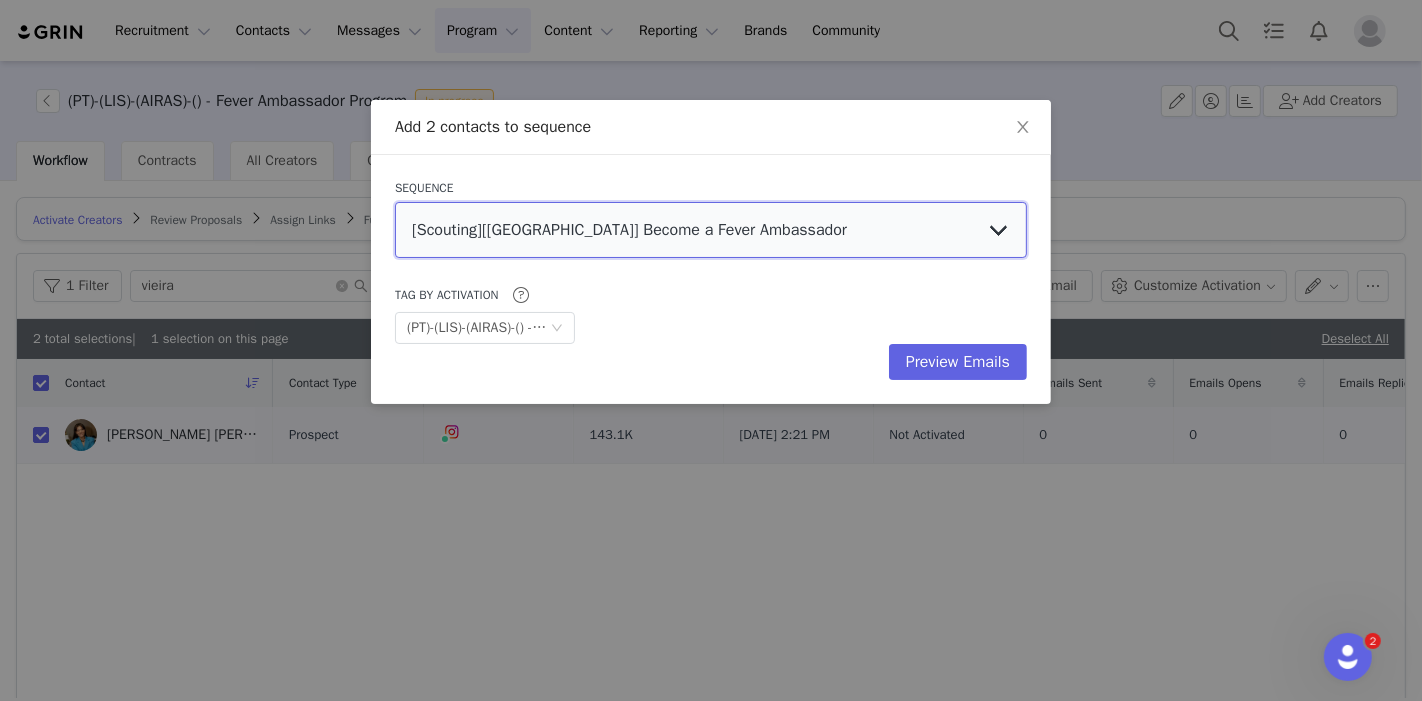 click on "[Invitation] (LON) The Legend of the Titanic Exhibition - [DATE]   [Scouting][[GEOGRAPHIC_DATA]] Become a Fever Ambassador   [Scouting][[GEOGRAPHIC_DATA]] Become a Fever Ambassador   [Invitation] ) (LON) Jurassic World IS [DATE]   [Informative] ([GEOGRAPHIC_DATA]) KLIMT + BLOOMING Ongoing sessions   [Invitation] - [PERSON_NAME] Bruxelles   [Invitation] - Les origines de [GEOGRAPHIC_DATA]   (Informative) Darkfield - Influencer Session - [GEOGRAPHIC_DATA]   (Seasonal) Candlelight Summer - [GEOGRAPHIC_DATA]   (Seasonal) Candlelight Summer - [GEOGRAPHIC_DATA]   (Seasonal) Candlelight Summer - [GEOGRAPHIC_DATA]   (Seasonal) Candlelight Summer - [GEOGRAPHIC_DATA]   [Information] - Optimization llamada atencion PT   [Information] - Optimization Llamada atencion FR   [Information] - Optimization LLamada atencion ES   [Information] - Optimization bloquear PT   [Information] - Optimization BLOQUEAR ES   [Information] - Optimization BLOQUEAR FR   [Invitation] [PERSON_NAME] - [GEOGRAPHIC_DATA]   [Invitation] - [PERSON_NAME] Paris   [Invitation] - [GEOGRAPHIC_DATA] [GEOGRAPHIC_DATA]   [Invitation] (LND) Paradox Birthday party" at bounding box center [711, 230] 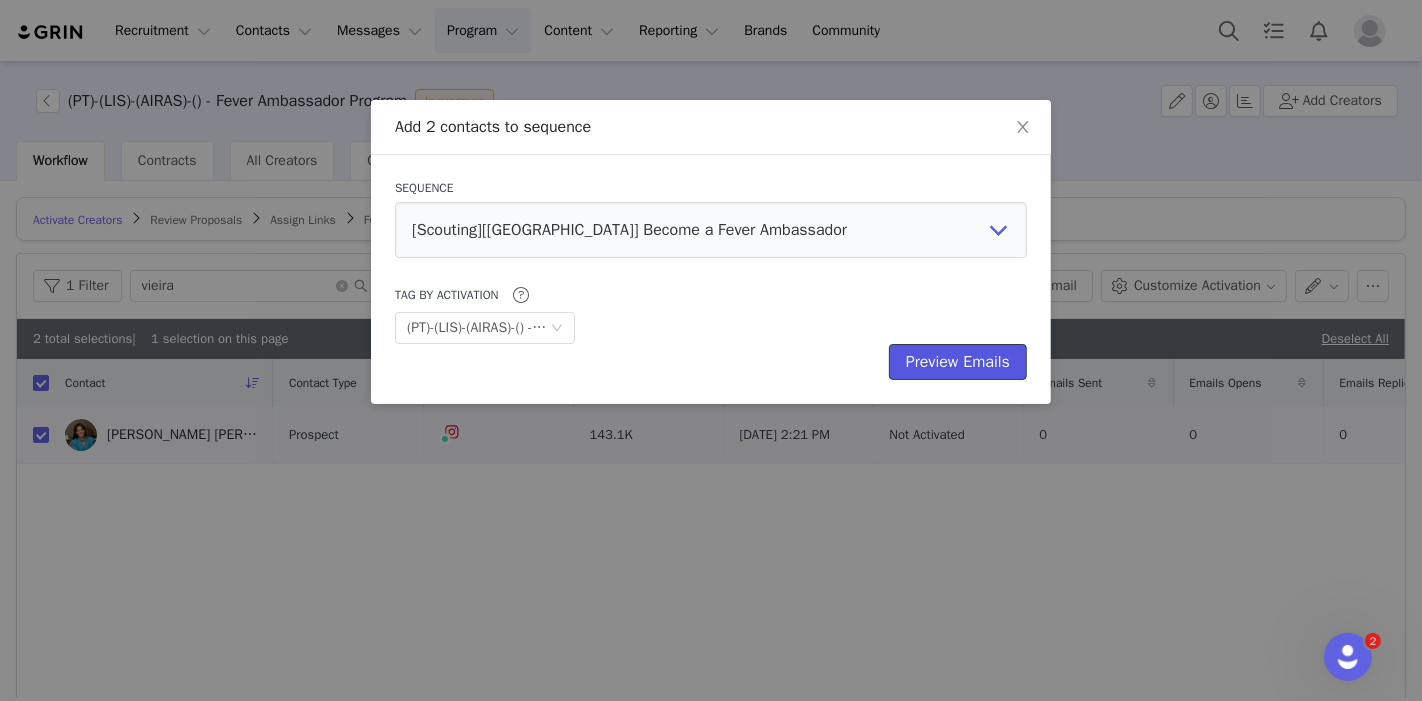 click on "Preview Emails" at bounding box center [958, 362] 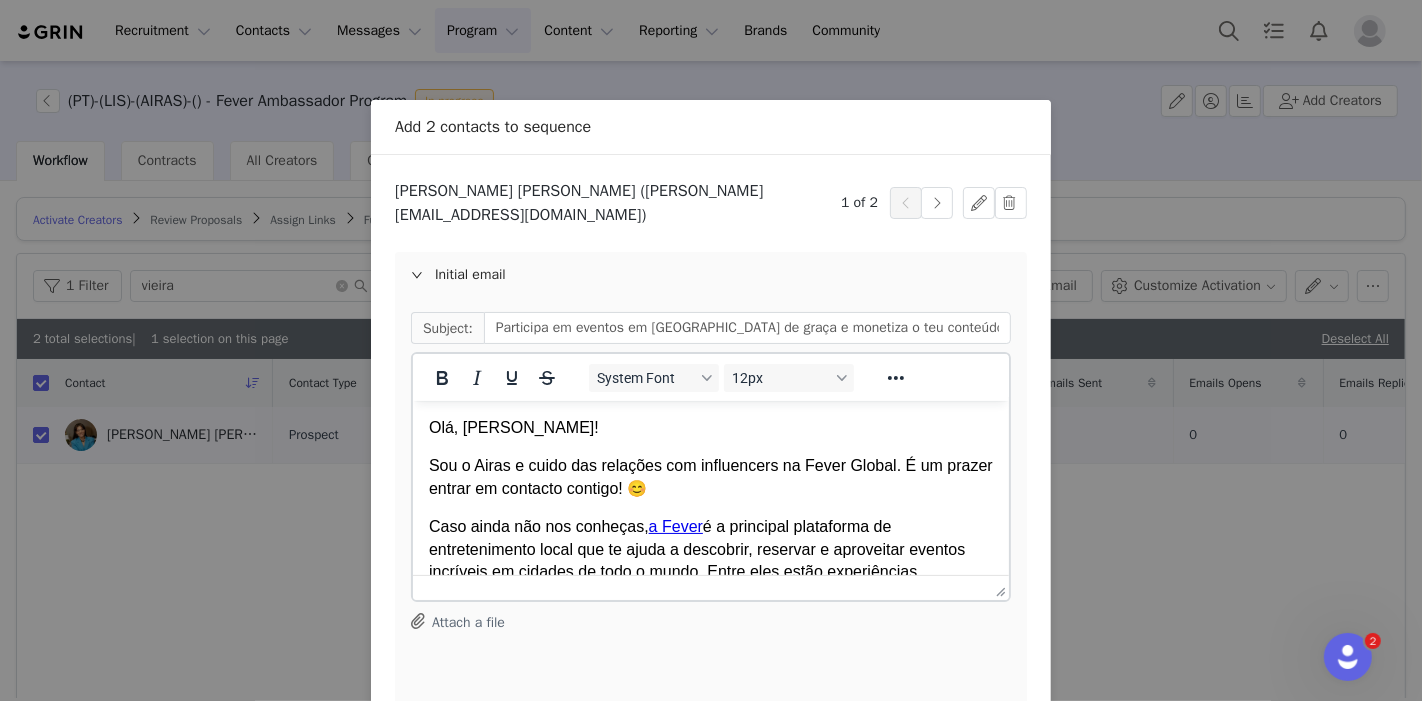 scroll, scrollTop: 0, scrollLeft: 0, axis: both 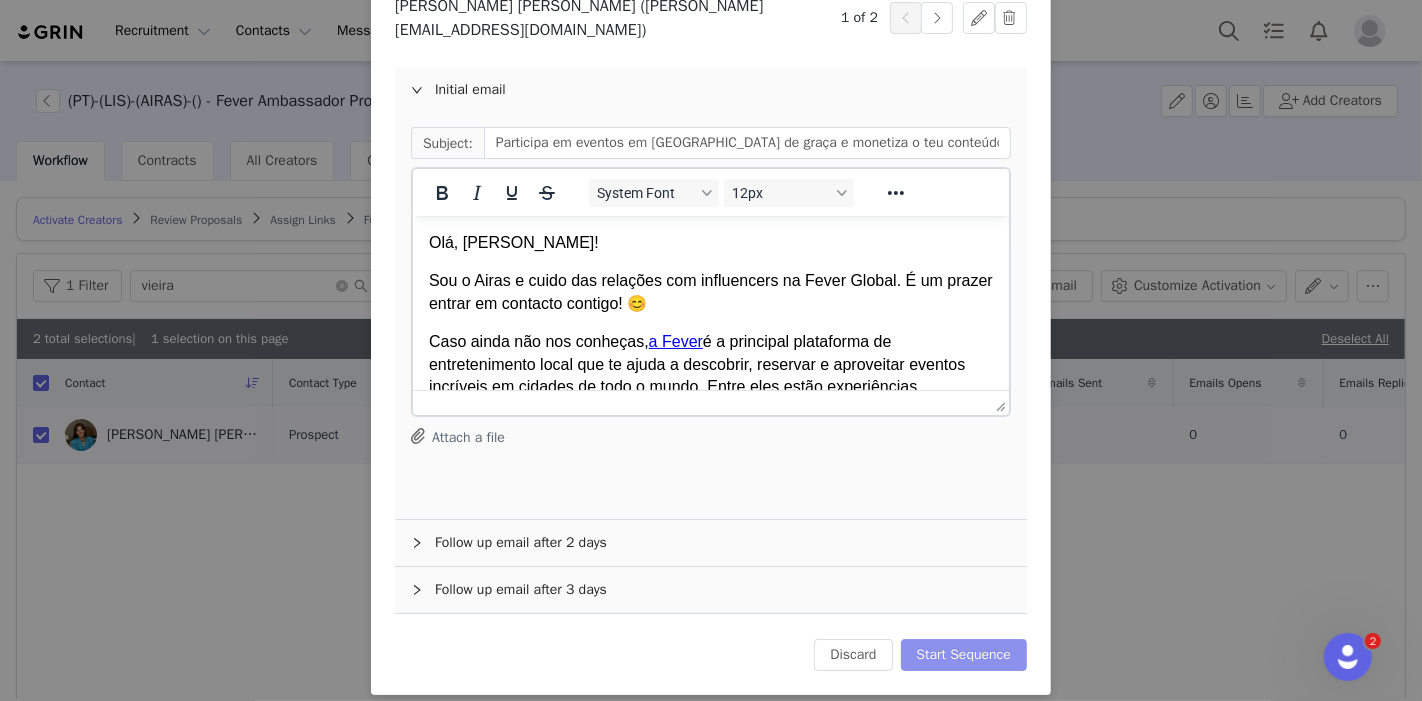 click on "Start Sequence" at bounding box center (964, 655) 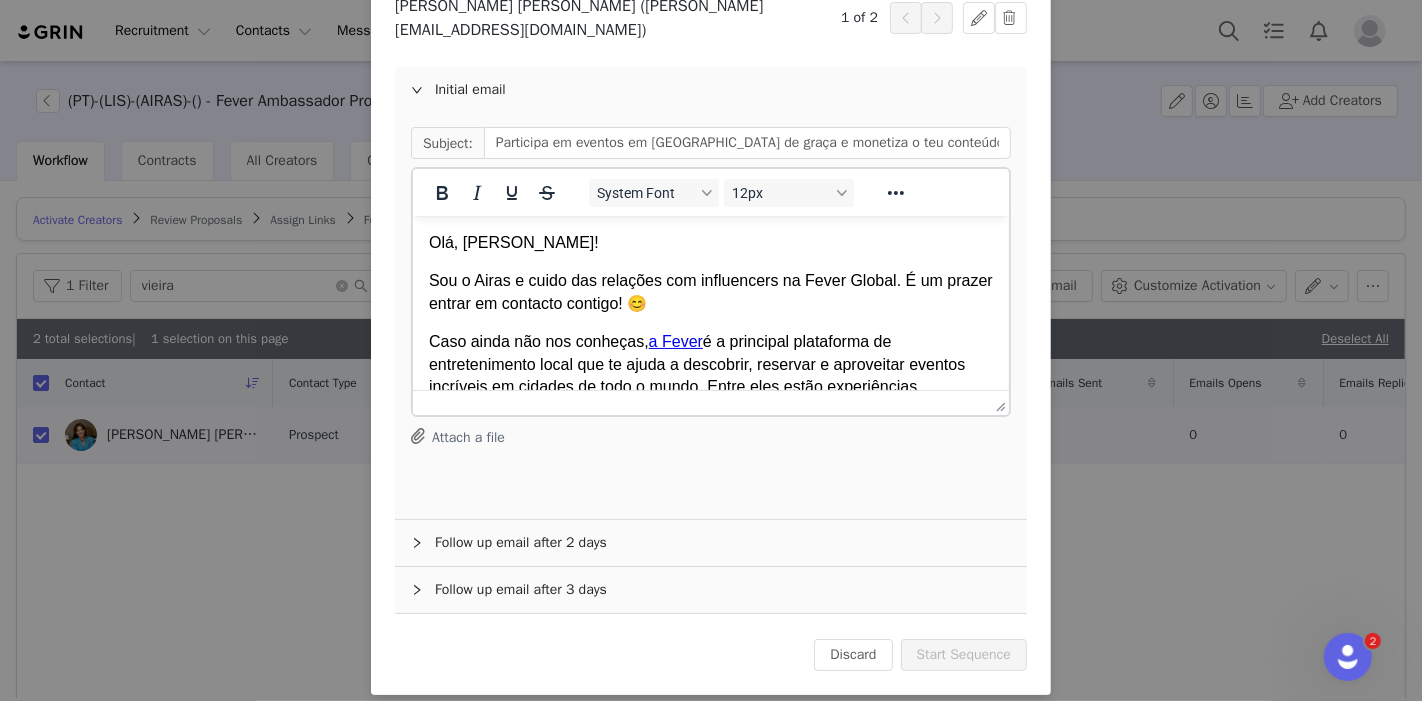 scroll, scrollTop: 0, scrollLeft: 0, axis: both 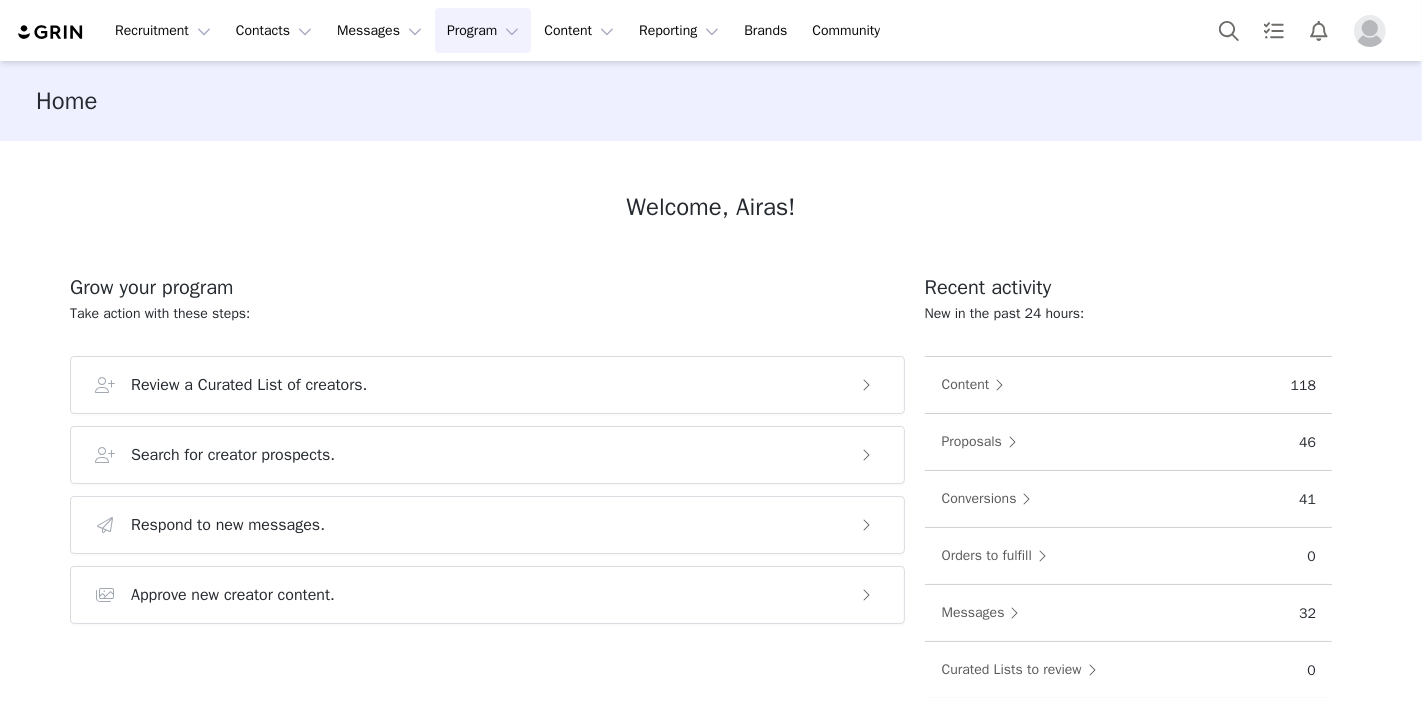 click on "Program Program" at bounding box center [483, 30] 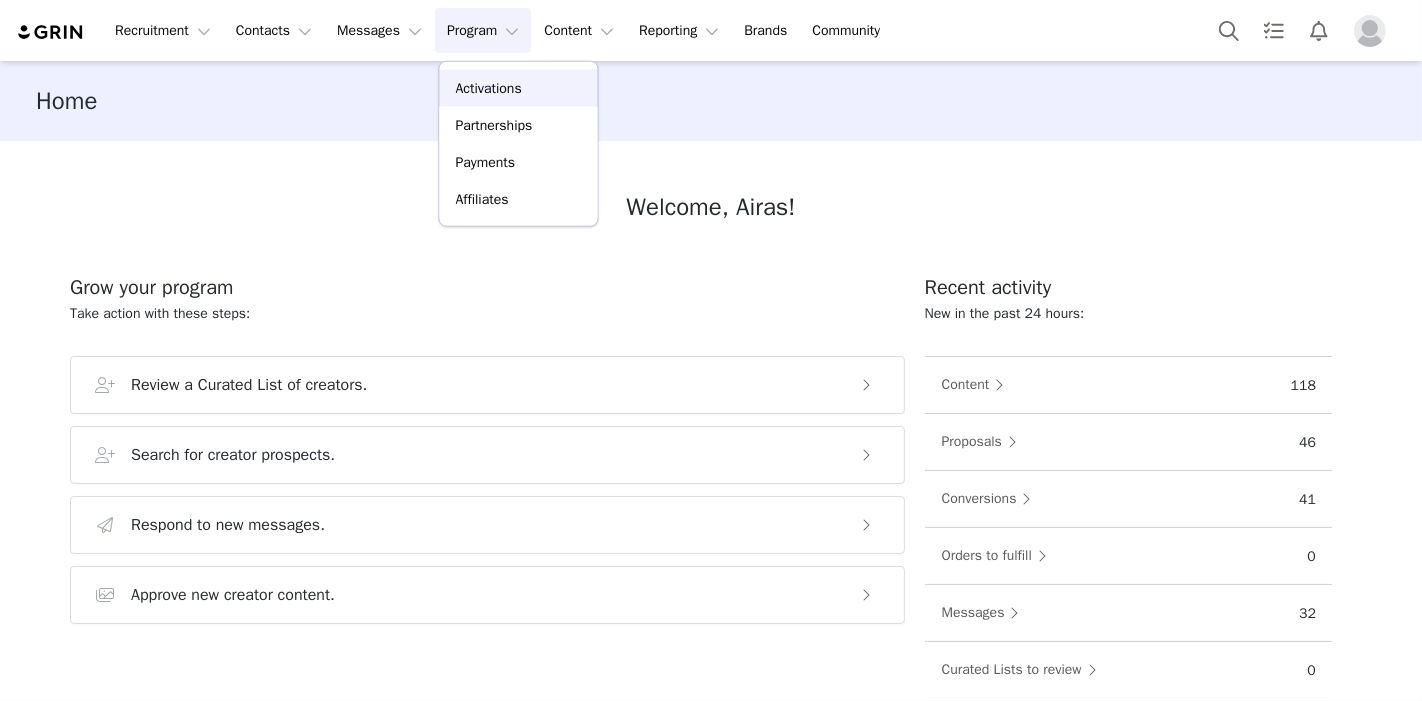 click on "Activations" at bounding box center (489, 88) 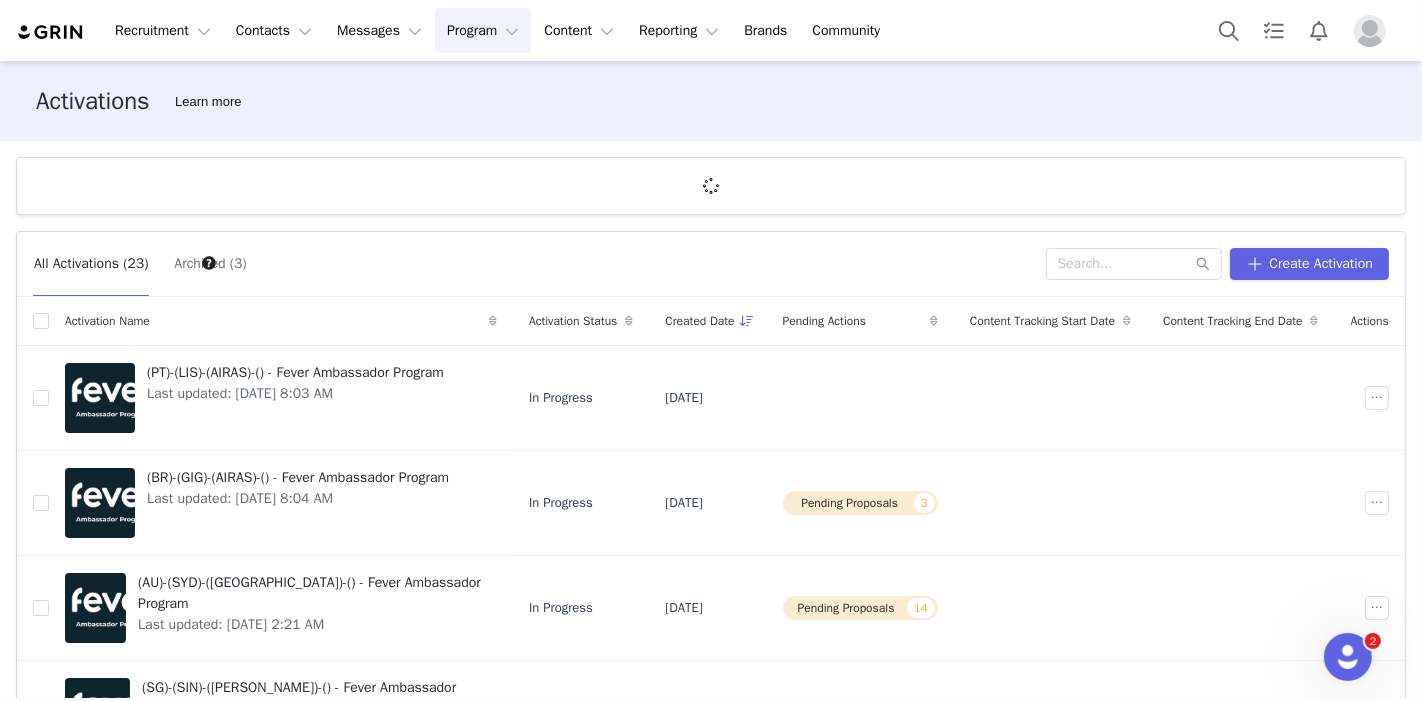 scroll, scrollTop: 0, scrollLeft: 0, axis: both 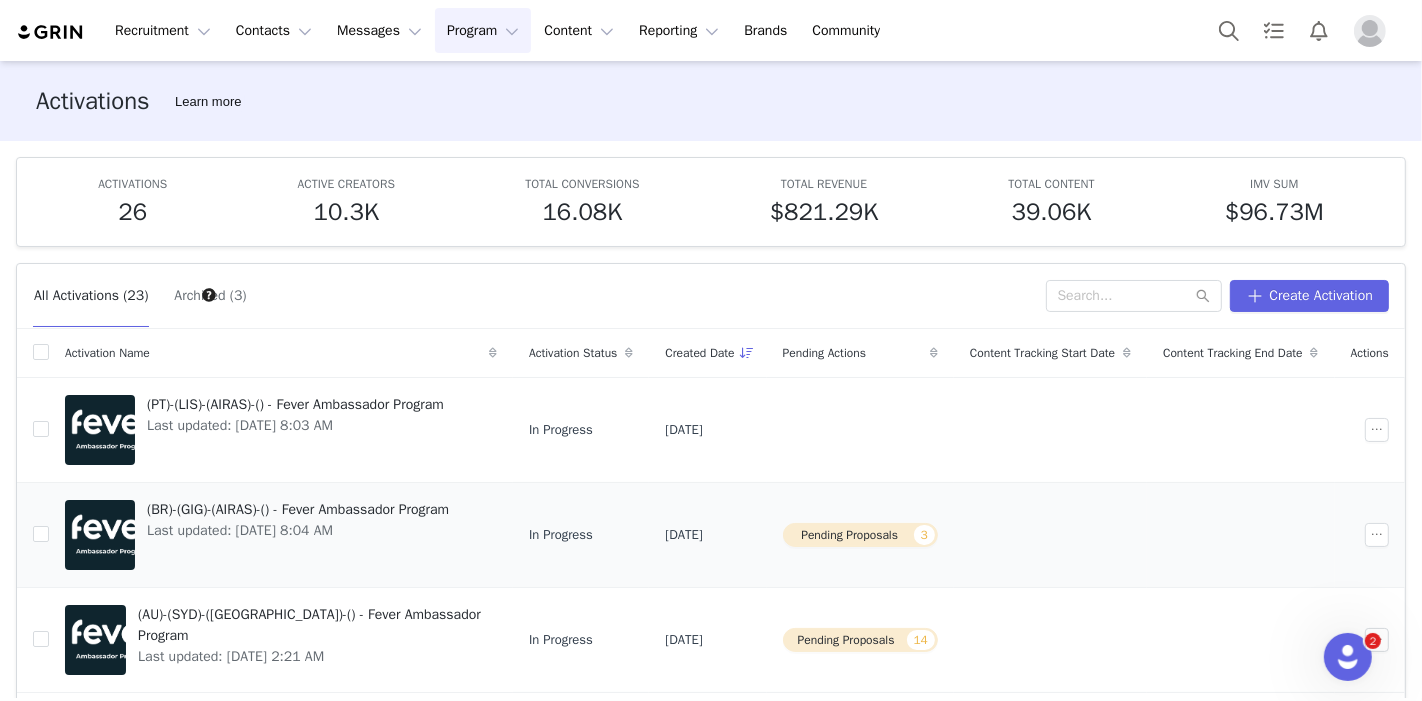 click on "(BR)-(GIG)-(AIRAS)-() - Fever Ambassador Program" at bounding box center [298, 509] 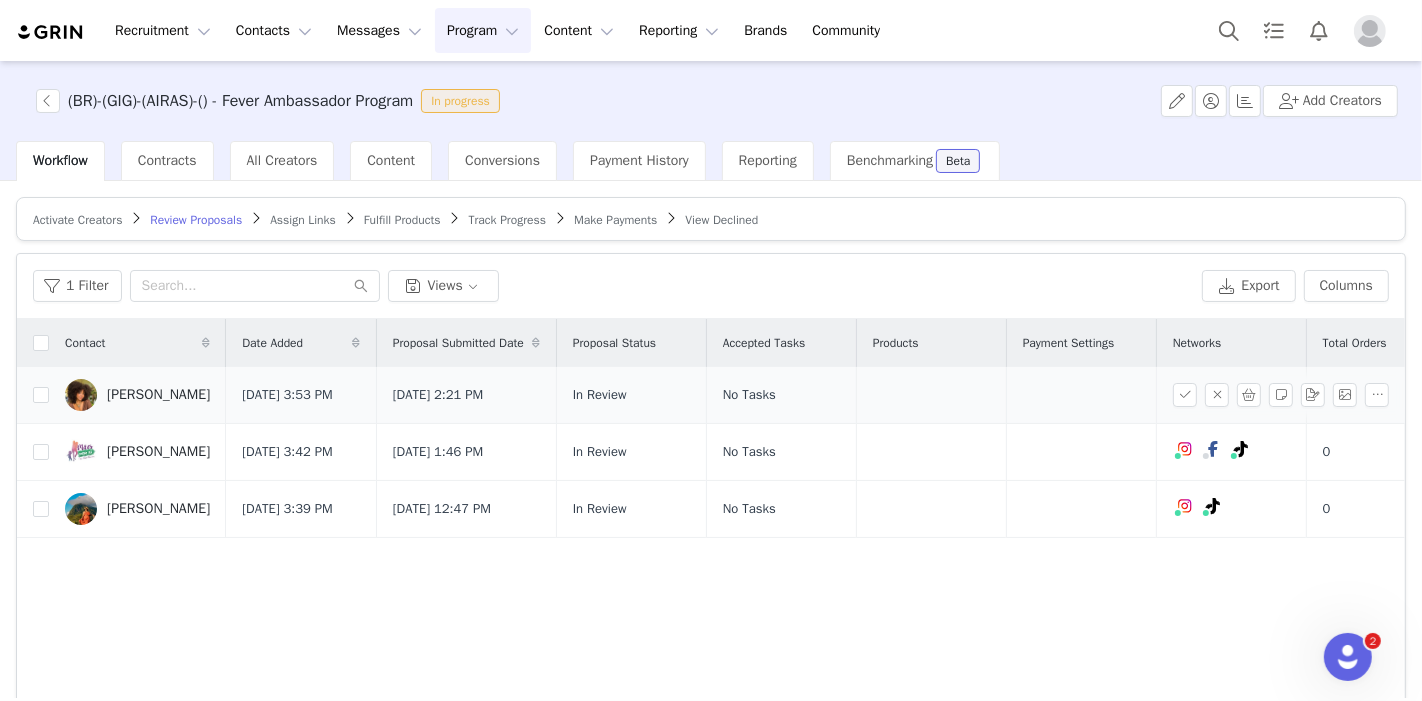 scroll, scrollTop: 0, scrollLeft: 73, axis: horizontal 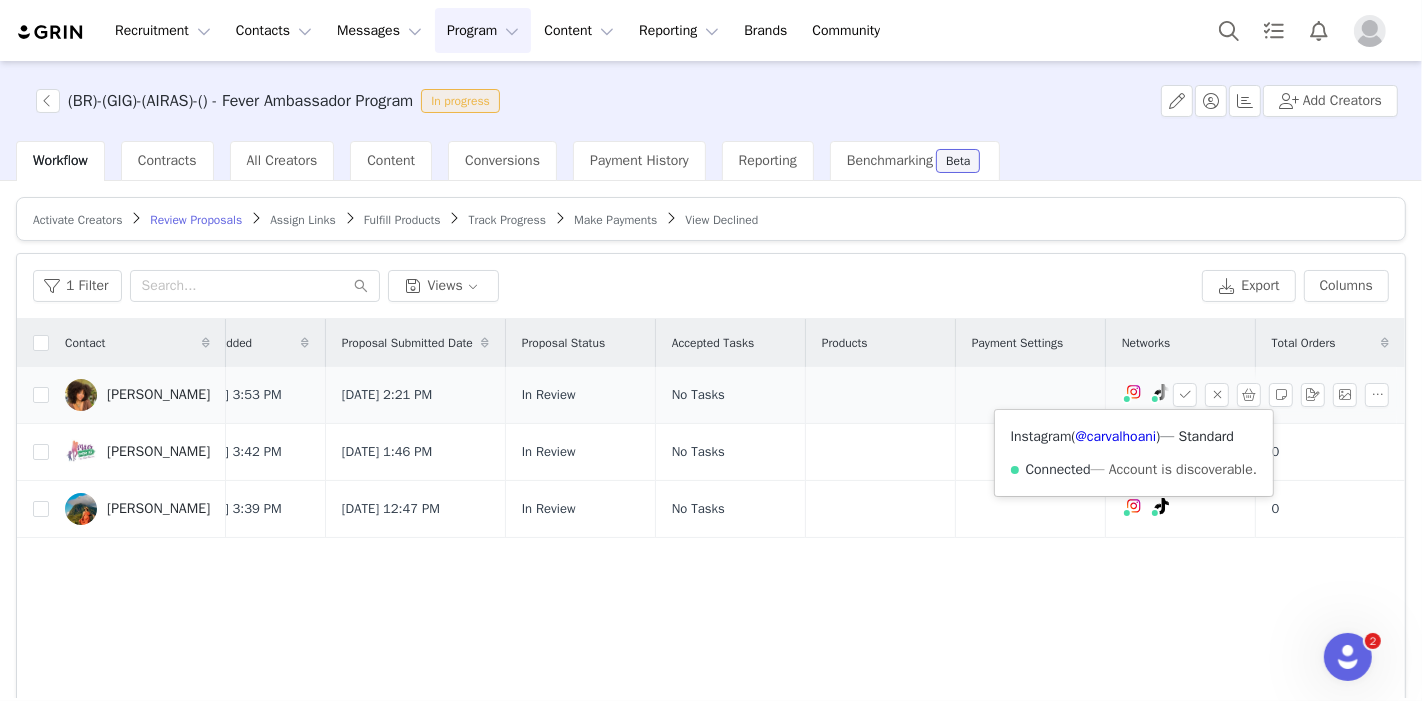 click at bounding box center (1134, 392) 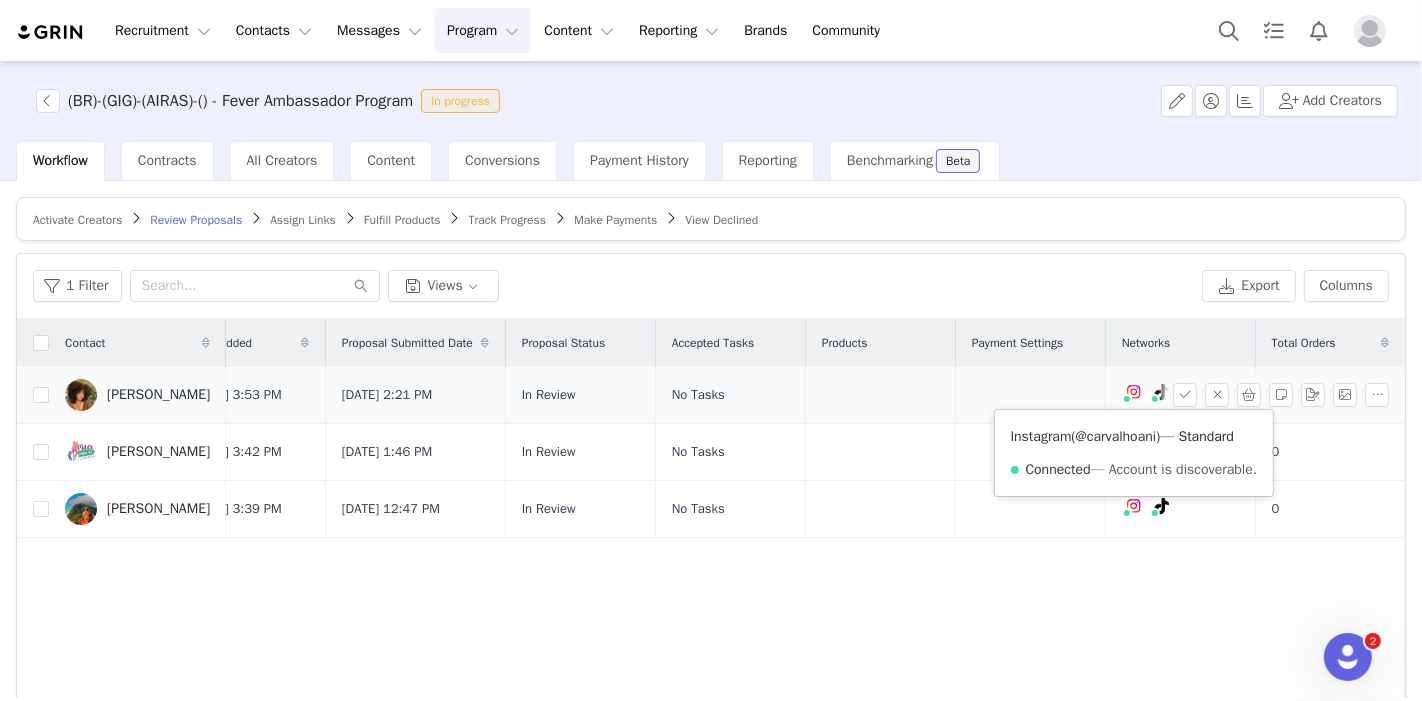 click on "@carvalhoani" at bounding box center [1116, 436] 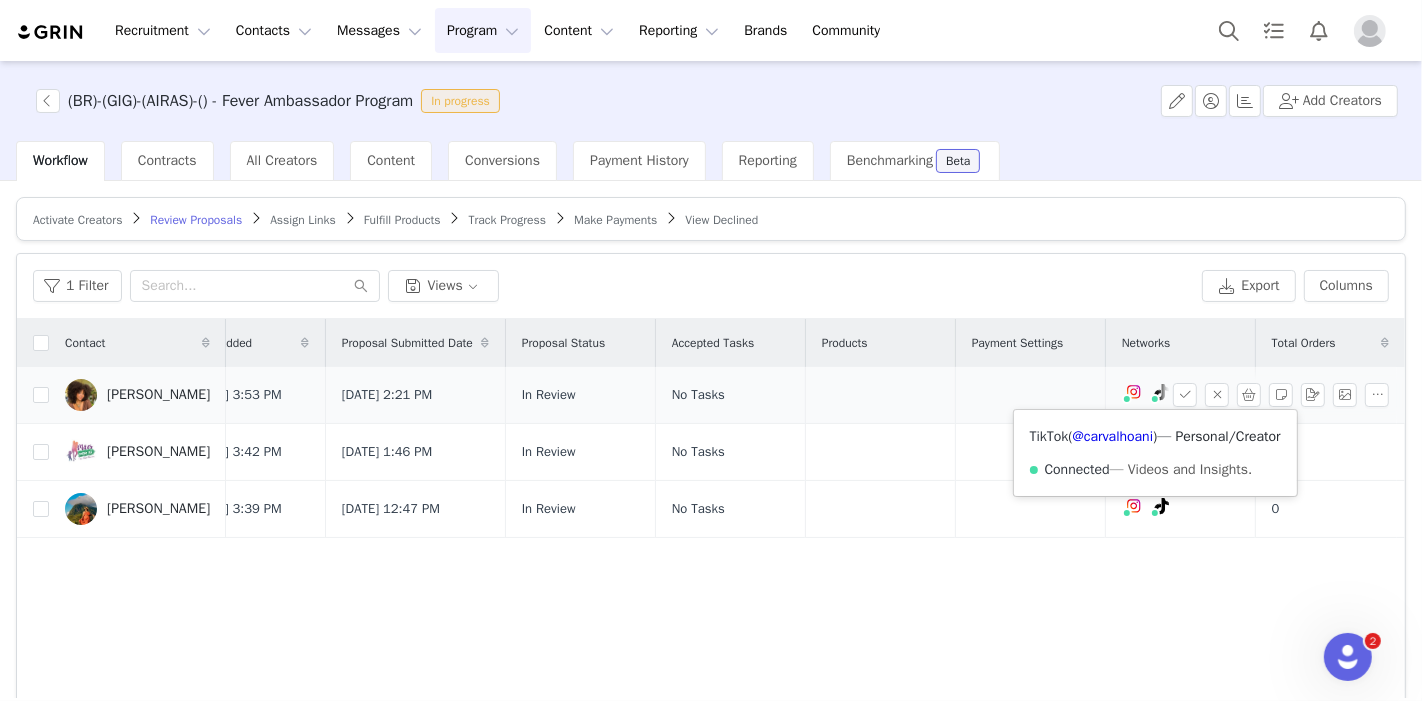 click at bounding box center [1162, 392] 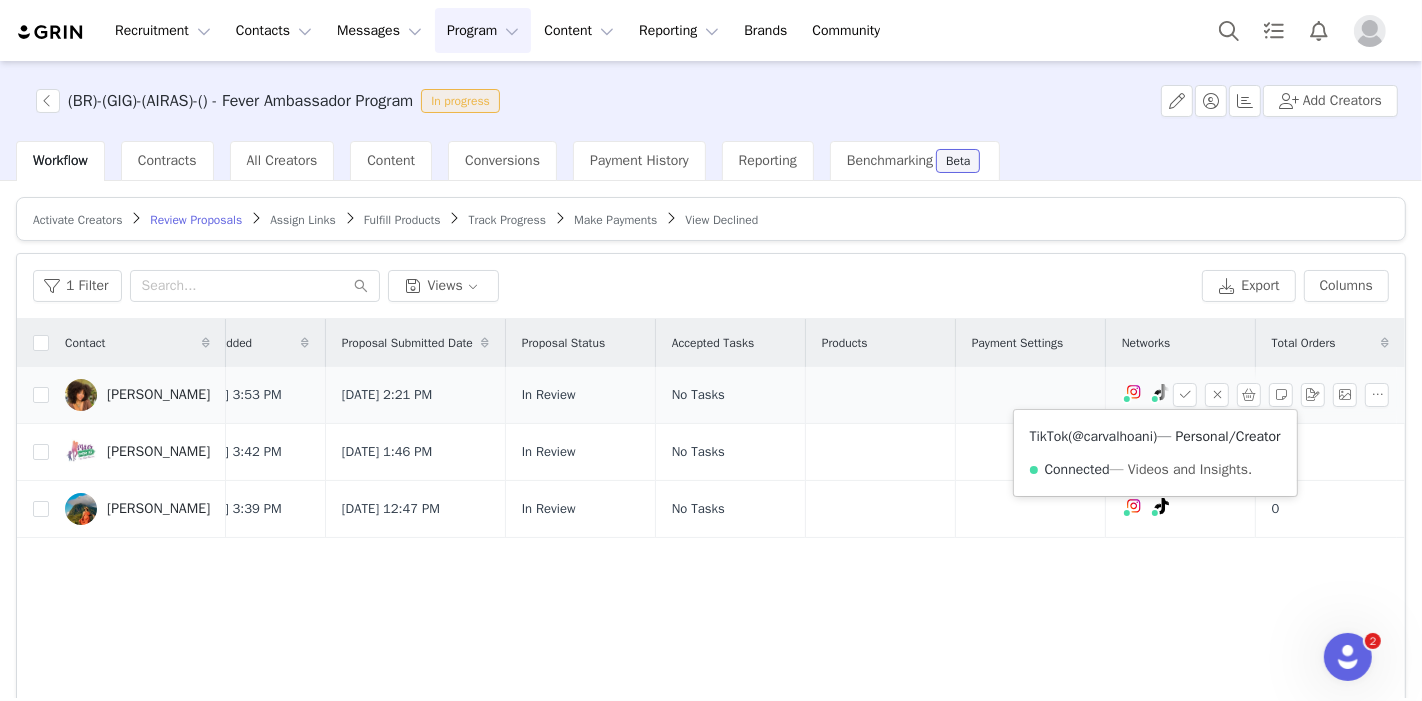 click on "@carvalhoani" at bounding box center [1113, 436] 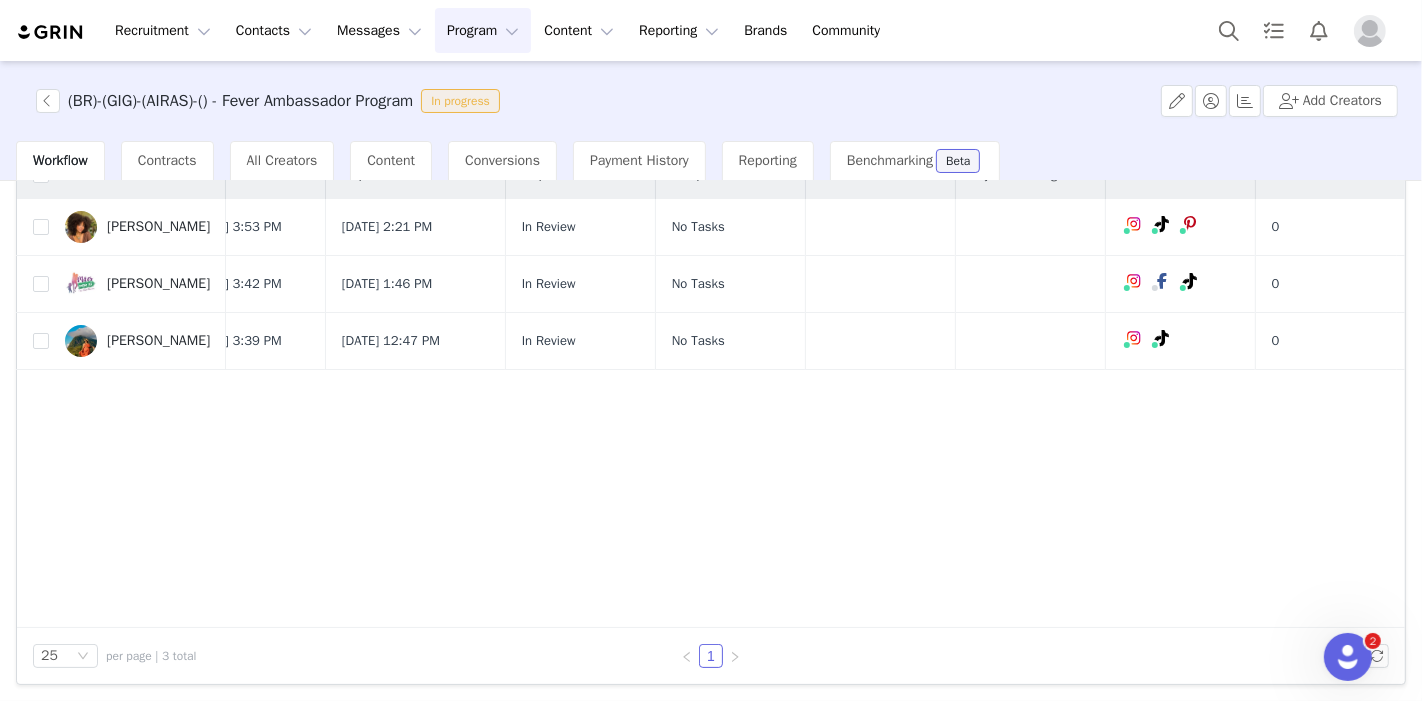 scroll, scrollTop: 0, scrollLeft: 0, axis: both 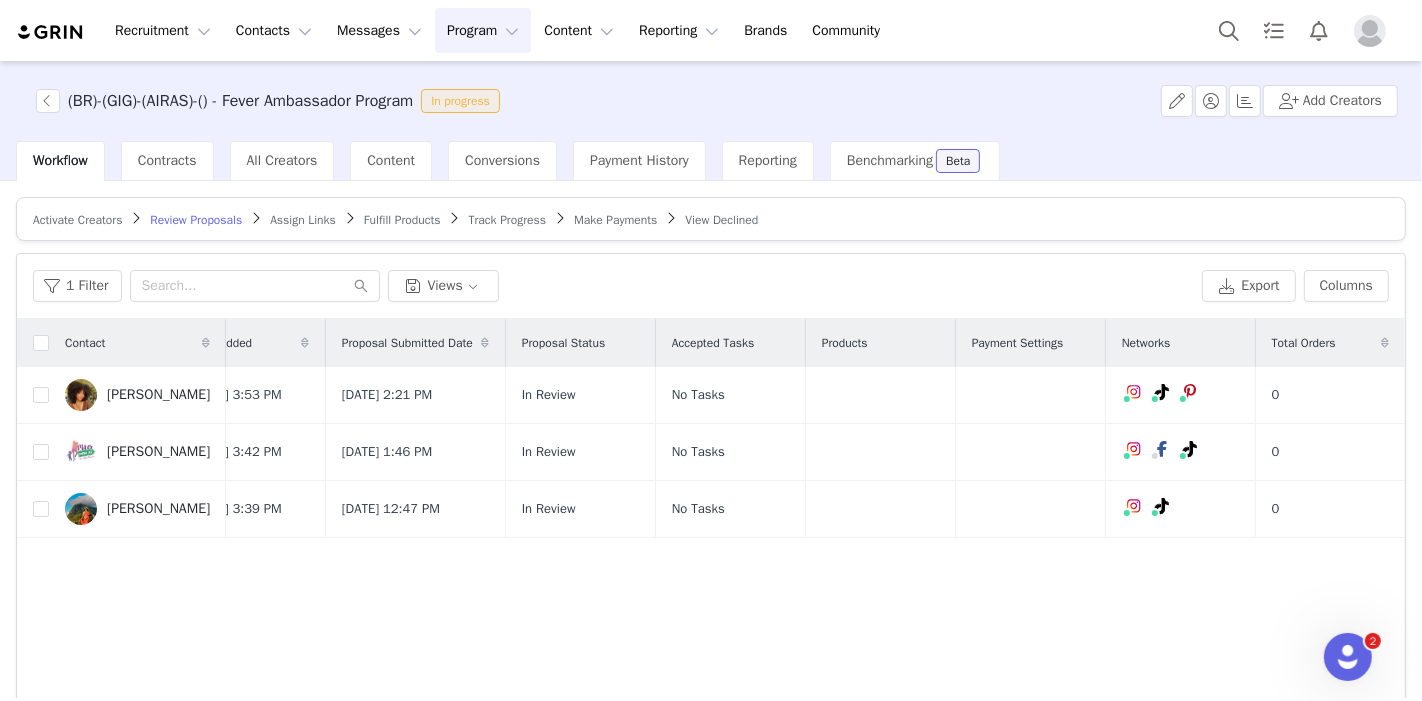 click on "Program Program" at bounding box center [483, 30] 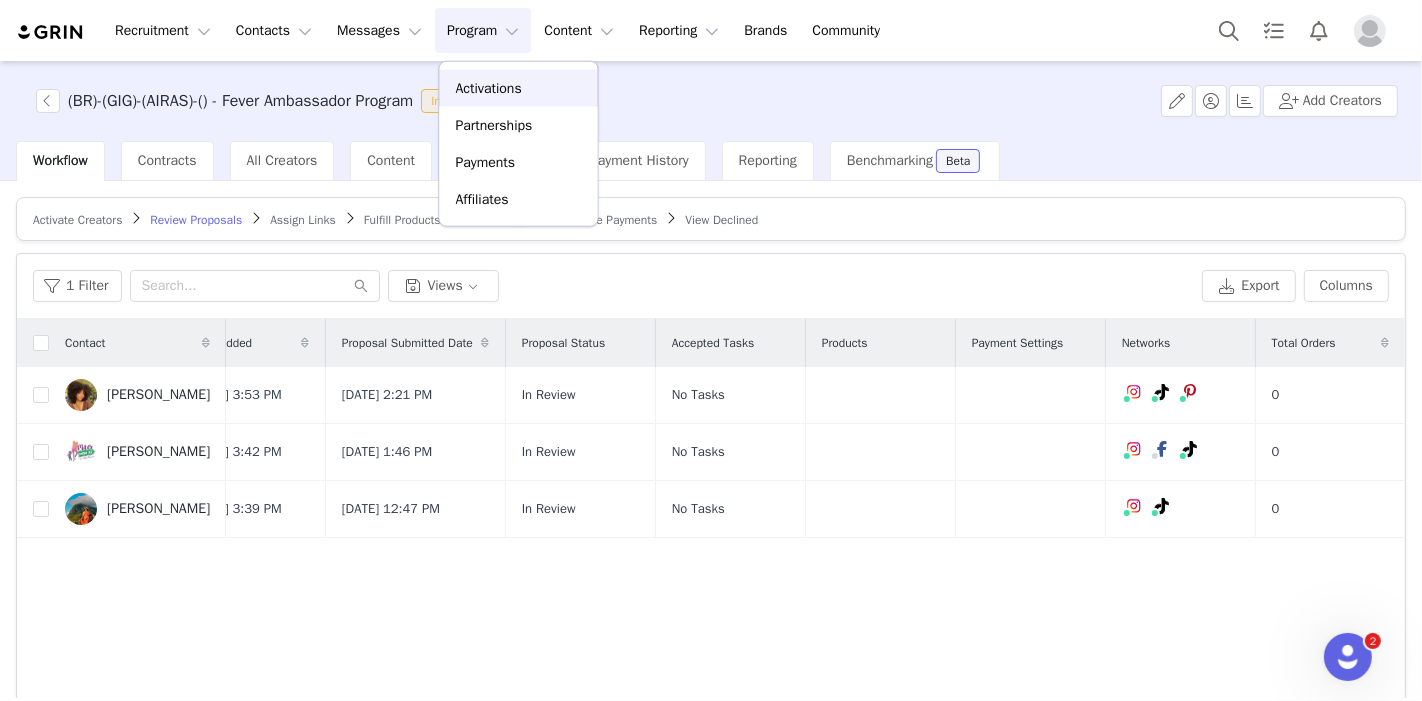 click on "Activations" at bounding box center [489, 88] 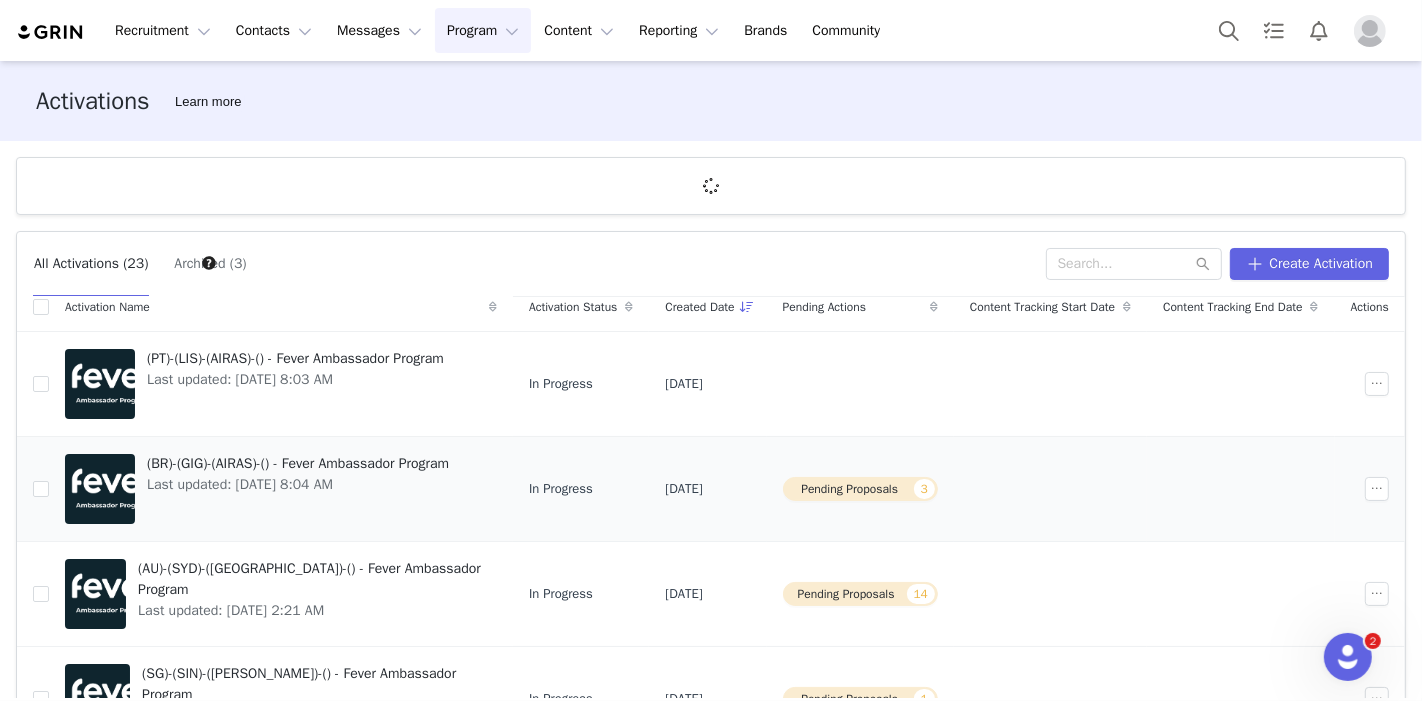 scroll, scrollTop: 0, scrollLeft: 0, axis: both 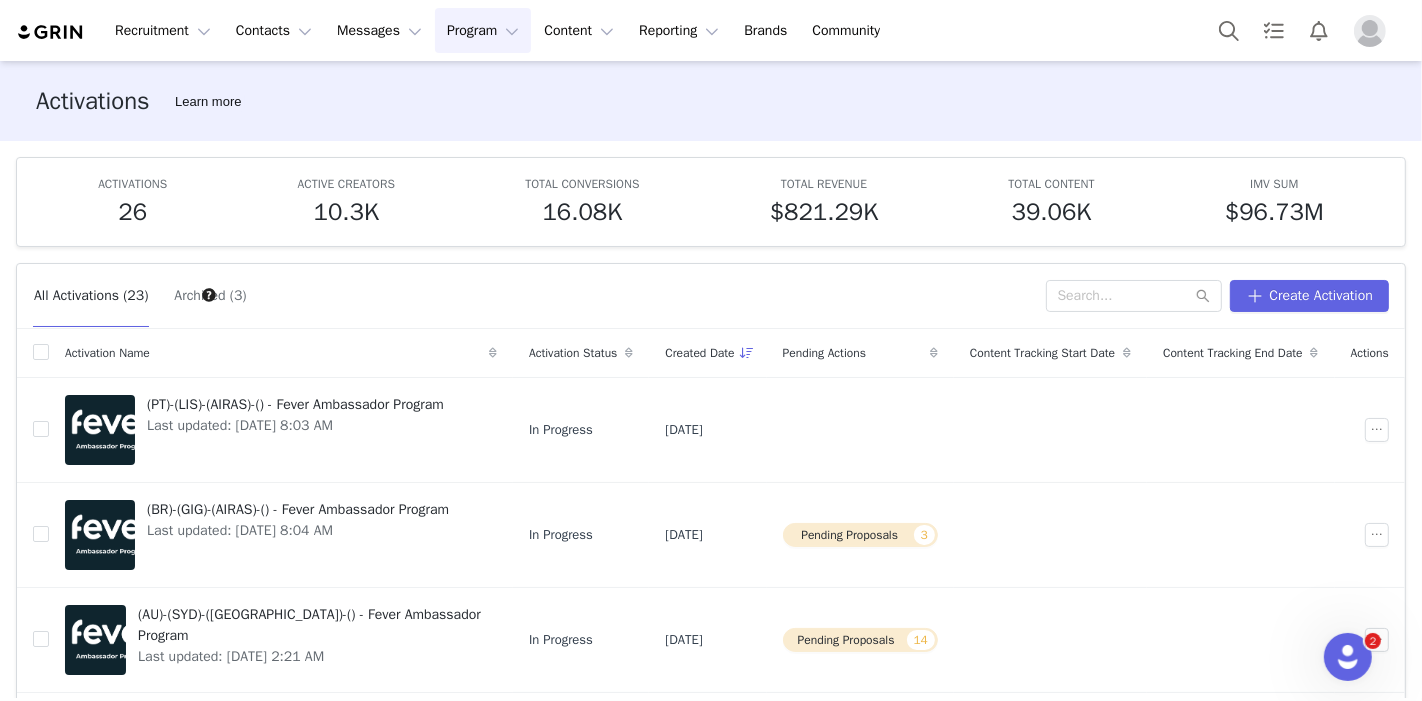 click on "Archived (3)" at bounding box center (210, 296) 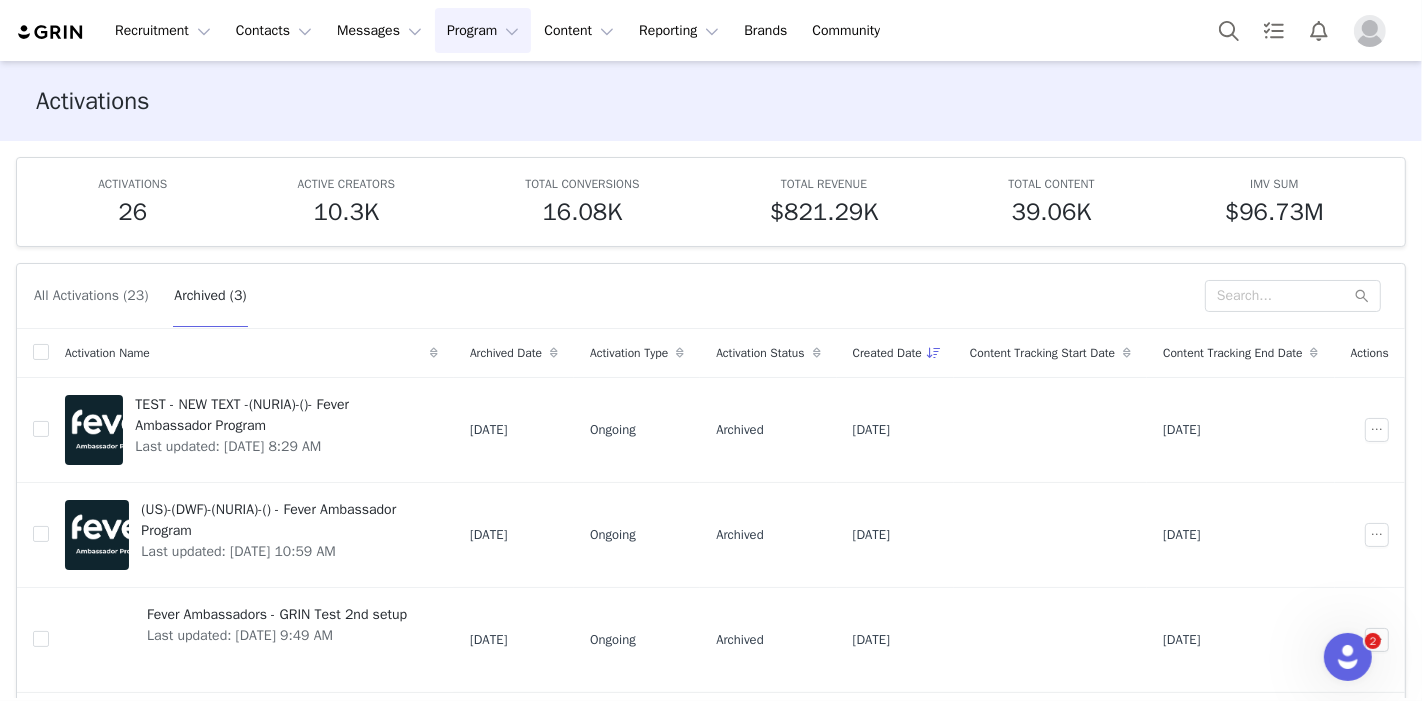 click on "All Activations (23)" at bounding box center (91, 296) 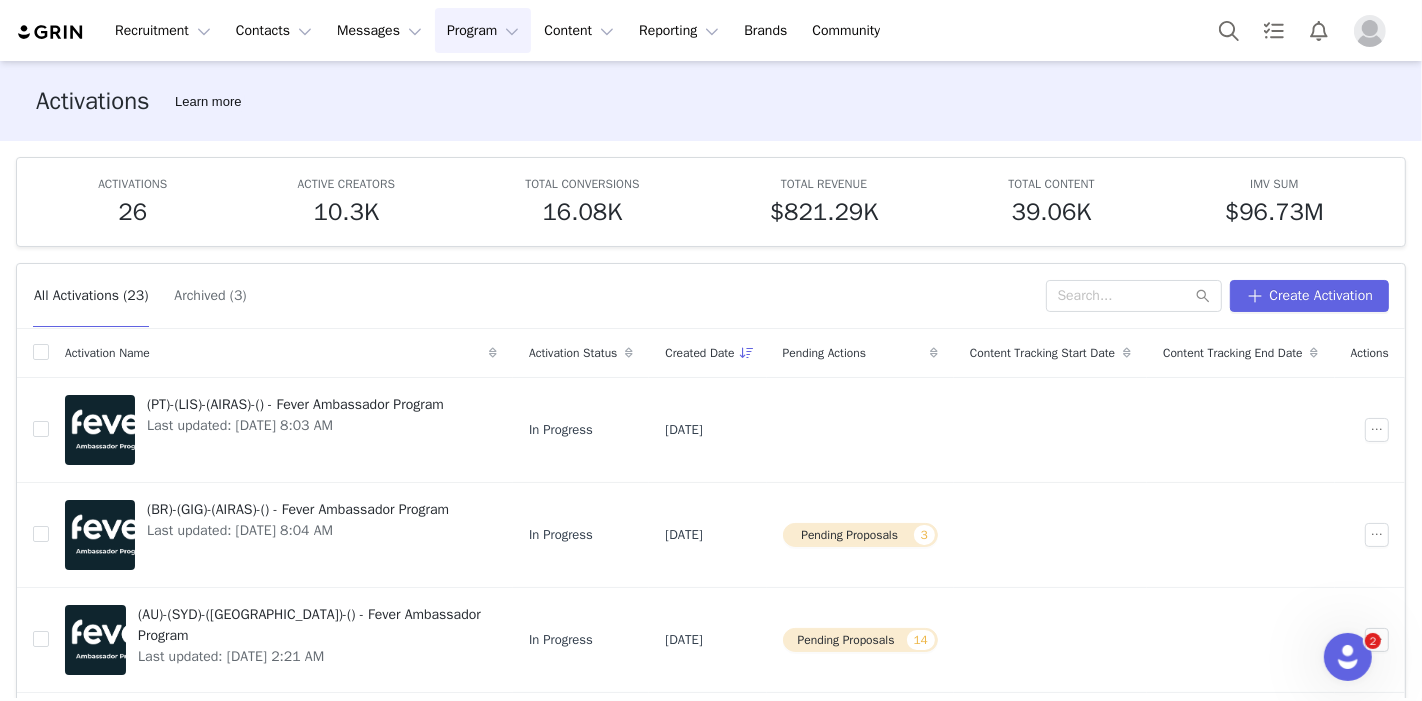 click on "Archived (3)" at bounding box center (210, 296) 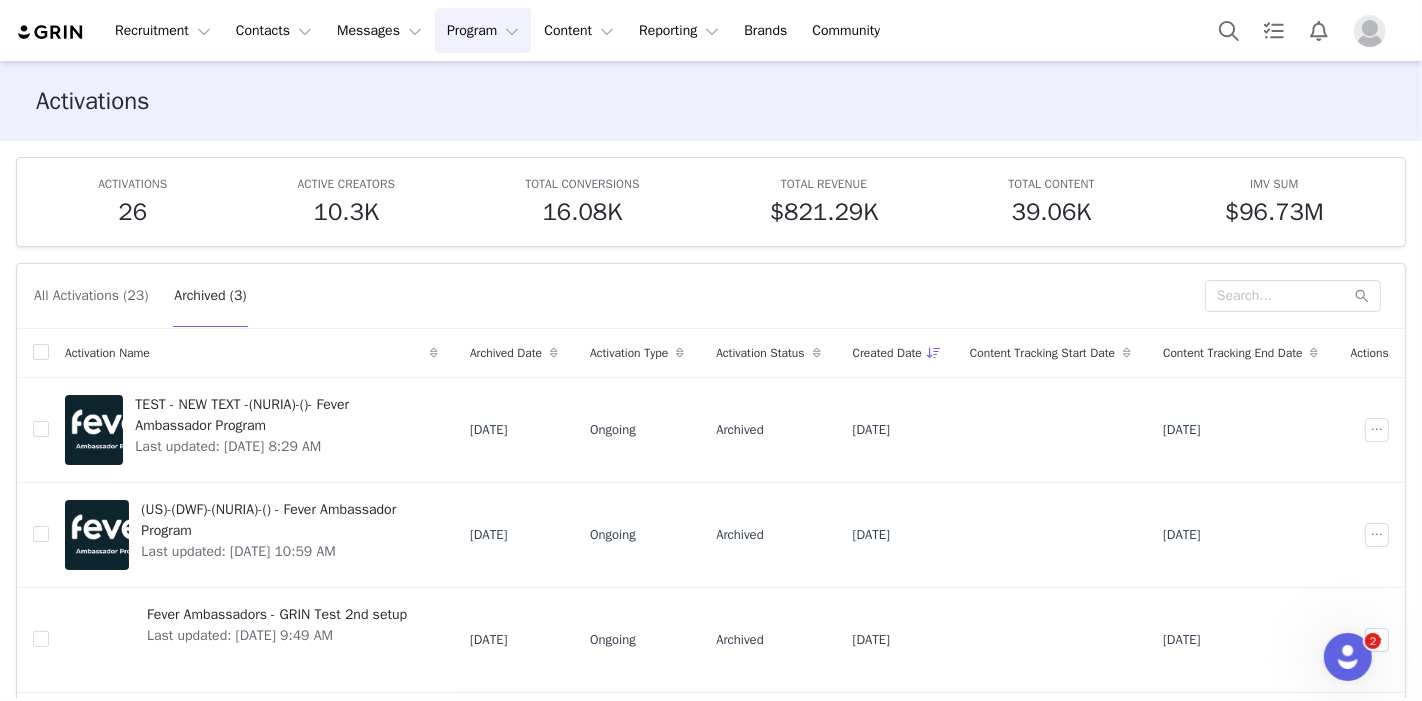 click on "All Activations (23)" at bounding box center (91, 296) 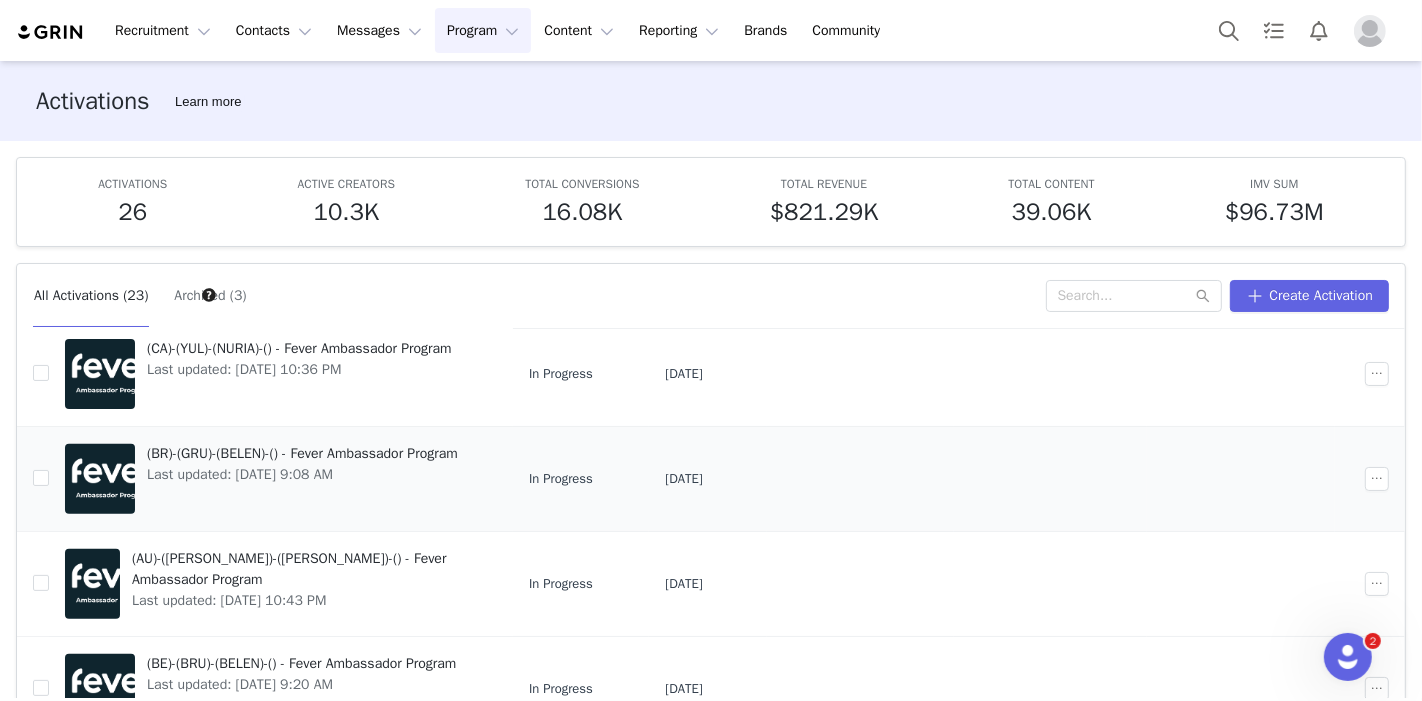 scroll, scrollTop: 692, scrollLeft: 0, axis: vertical 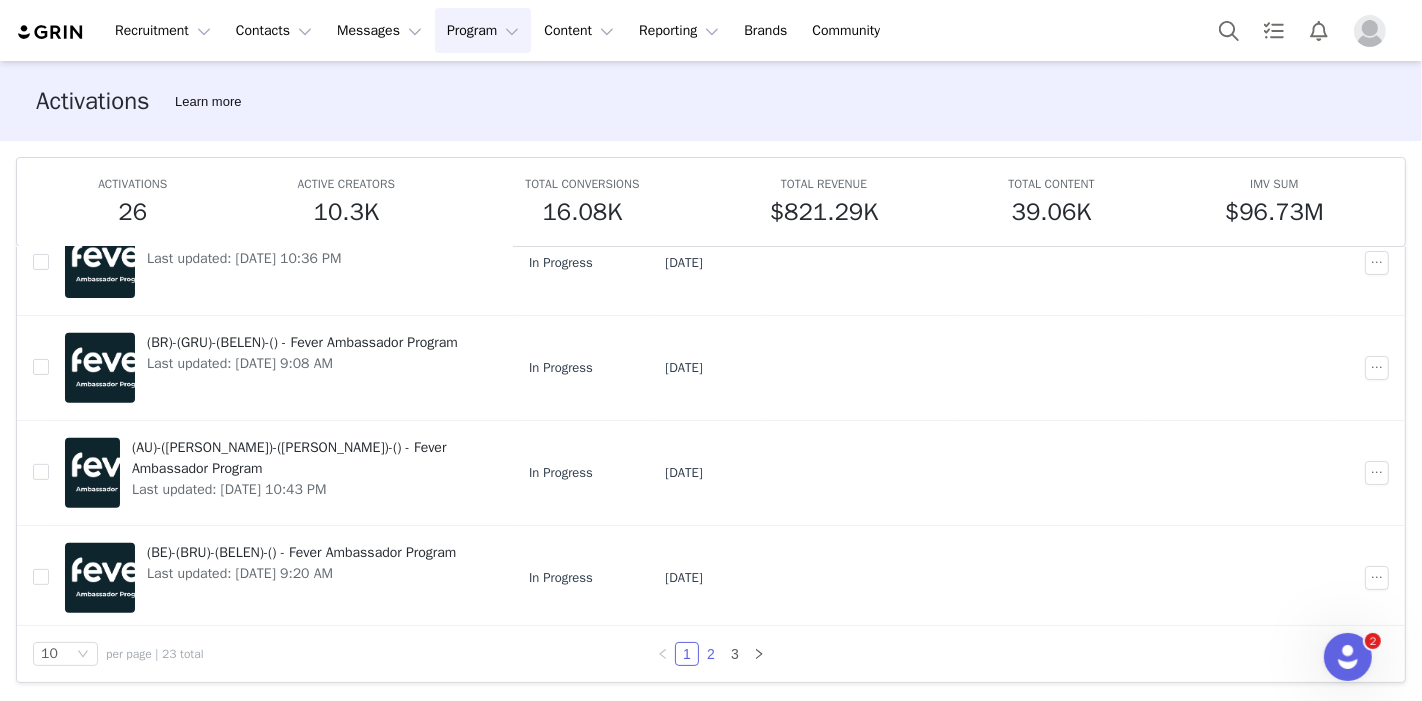 click on "2" at bounding box center [711, 654] 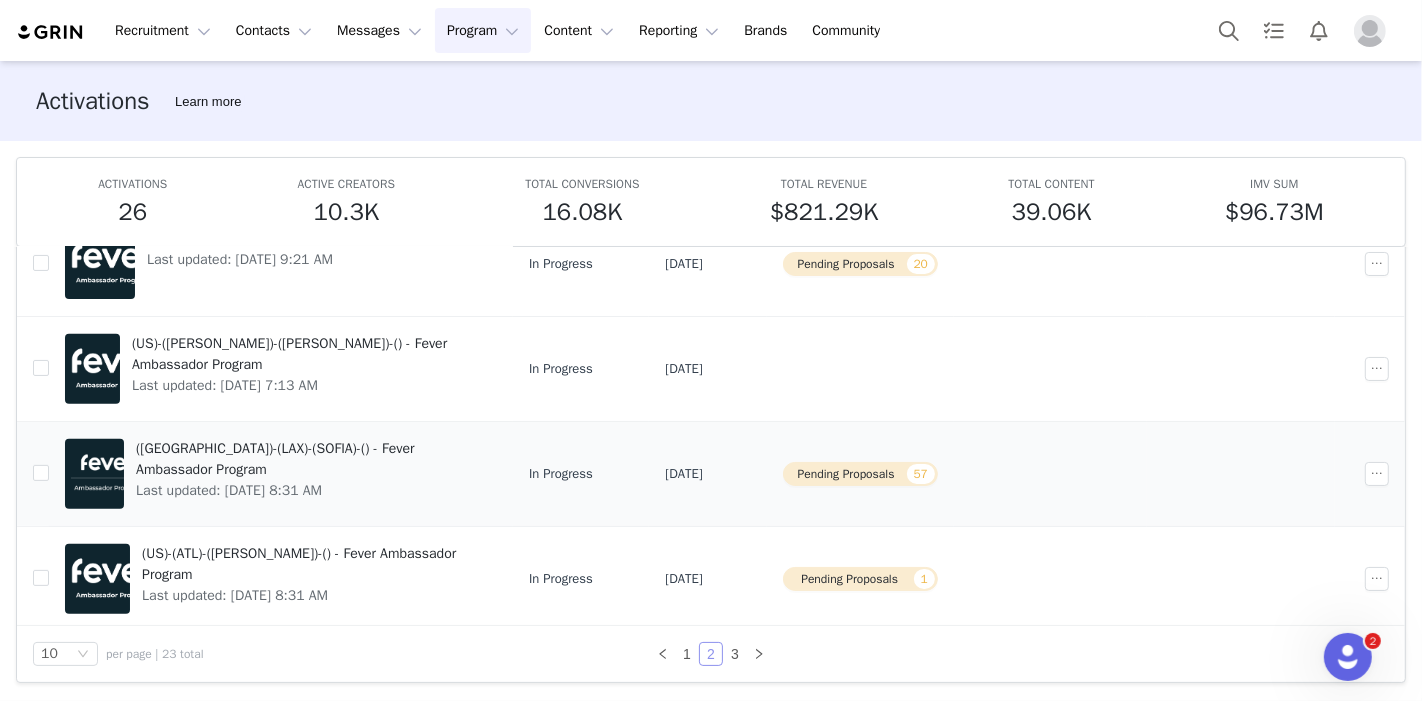 scroll, scrollTop: 692, scrollLeft: 0, axis: vertical 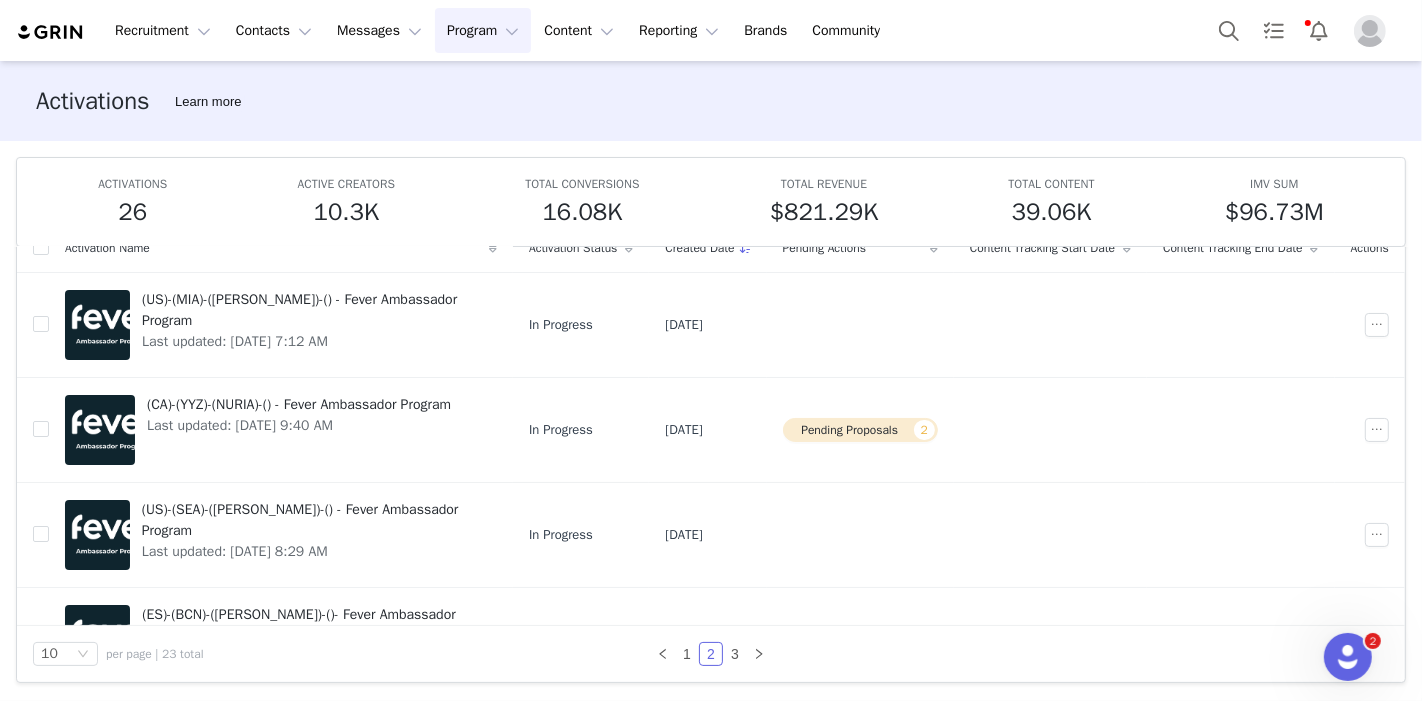 click on "Program Program" at bounding box center [483, 30] 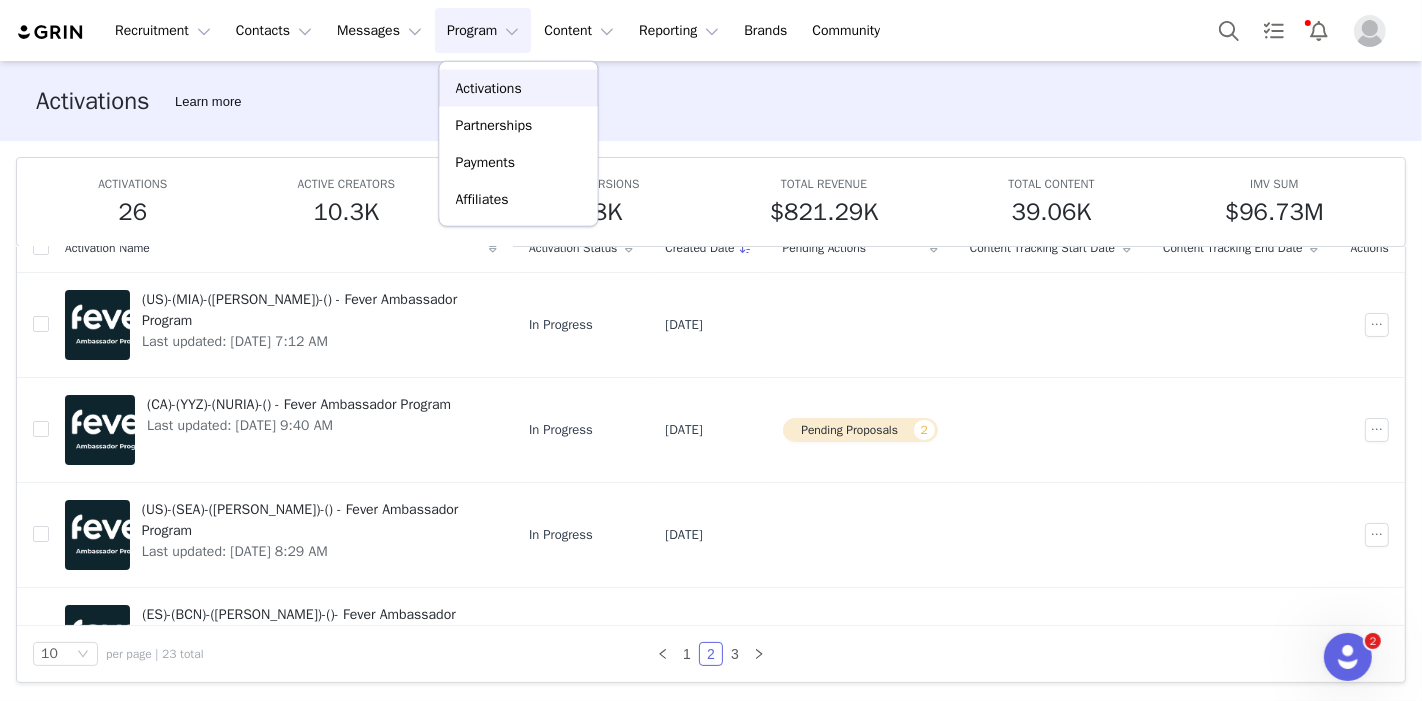 click on "Activations" at bounding box center [489, 88] 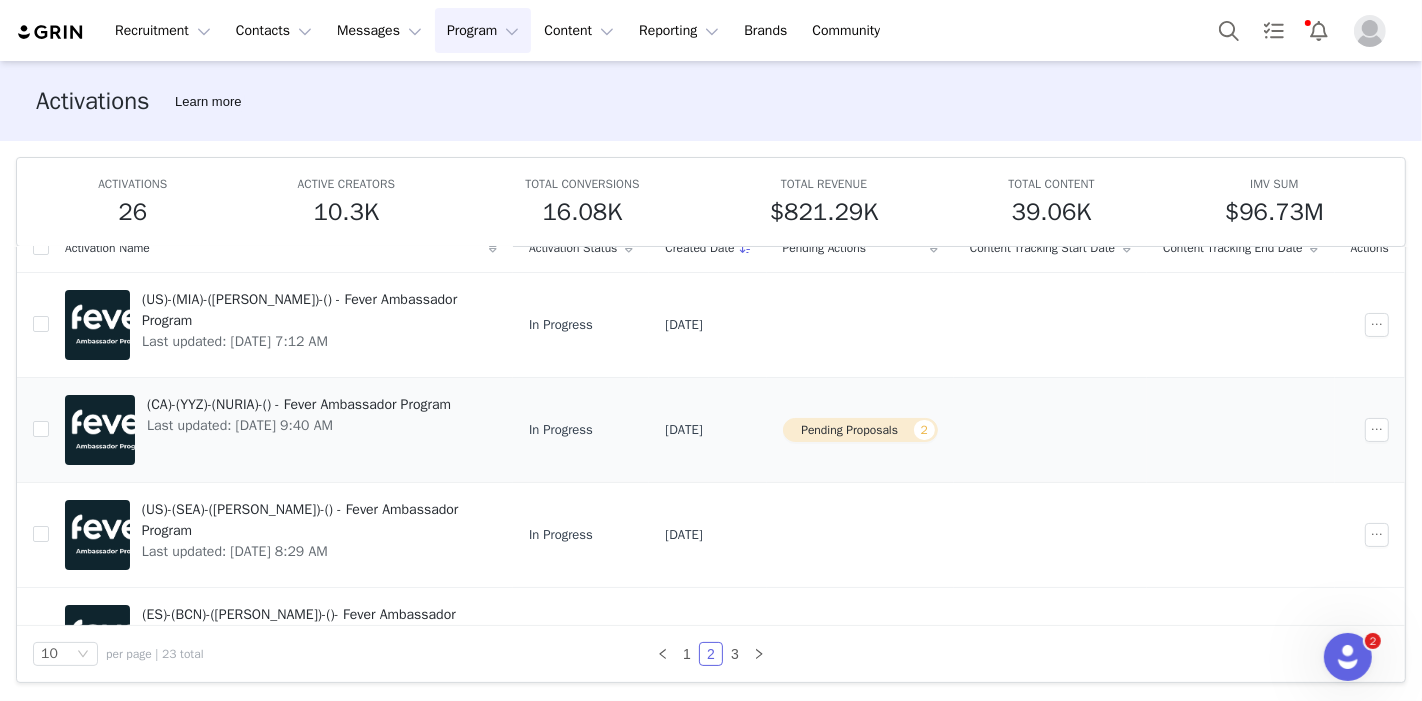 scroll, scrollTop: 0, scrollLeft: 0, axis: both 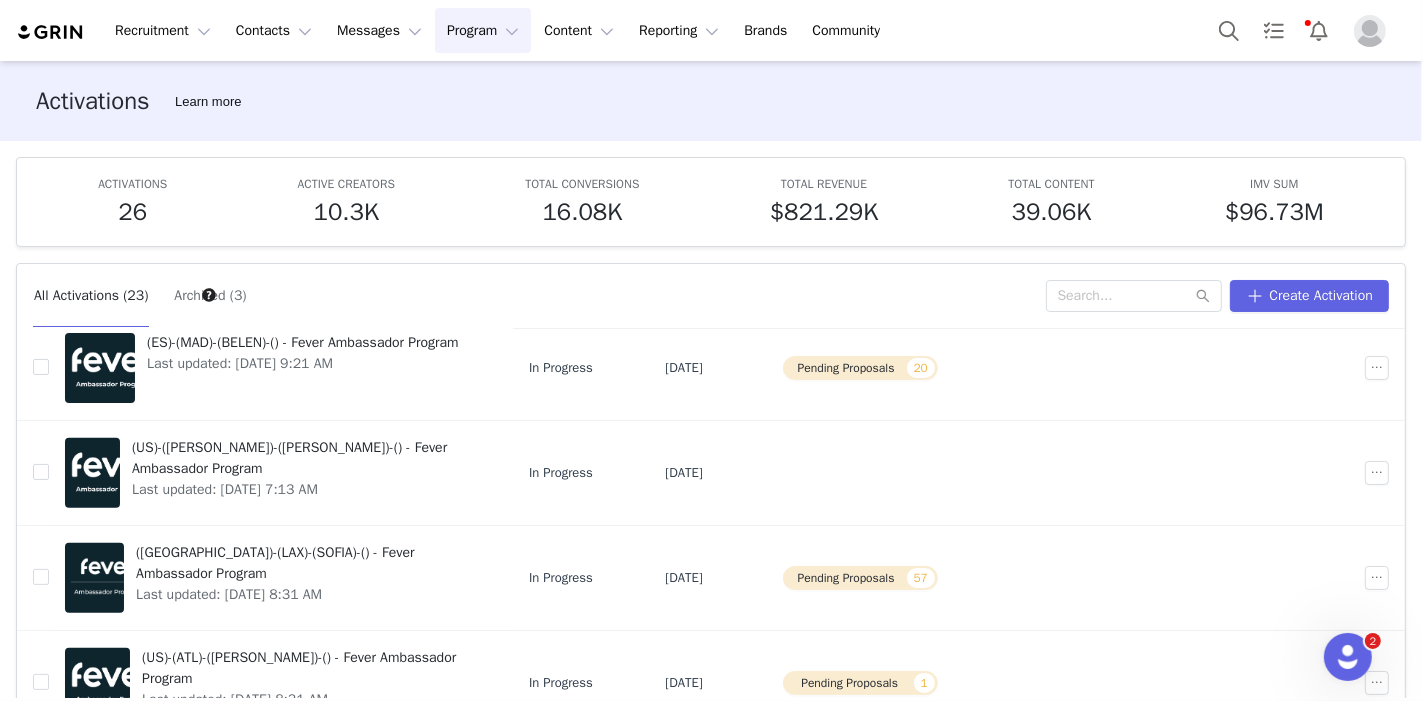 click on "Program Program" at bounding box center (483, 30) 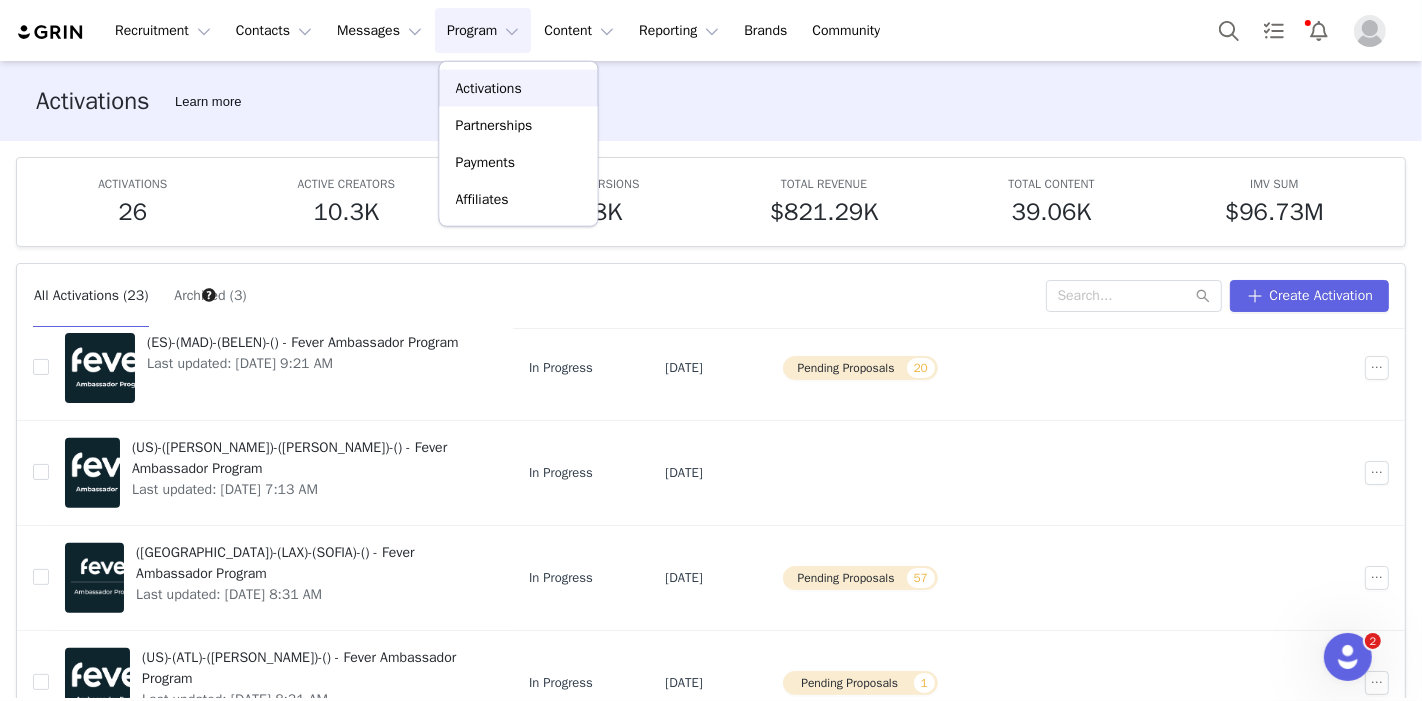 click on "Activations" at bounding box center (519, 88) 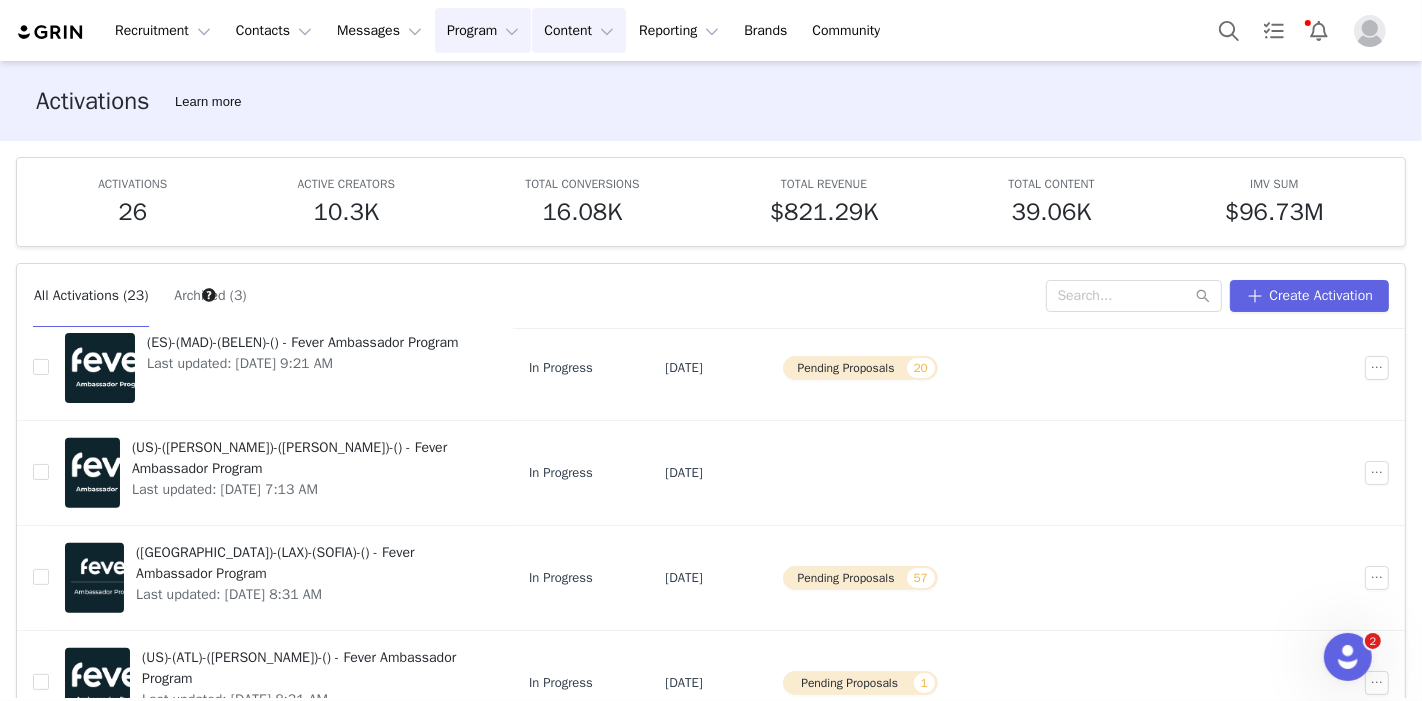 click on "Content Content" at bounding box center (579, 30) 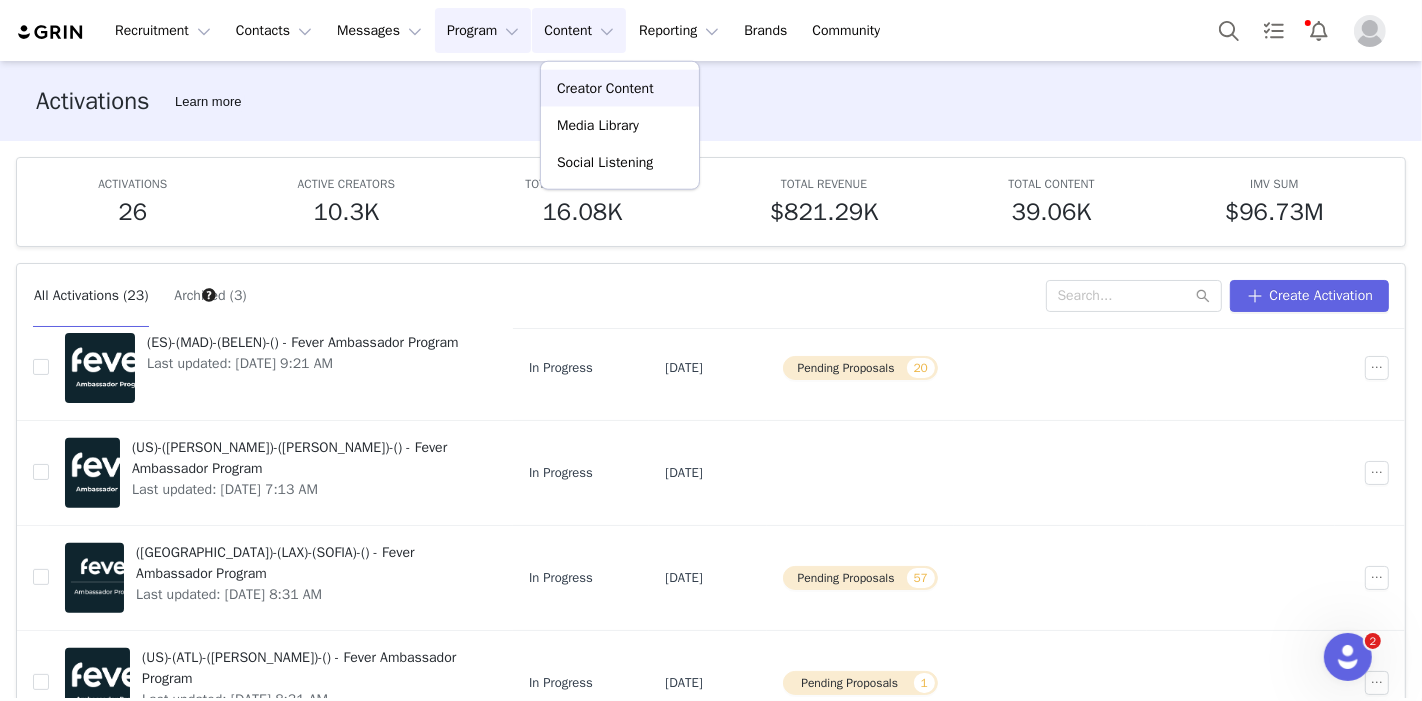 click on "Creator Content" at bounding box center [605, 88] 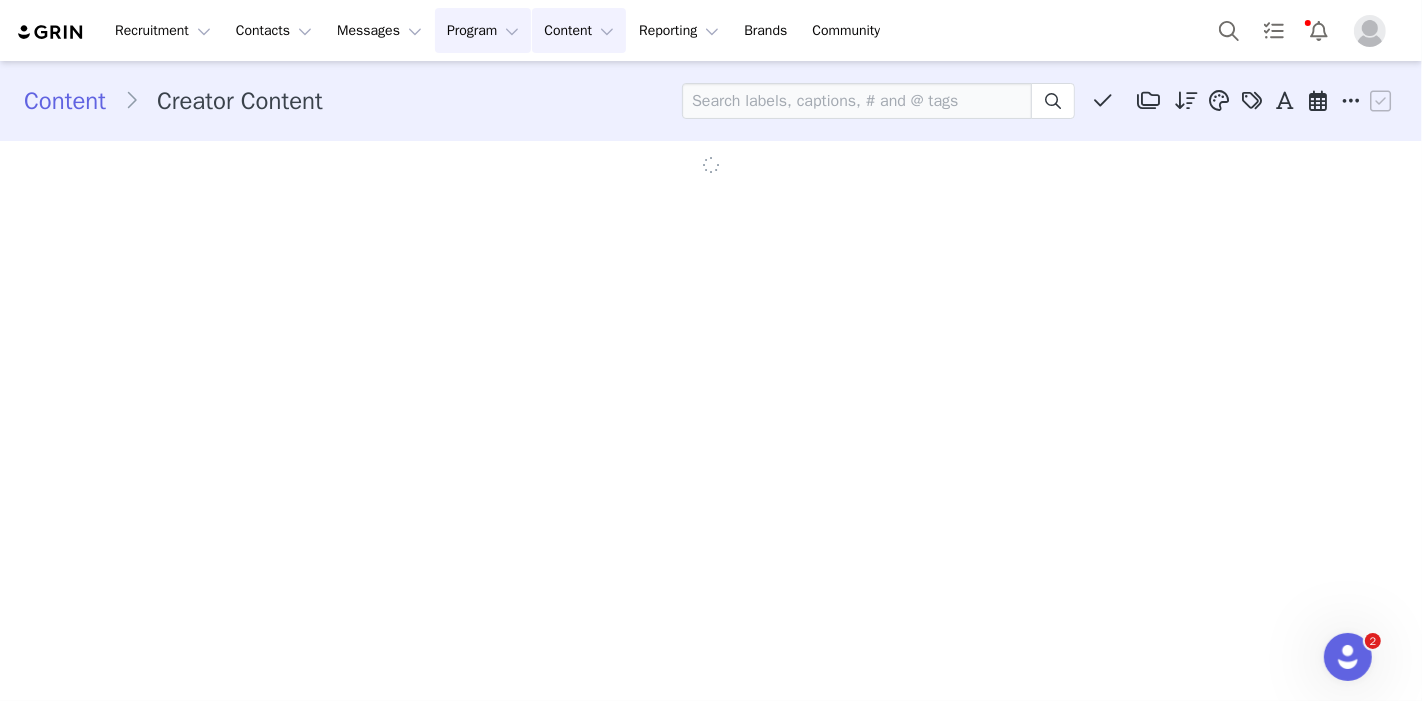 click on "Program Program" at bounding box center (483, 30) 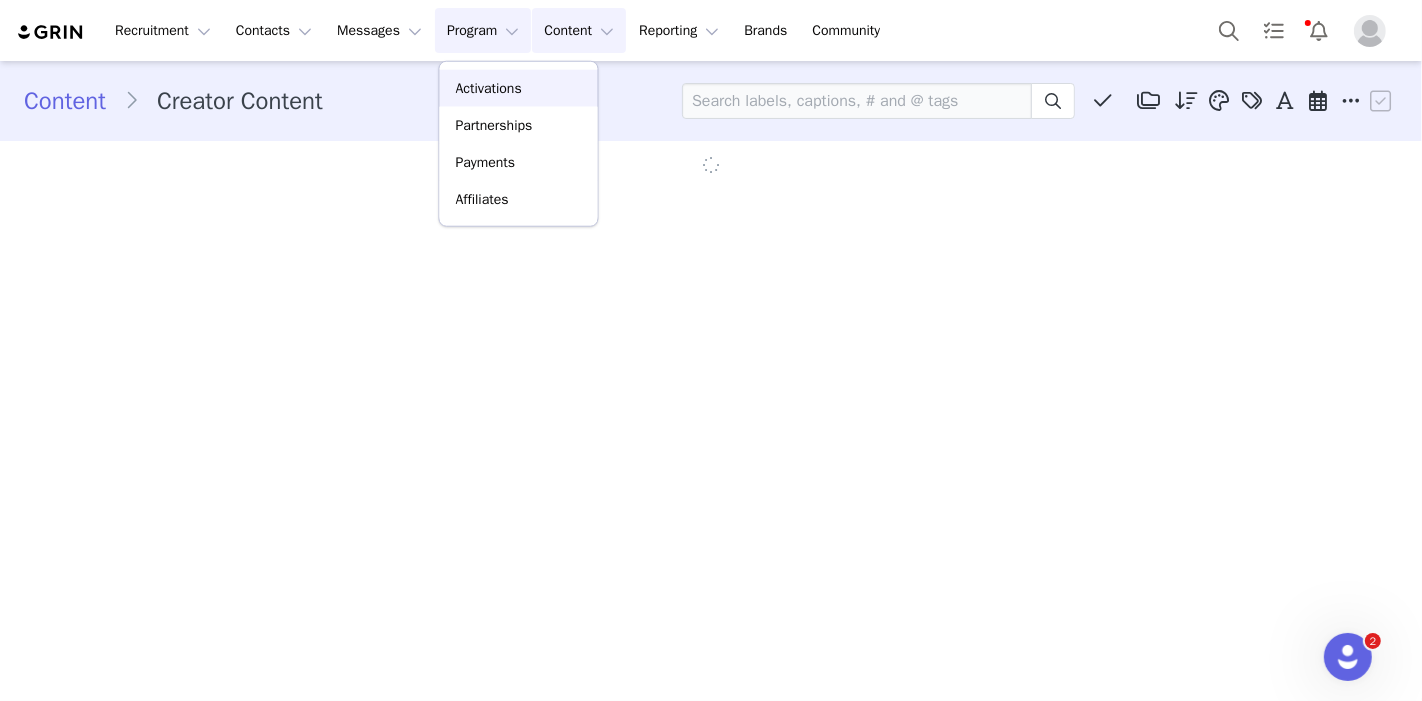 click on "Activations" at bounding box center (489, 88) 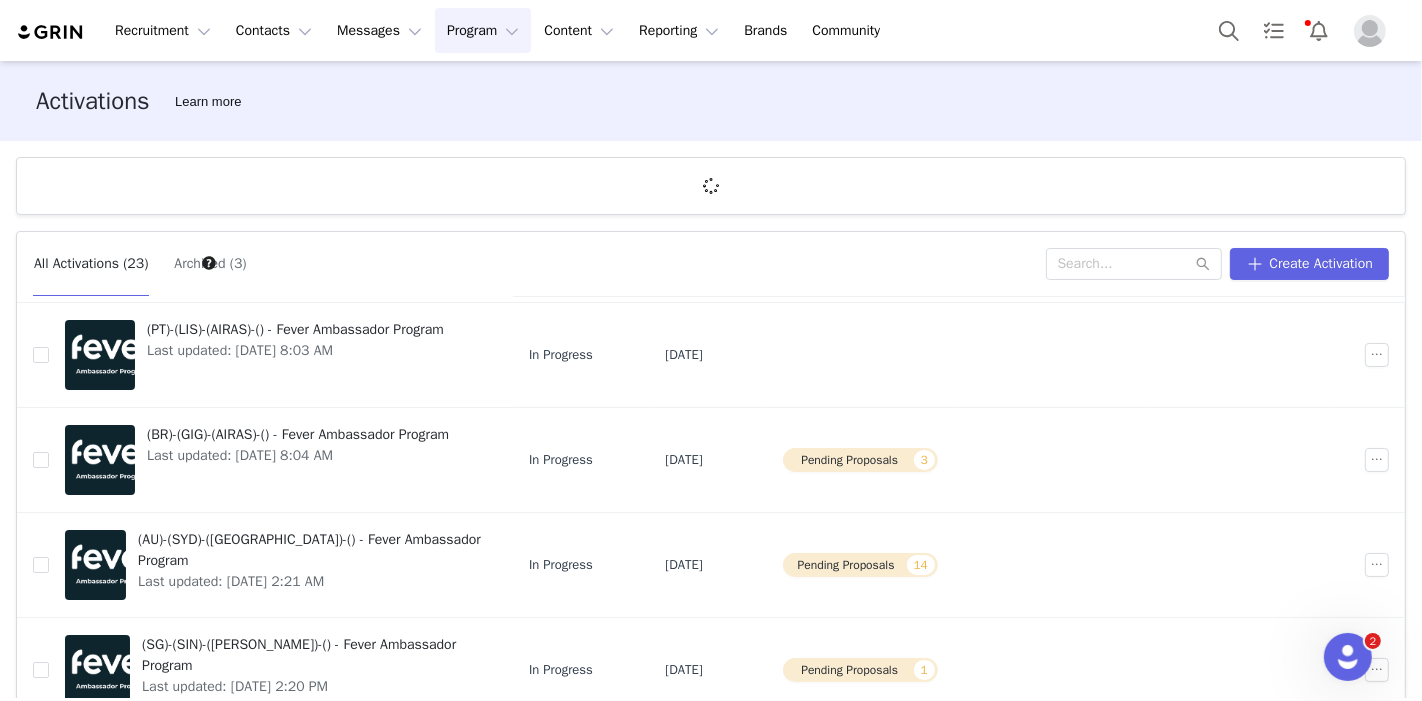 scroll, scrollTop: 44, scrollLeft: 0, axis: vertical 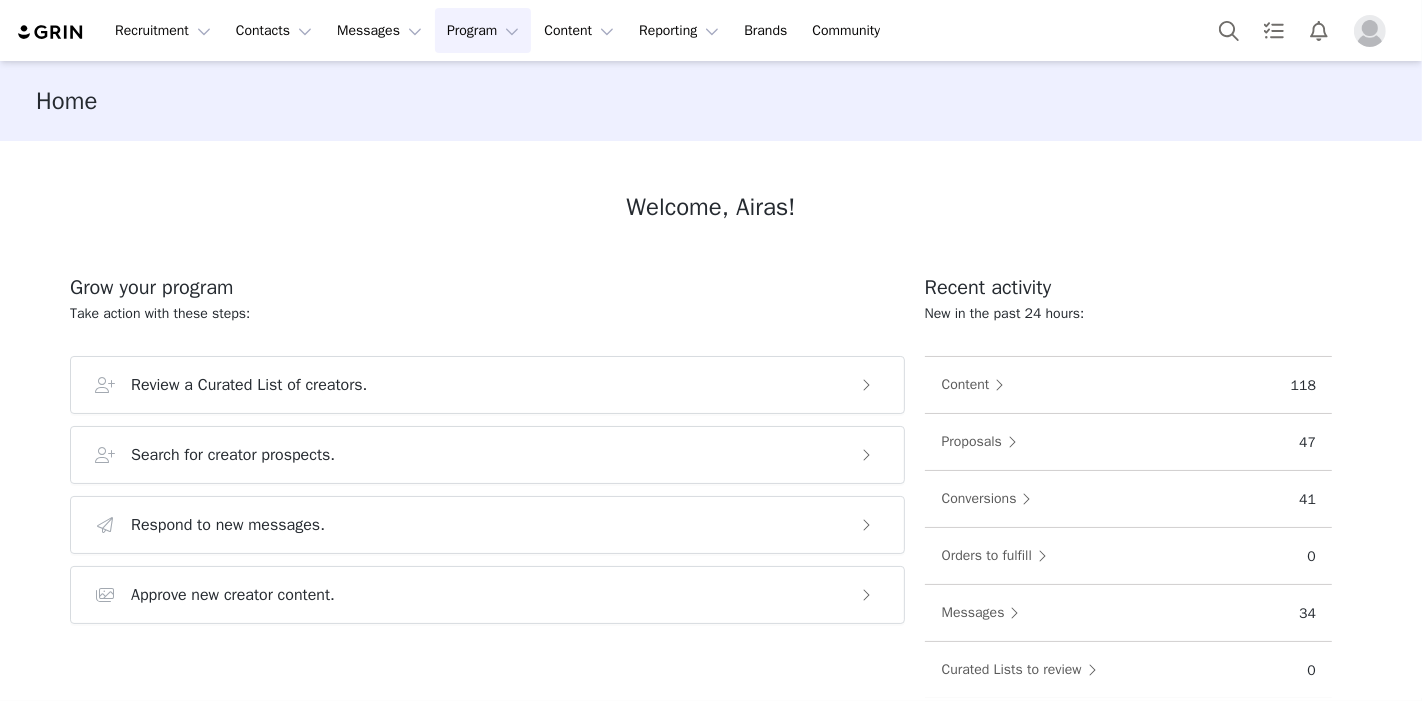 click on "Program Program" at bounding box center (483, 30) 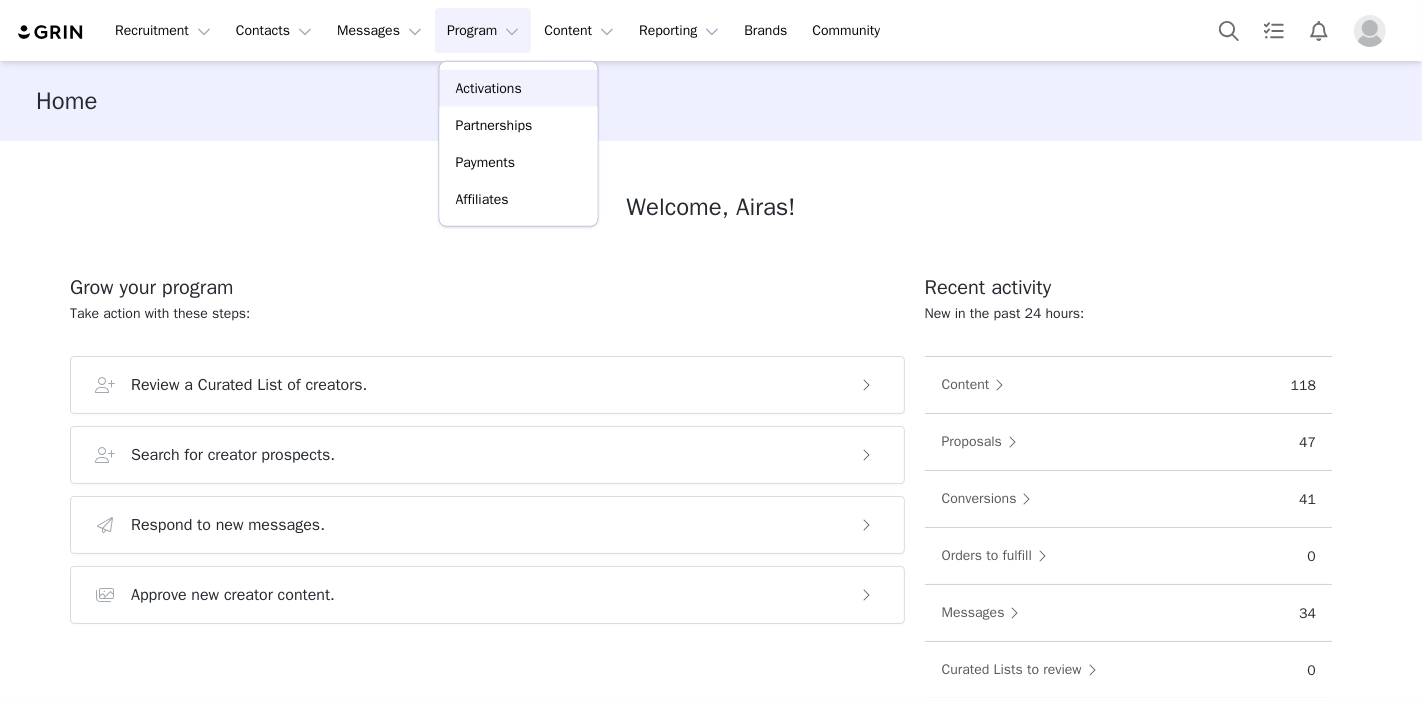 click on "Activations" at bounding box center [489, 88] 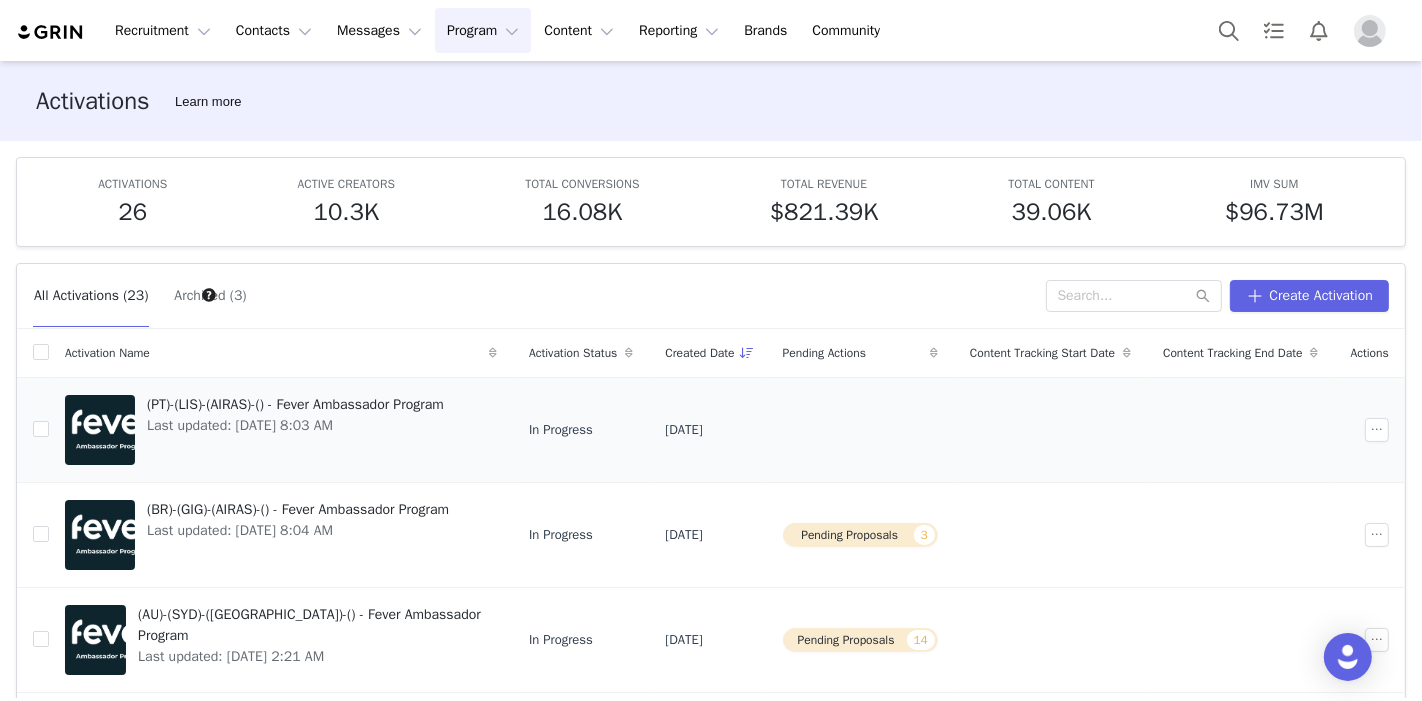 click on "(PT)-(LIS)-(AIRAS)-() - Fever Ambassador Program" at bounding box center (295, 404) 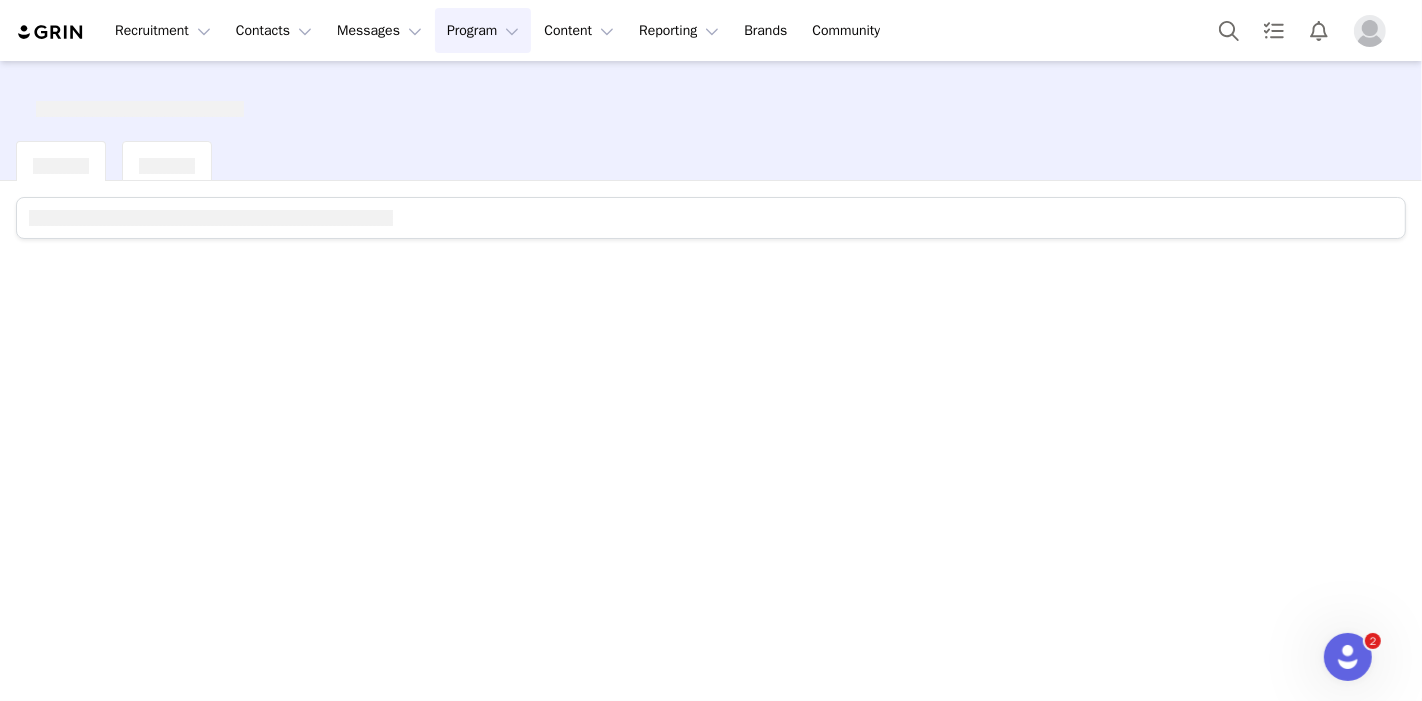 scroll, scrollTop: 0, scrollLeft: 0, axis: both 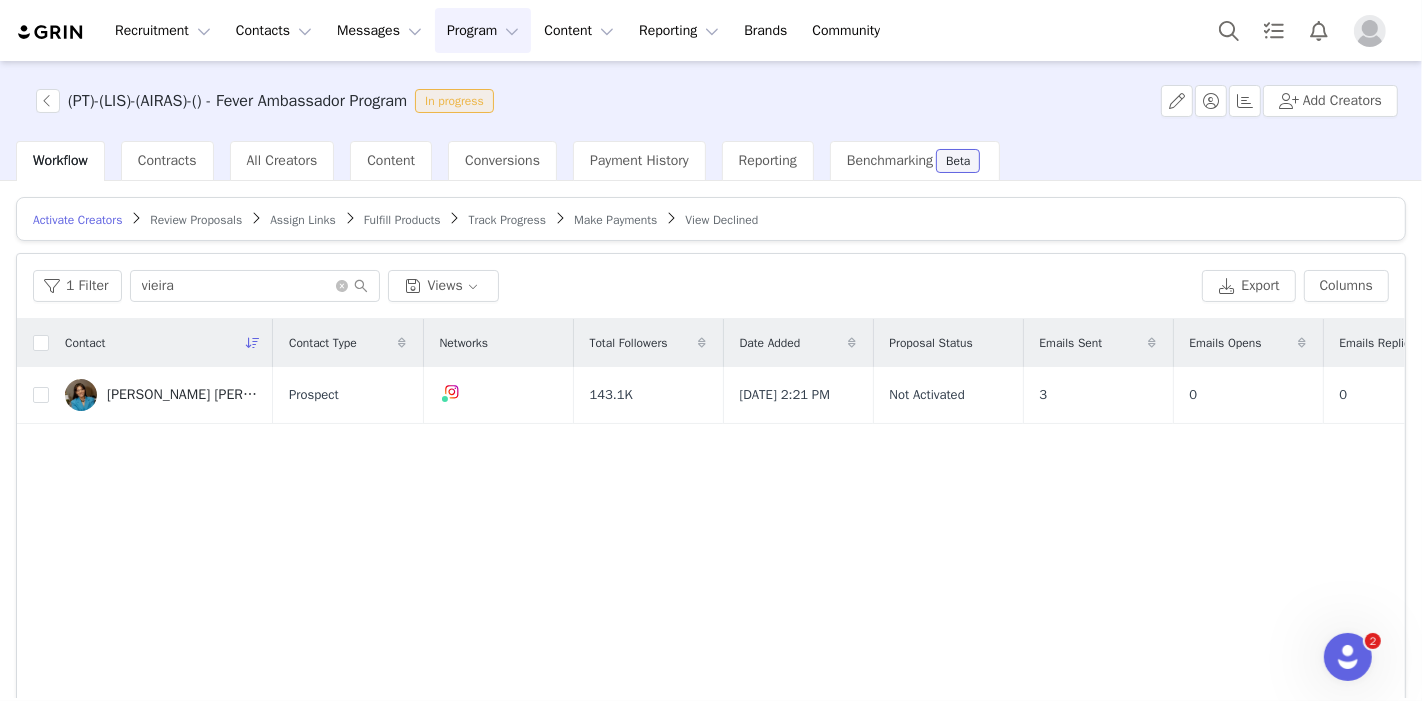 click on "1 Filter vieira Views     Export     Columns" at bounding box center [711, 286] 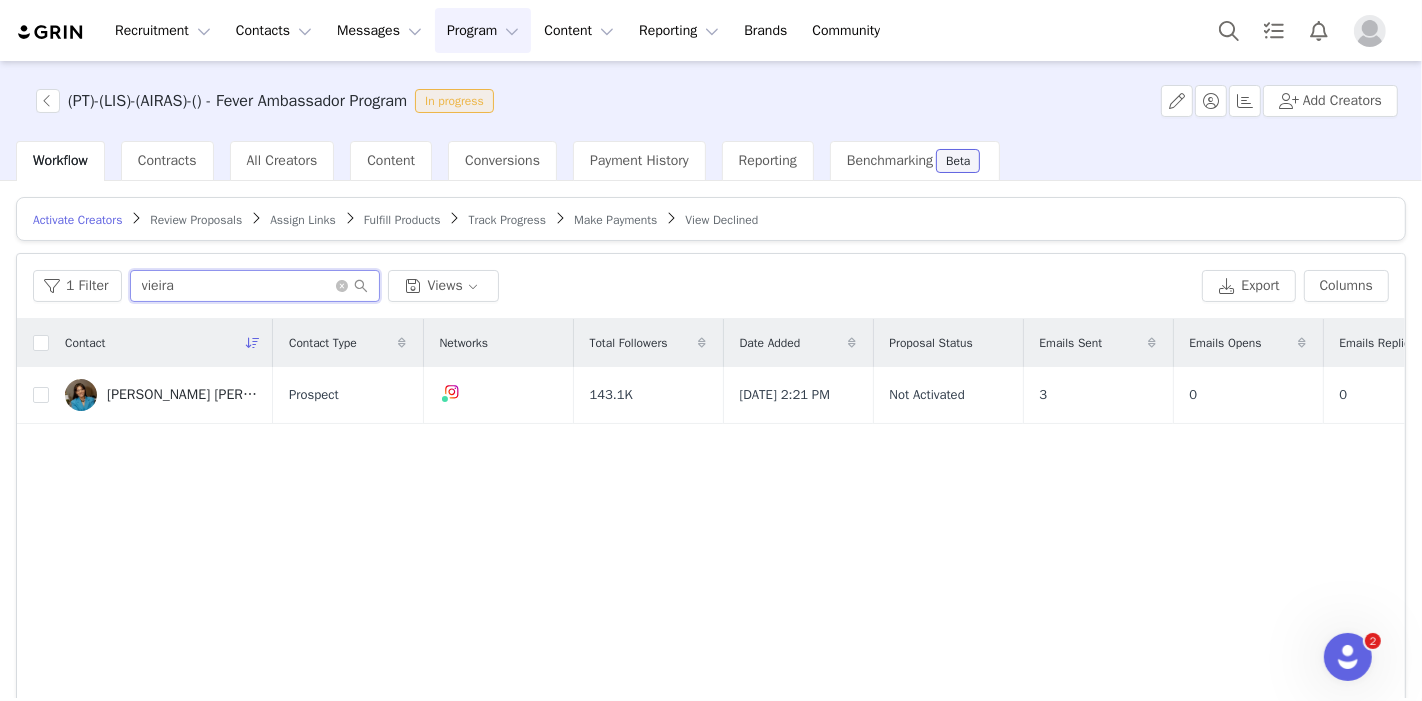 click on "vieira" at bounding box center (255, 286) 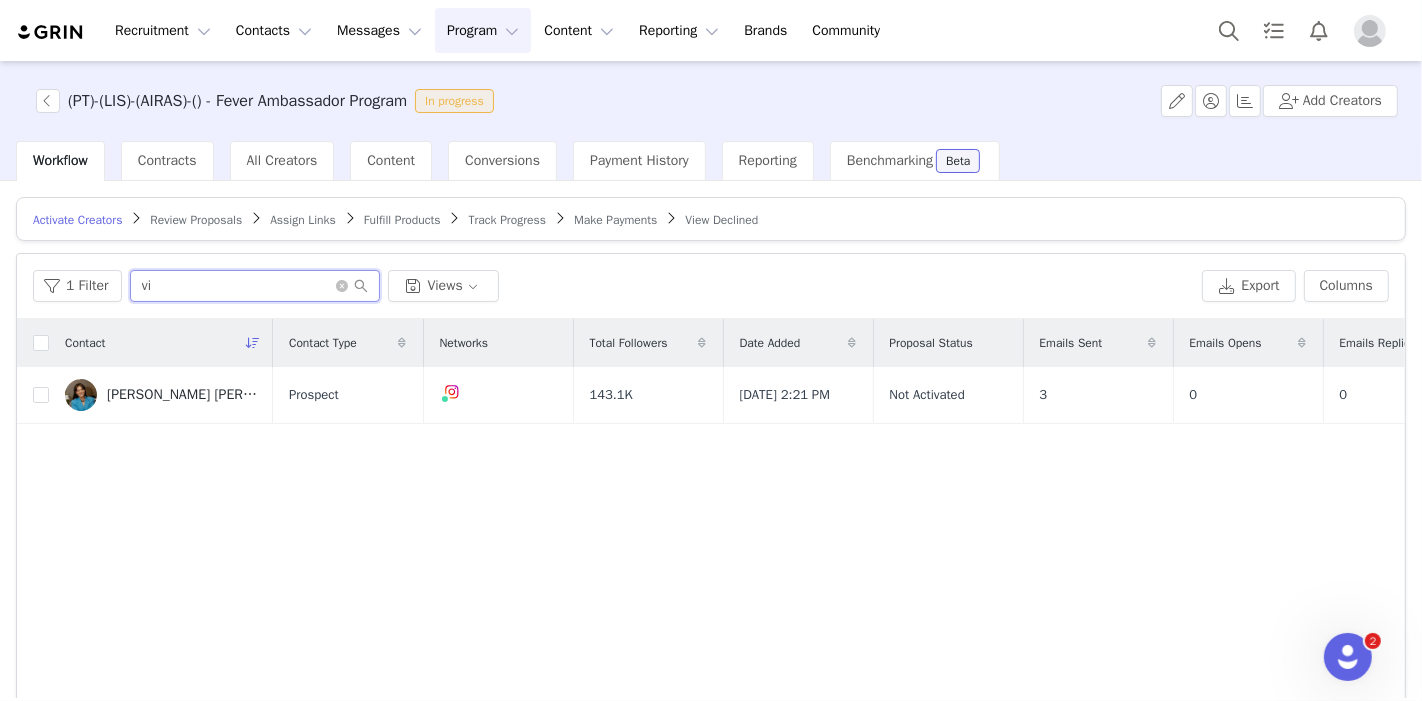 type on "v" 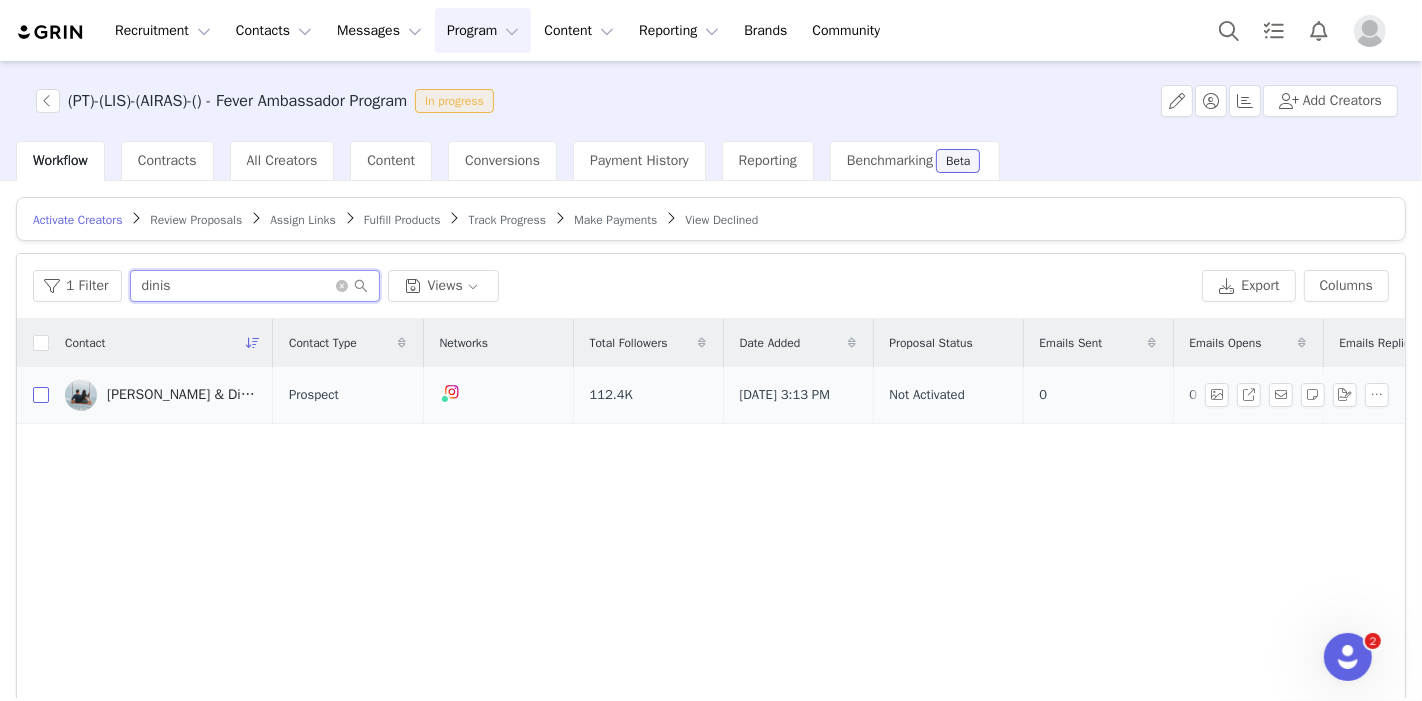 type on "dinis" 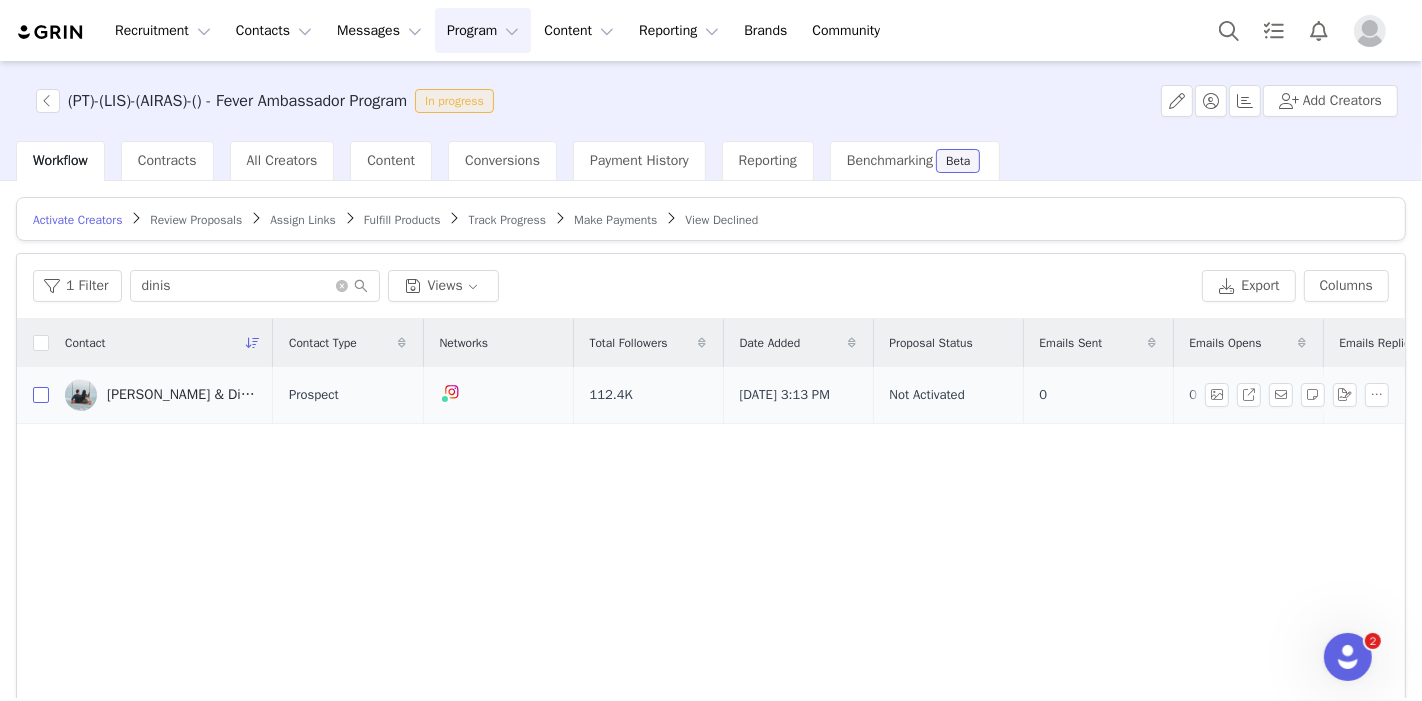 click at bounding box center (41, 395) 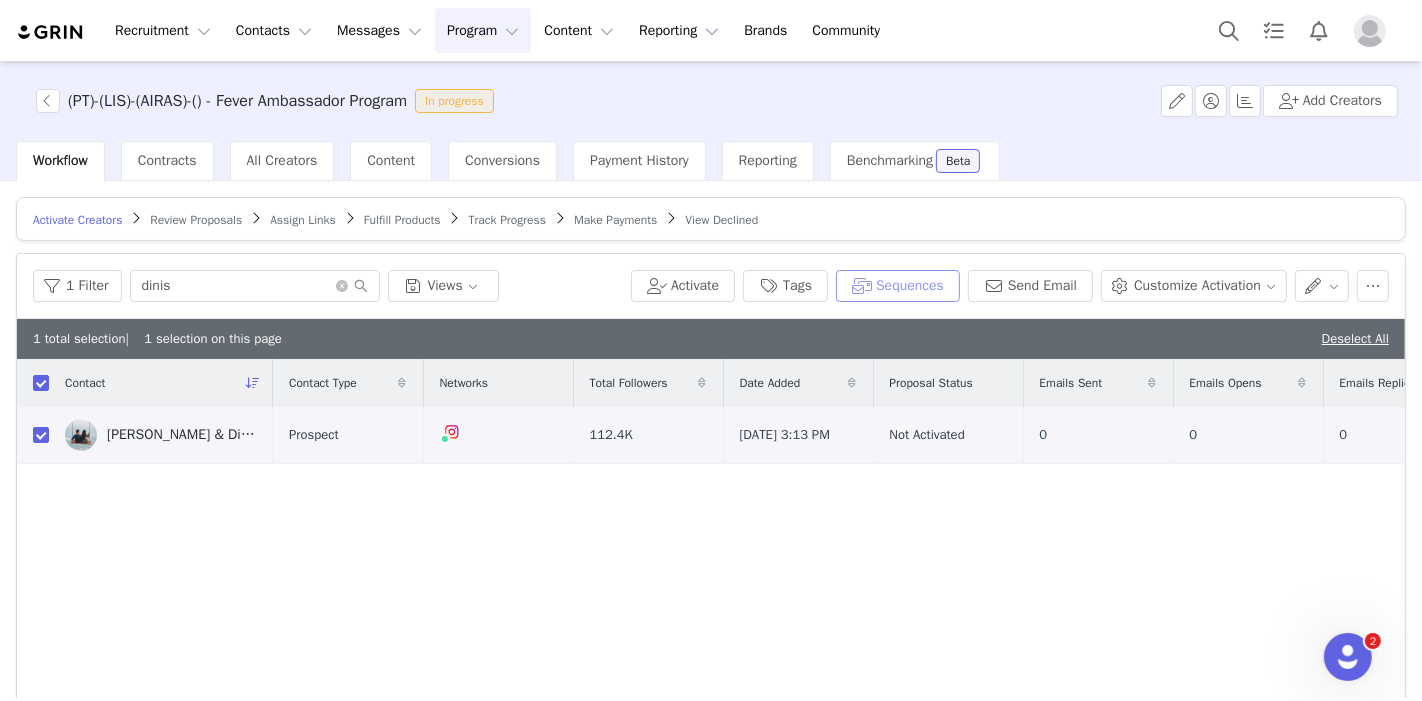 click on "Sequences" at bounding box center [898, 286] 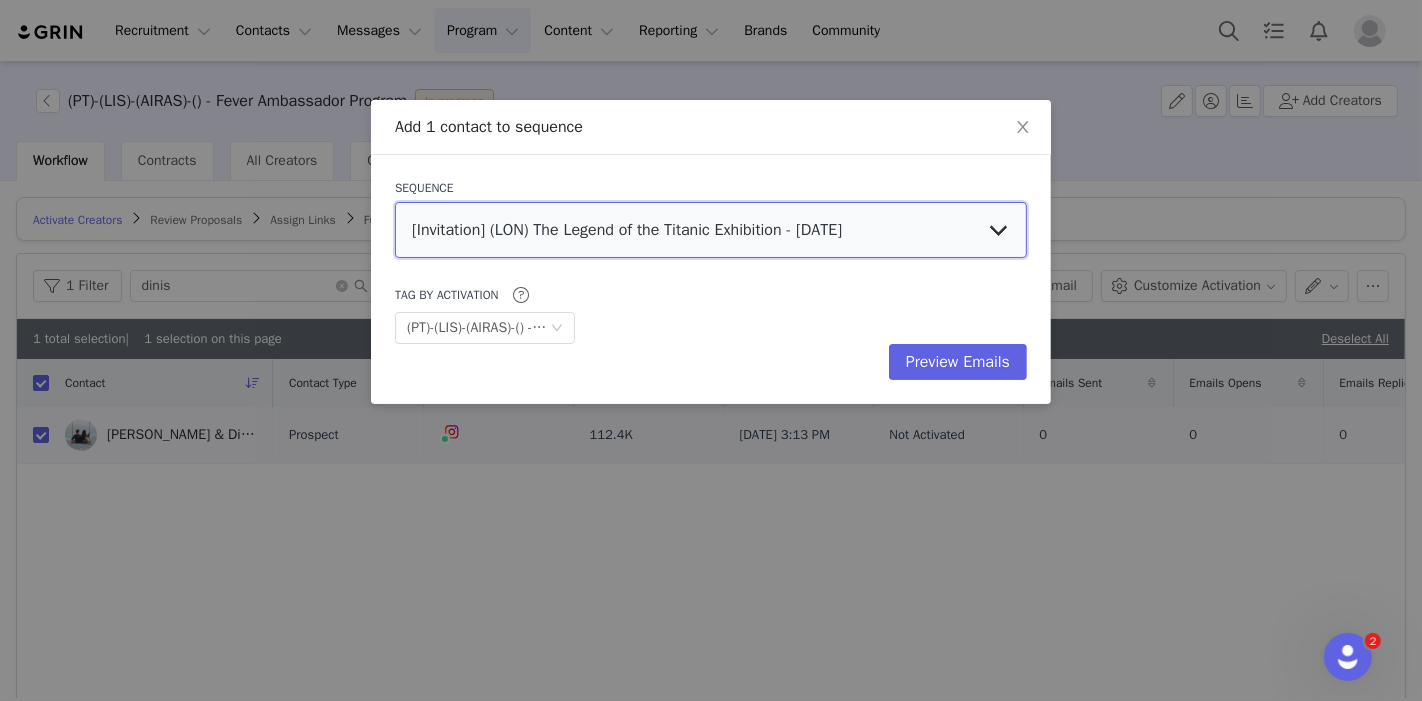 click on "[Invitation] (LON) The Legend of the Titanic Exhibition - [DATE]   [Scouting][[GEOGRAPHIC_DATA]] Become a Fever Ambassador   [Scouting][[GEOGRAPHIC_DATA]] Become a Fever Ambassador   [Invitation] ) (LON) Jurassic World IS [DATE]   [Informative] ([GEOGRAPHIC_DATA]) KLIMT + BLOOMING Ongoing sessions   [Invitation] - [PERSON_NAME] Bruxelles   [Invitation] - Les origines de [GEOGRAPHIC_DATA]   (Informative) Darkfield - Influencer Session - [GEOGRAPHIC_DATA]   (Seasonal) Candlelight Summer - [GEOGRAPHIC_DATA]   (Seasonal) Candlelight Summer - [GEOGRAPHIC_DATA]   (Seasonal) Candlelight Summer - [GEOGRAPHIC_DATA]   (Seasonal) Candlelight Summer - [GEOGRAPHIC_DATA]   [Information] - Optimization llamada atencion PT   [Information] - Optimization Llamada atencion FR   [Information] - Optimization LLamada atencion ES   [Information] - Optimization bloquear PT   [Information] - Optimization BLOQUEAR ES   [Information] - Optimization BLOQUEAR FR   [Invitation] [PERSON_NAME] - [GEOGRAPHIC_DATA]   [Invitation] - [PERSON_NAME] Paris   [Invitation] - [GEOGRAPHIC_DATA] [GEOGRAPHIC_DATA]   [Invitation] (LND) Paradox Birthday party" at bounding box center (711, 230) 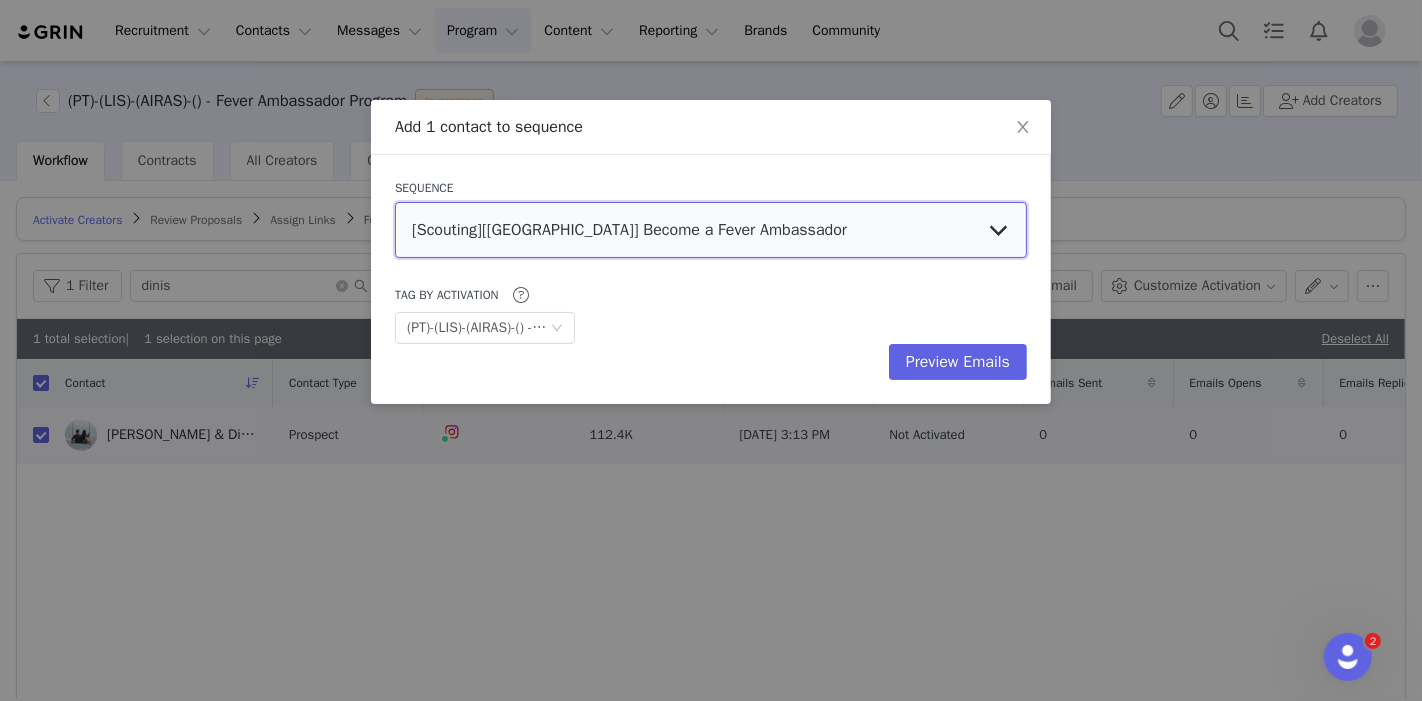 click on "[Invitation] (LON) The Legend of the Titanic Exhibition - [DATE]   [Scouting][[GEOGRAPHIC_DATA]] Become a Fever Ambassador   [Scouting][[GEOGRAPHIC_DATA]] Become a Fever Ambassador   [Invitation] ) (LON) Jurassic World IS [DATE]   [Informative] ([GEOGRAPHIC_DATA]) KLIMT + BLOOMING Ongoing sessions   [Invitation] - [PERSON_NAME] Bruxelles   [Invitation] - Les origines de [GEOGRAPHIC_DATA]   (Informative) Darkfield - Influencer Session - [GEOGRAPHIC_DATA]   (Seasonal) Candlelight Summer - [GEOGRAPHIC_DATA]   (Seasonal) Candlelight Summer - [GEOGRAPHIC_DATA]   (Seasonal) Candlelight Summer - [GEOGRAPHIC_DATA]   (Seasonal) Candlelight Summer - [GEOGRAPHIC_DATA]   [Information] - Optimization llamada atencion PT   [Information] - Optimization Llamada atencion FR   [Information] - Optimization LLamada atencion ES   [Information] - Optimization bloquear PT   [Information] - Optimization BLOQUEAR ES   [Information] - Optimization BLOQUEAR FR   [Invitation] [PERSON_NAME] - [GEOGRAPHIC_DATA]   [Invitation] - [PERSON_NAME] Paris   [Invitation] - [GEOGRAPHIC_DATA] [GEOGRAPHIC_DATA]   [Invitation] (LND) Paradox Birthday party" at bounding box center (711, 230) 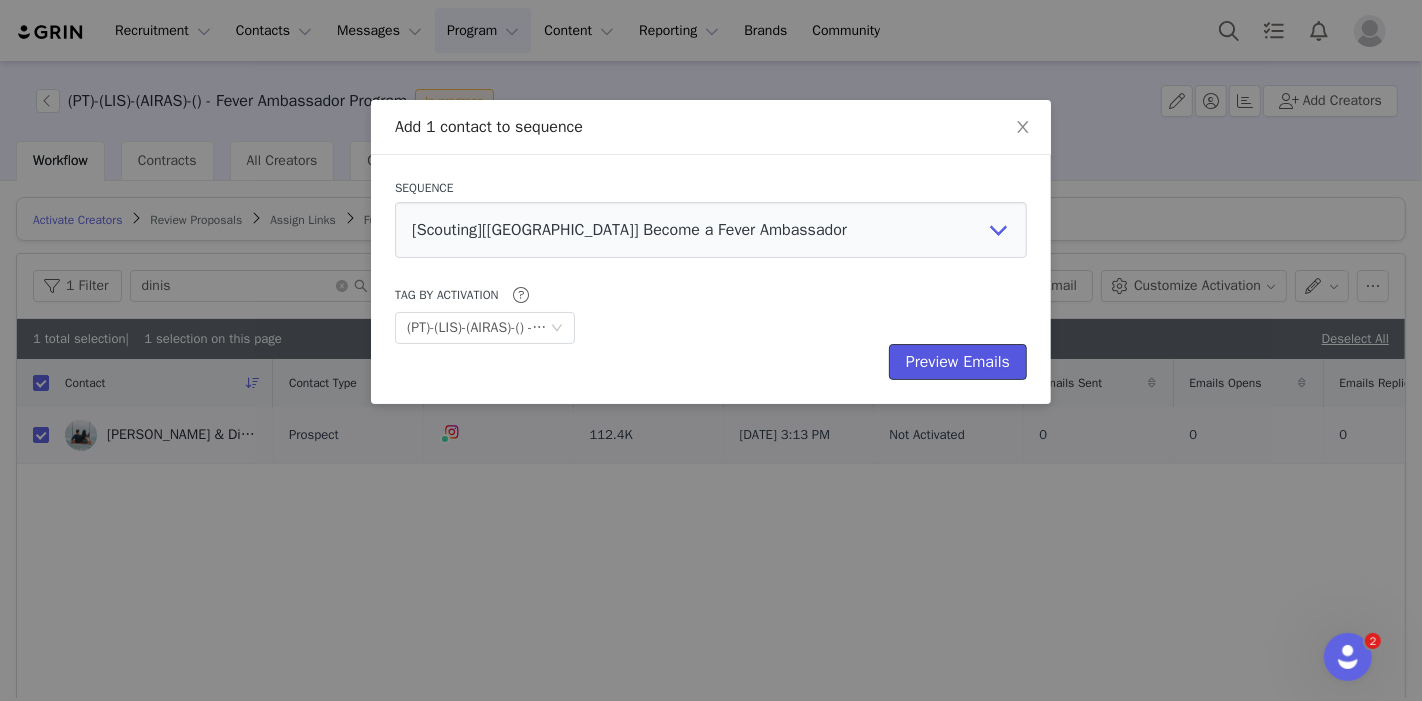 click on "Preview Emails" at bounding box center [958, 362] 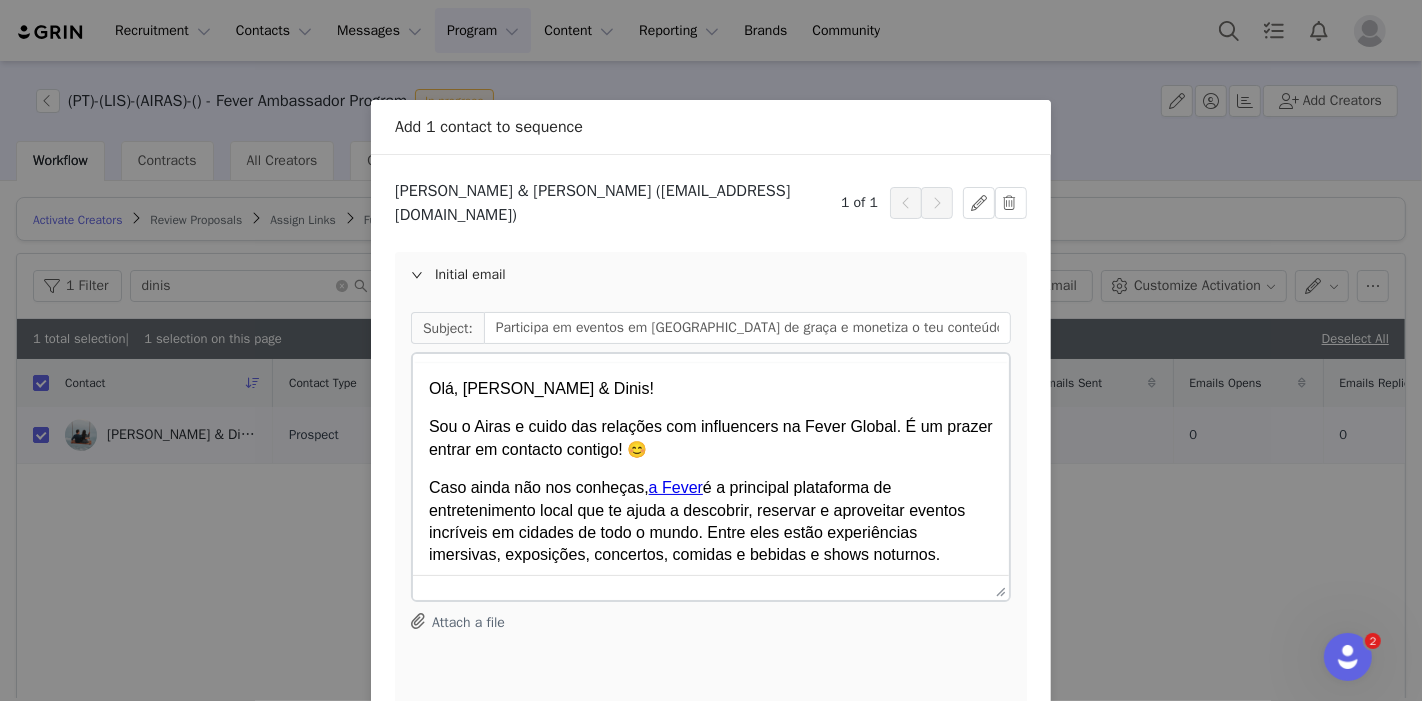 scroll, scrollTop: 0, scrollLeft: 0, axis: both 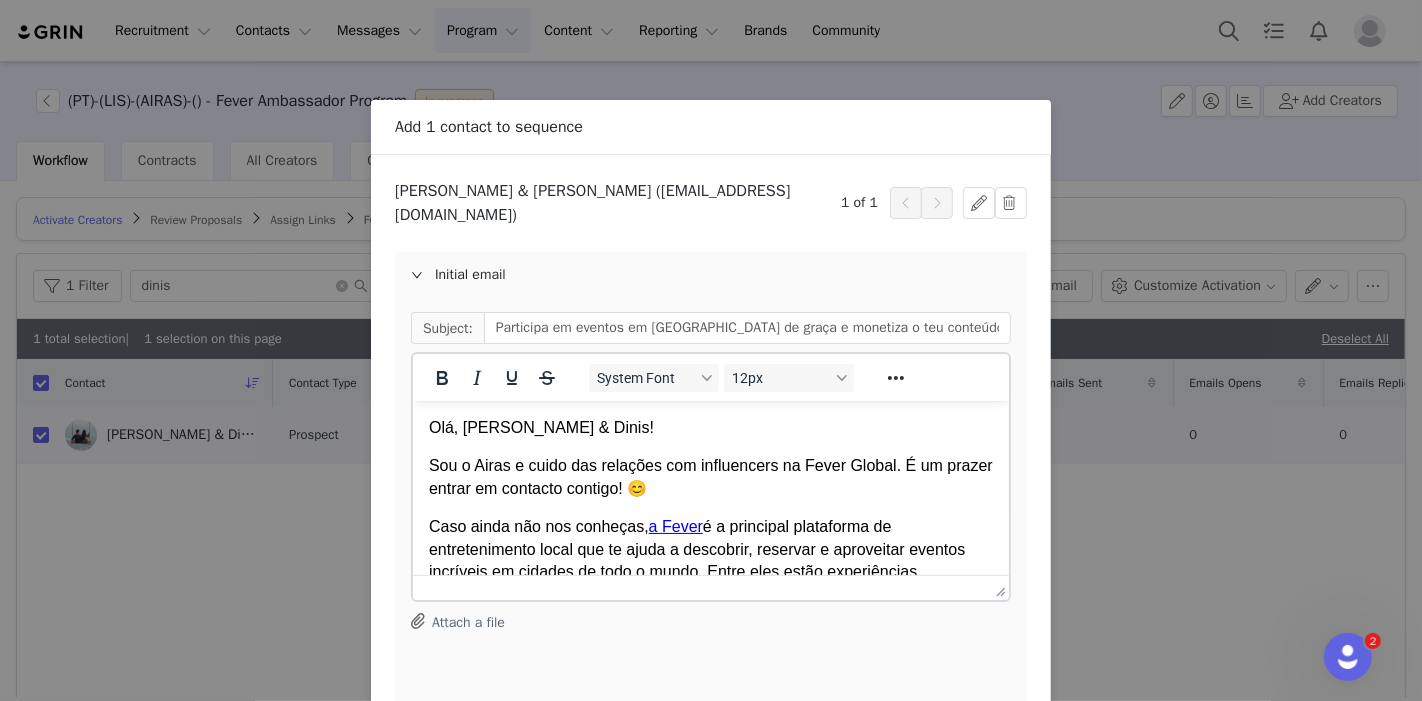 click on "Sou o Airas e cuido das relações com influencers na Fever Global. É um prazer entrar em contacto contigo! 😊" at bounding box center (710, 476) 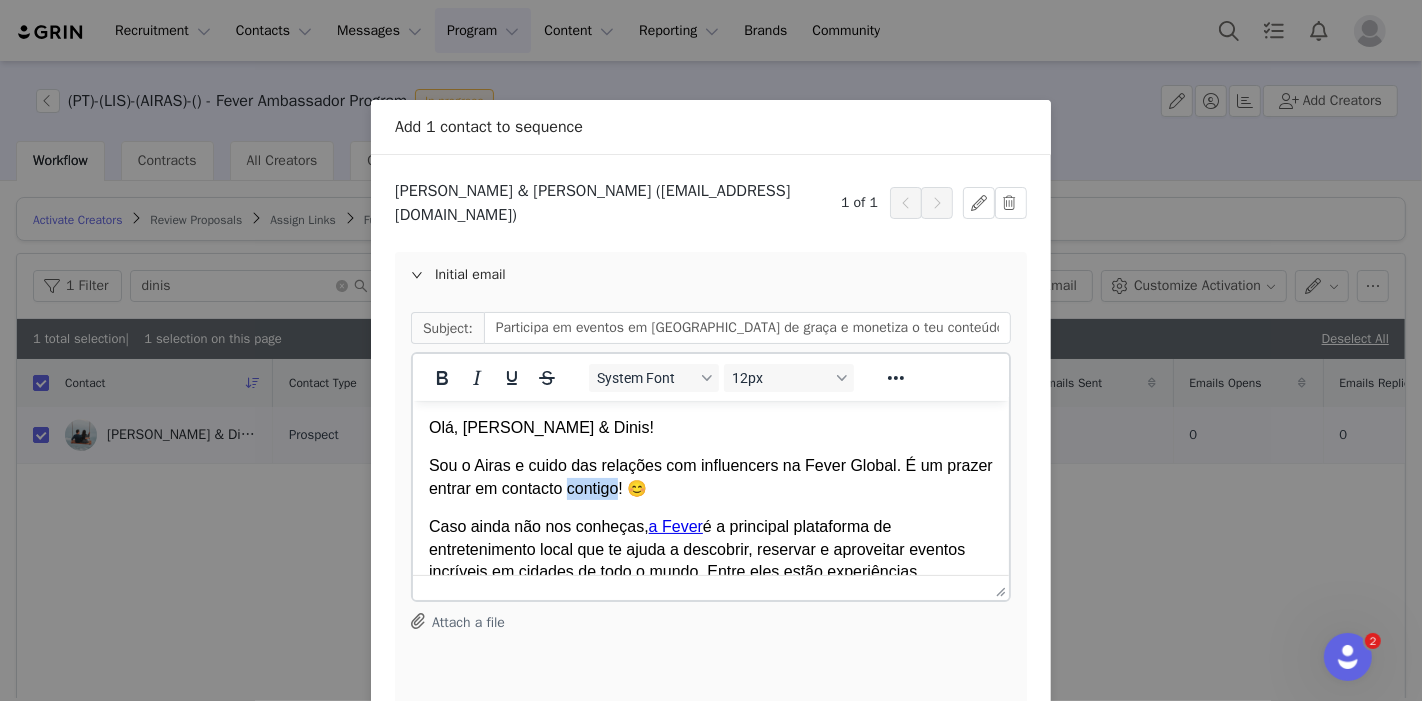 click on "Sou o Airas e cuido das relações com influencers na Fever Global. É um prazer entrar em contacto contigo! 😊" at bounding box center [710, 476] 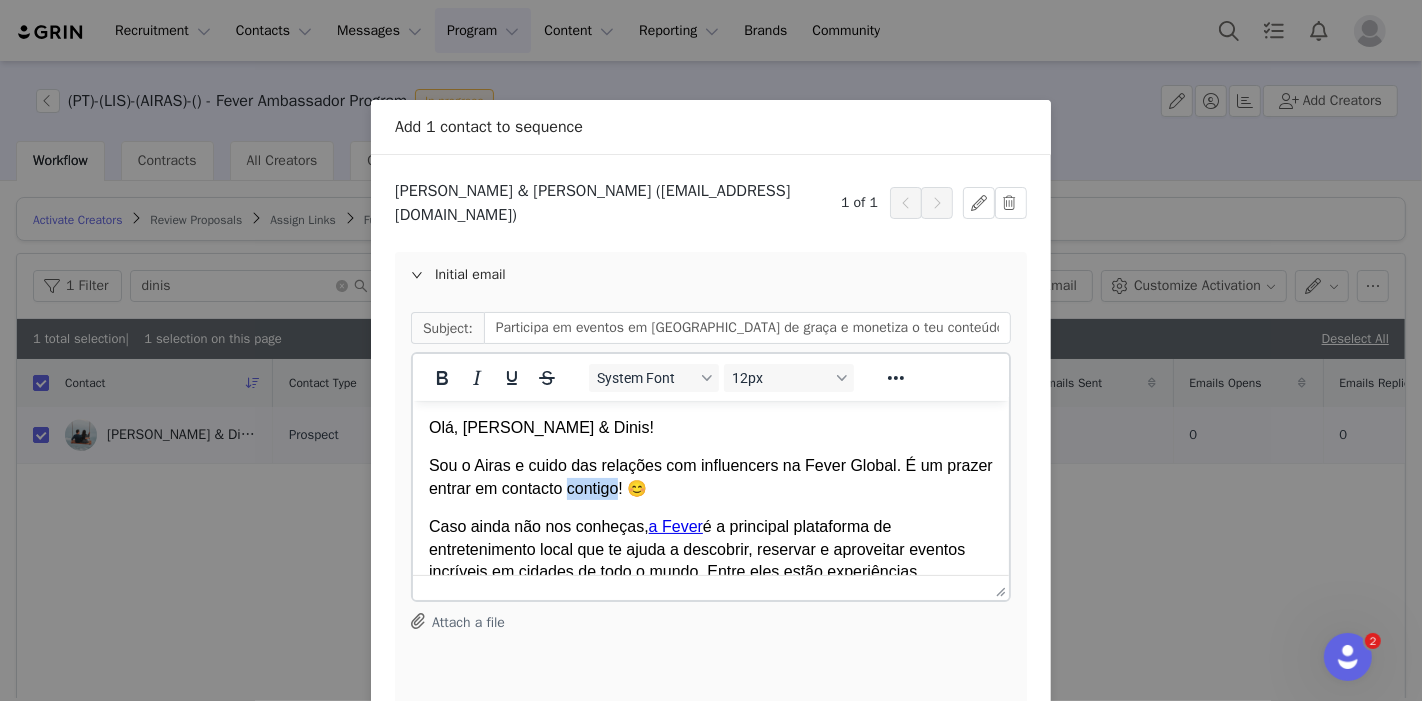 type 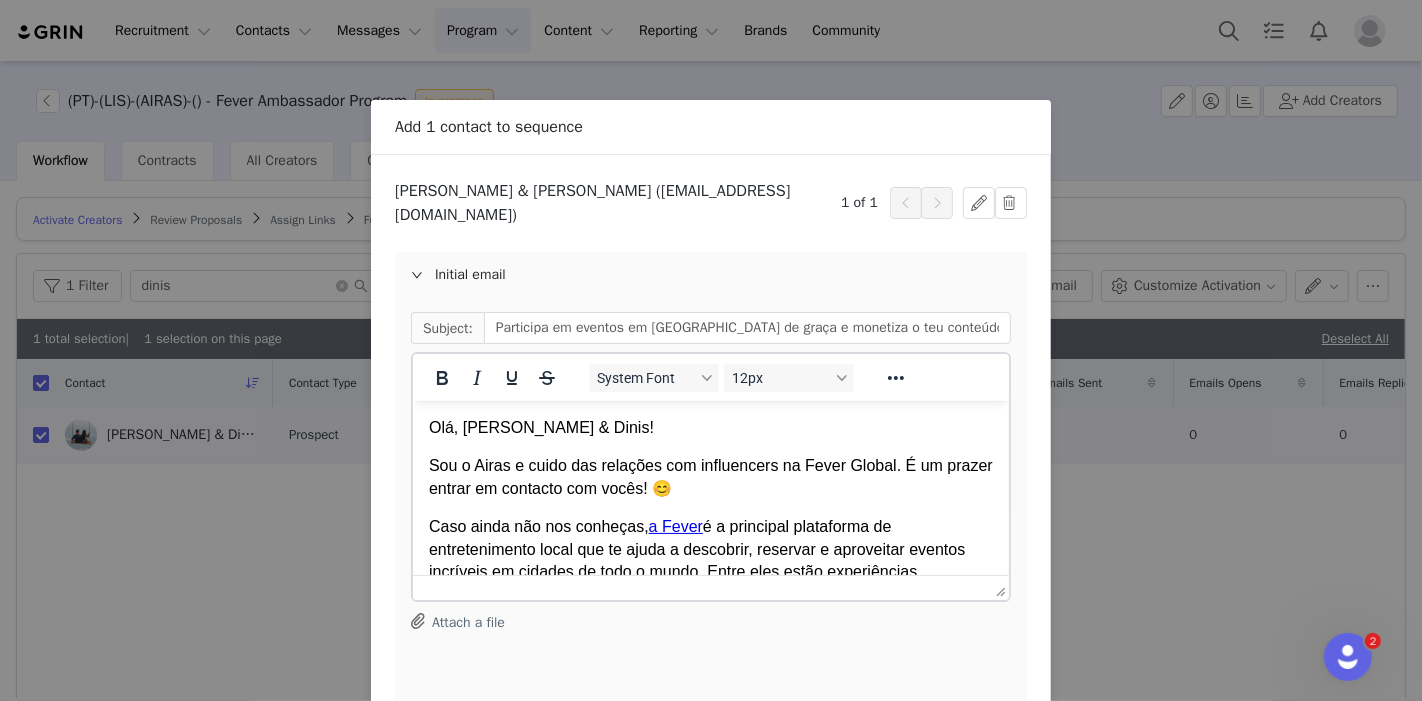 click on "Sou o Airas e cuido das relações com influencers na Fever Global. É um prazer entrar em contacto com vocês! 😊" at bounding box center (710, 476) 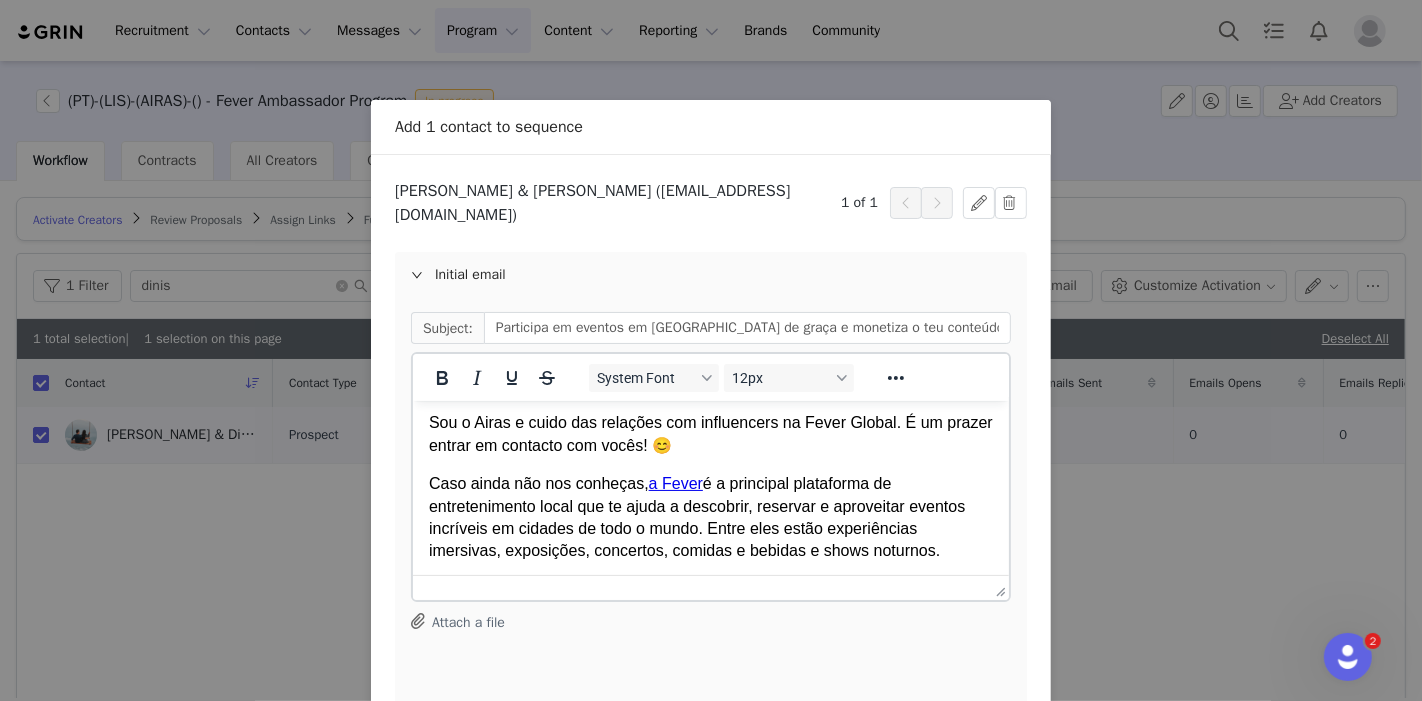 scroll, scrollTop: 44, scrollLeft: 0, axis: vertical 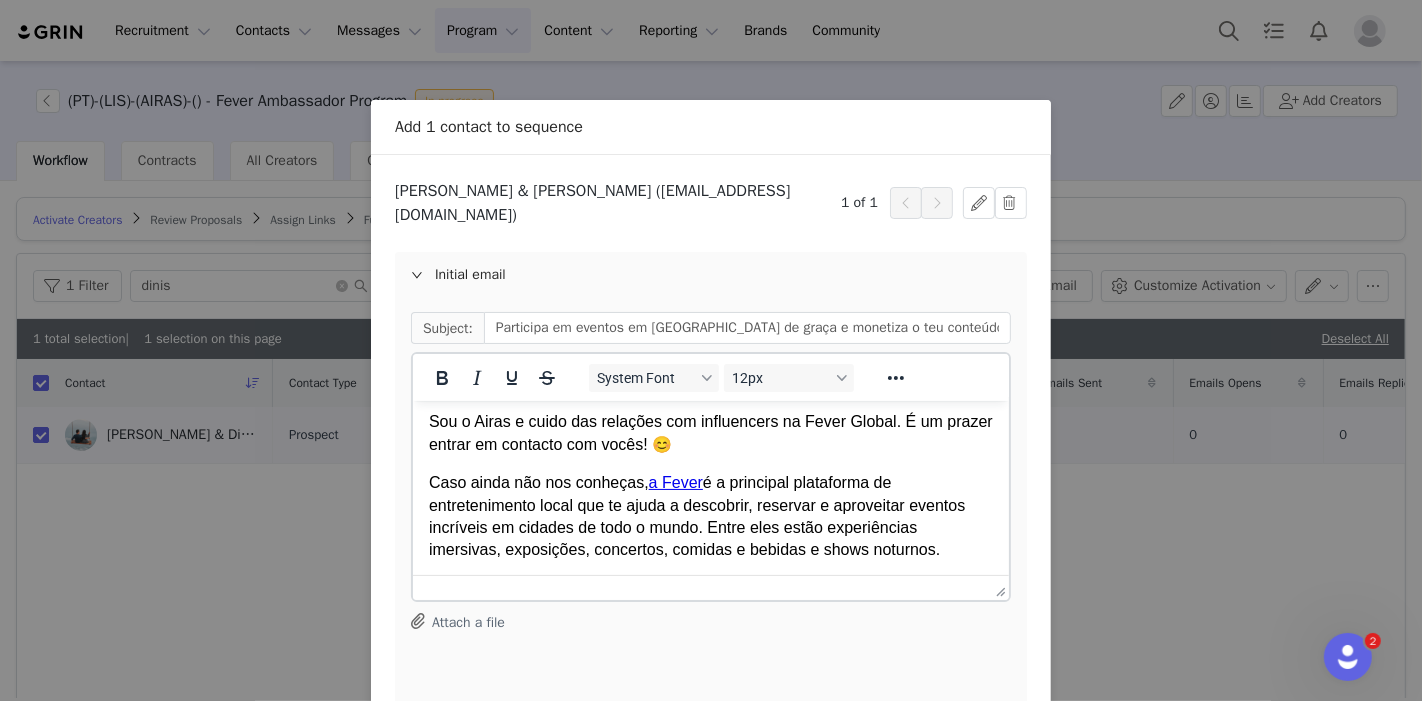 drag, startPoint x: 574, startPoint y: 452, endPoint x: 622, endPoint y: 453, distance: 48.010414 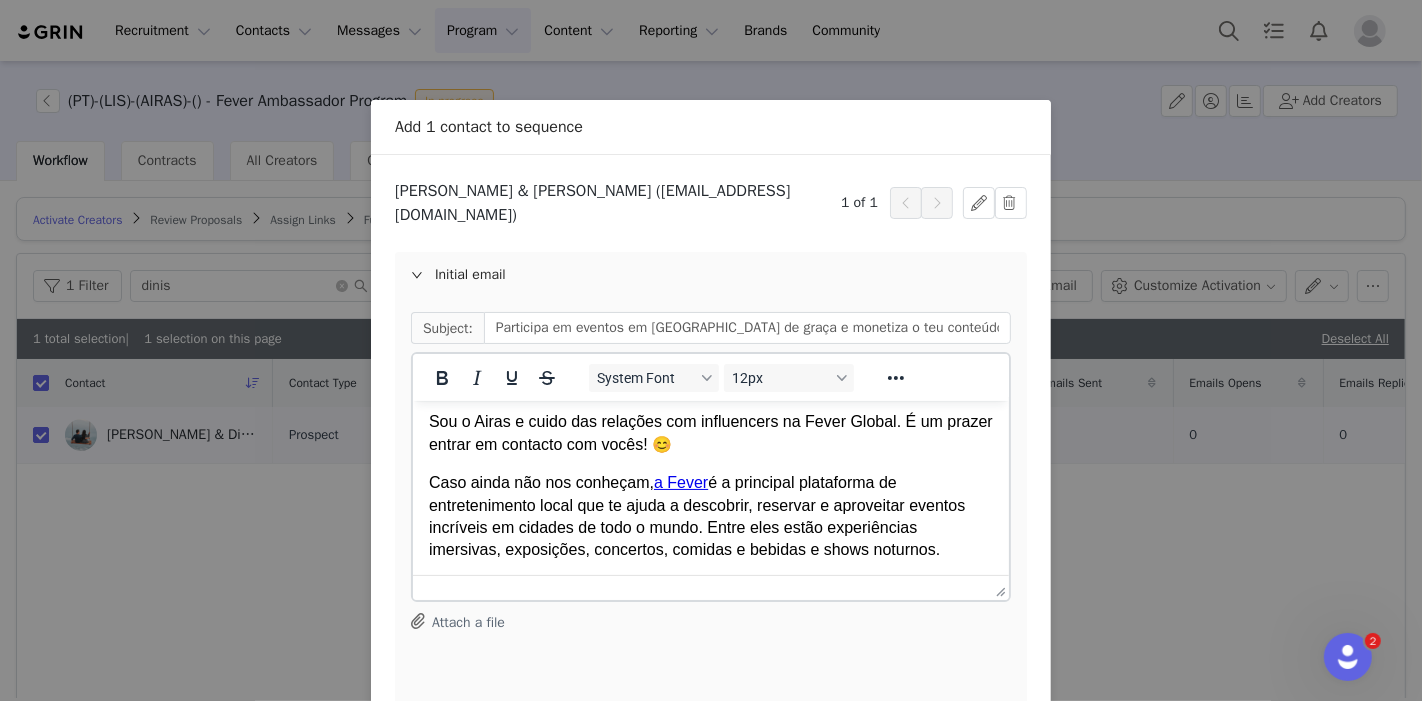 click on "Caso ainda não nos conheçam,  a Fever  é a principal plataforma de entretenimento local que te ajuda a descobrir, reservar e aproveitar eventos incríveis em cidades de todo o mundo. Entre eles estão experiências imersivas, exposições, concertos, comidas e bebidas e shows noturnos." at bounding box center [710, 516] 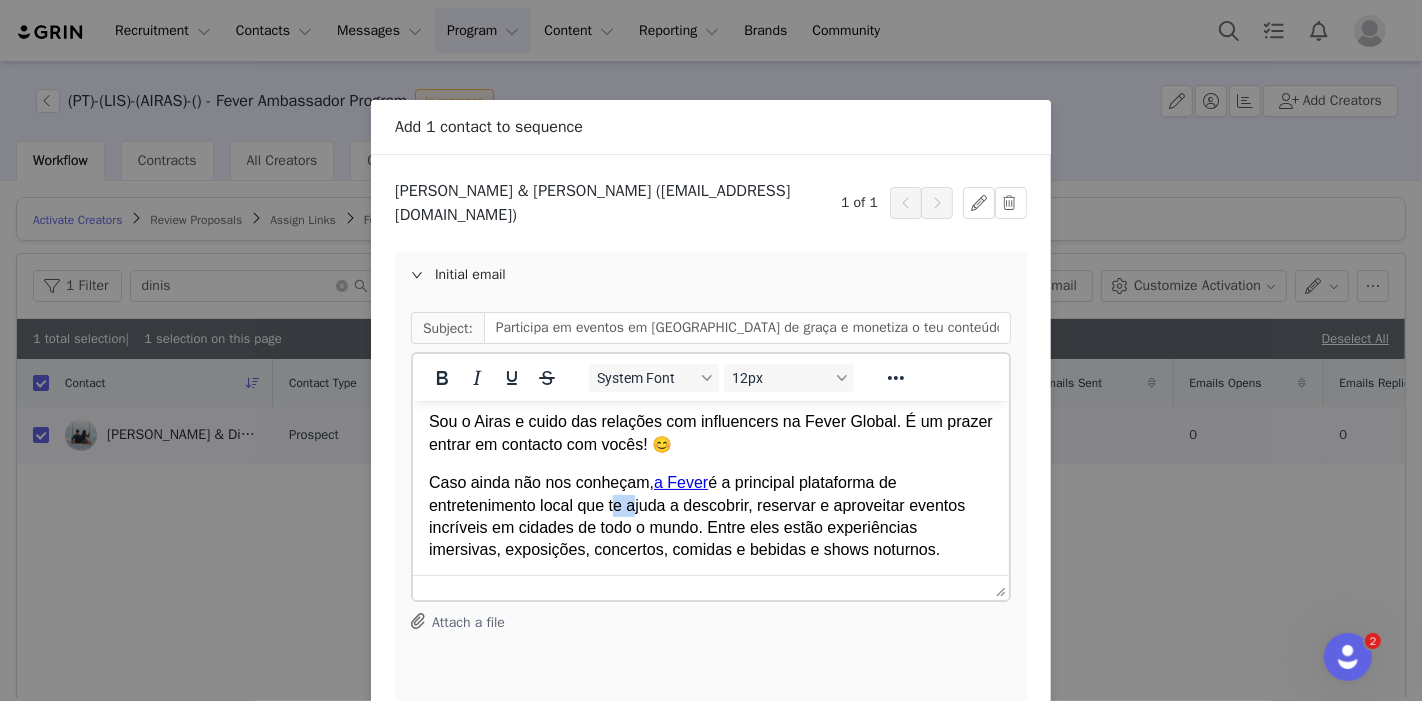 click on "Caso ainda não nos conheçam,  a Fever  é a principal plataforma de entretenimento local que te ajuda a descobrir, reservar e aproveitar eventos incríveis em cidades de todo o mundo. Entre eles estão experiências imersivas, exposições, concertos, comidas e bebidas e shows noturnos." at bounding box center (710, 516) 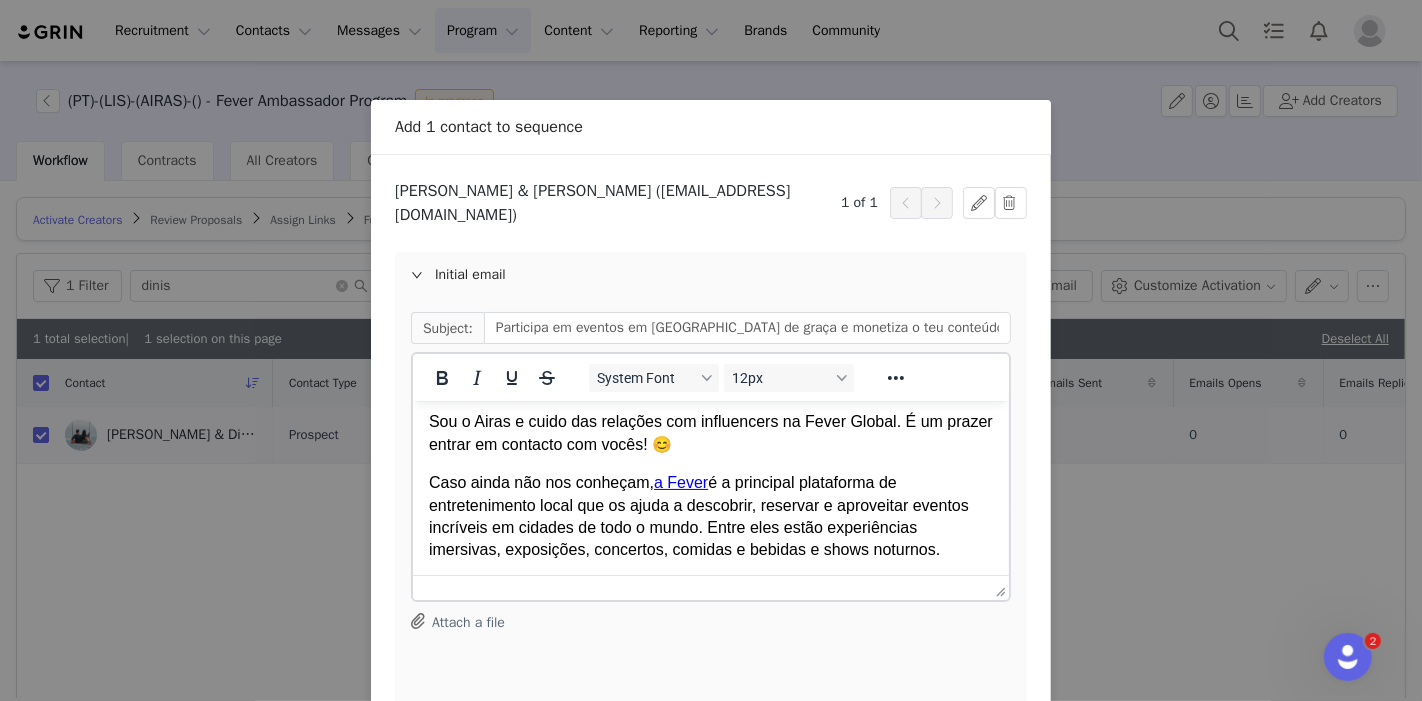 click on "Gostamos do teu conteúdo e acreditamos que serias uma ótima opção para o nosso Programa Fever Ambassador." at bounding box center (710, 599) 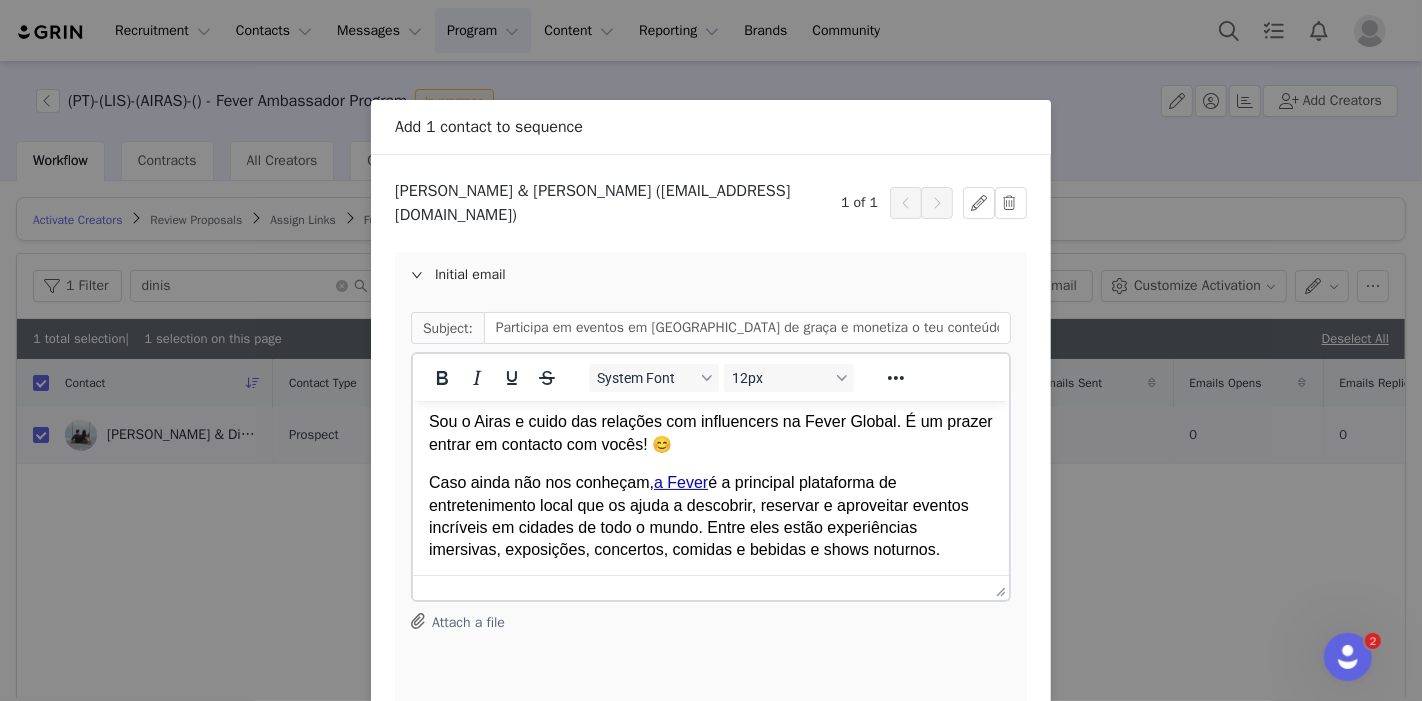 click on "Gostamos do teu conteúdo e acreditamos que serias uma ótima opção para o nosso Programa Fever Ambassador." at bounding box center (710, 599) 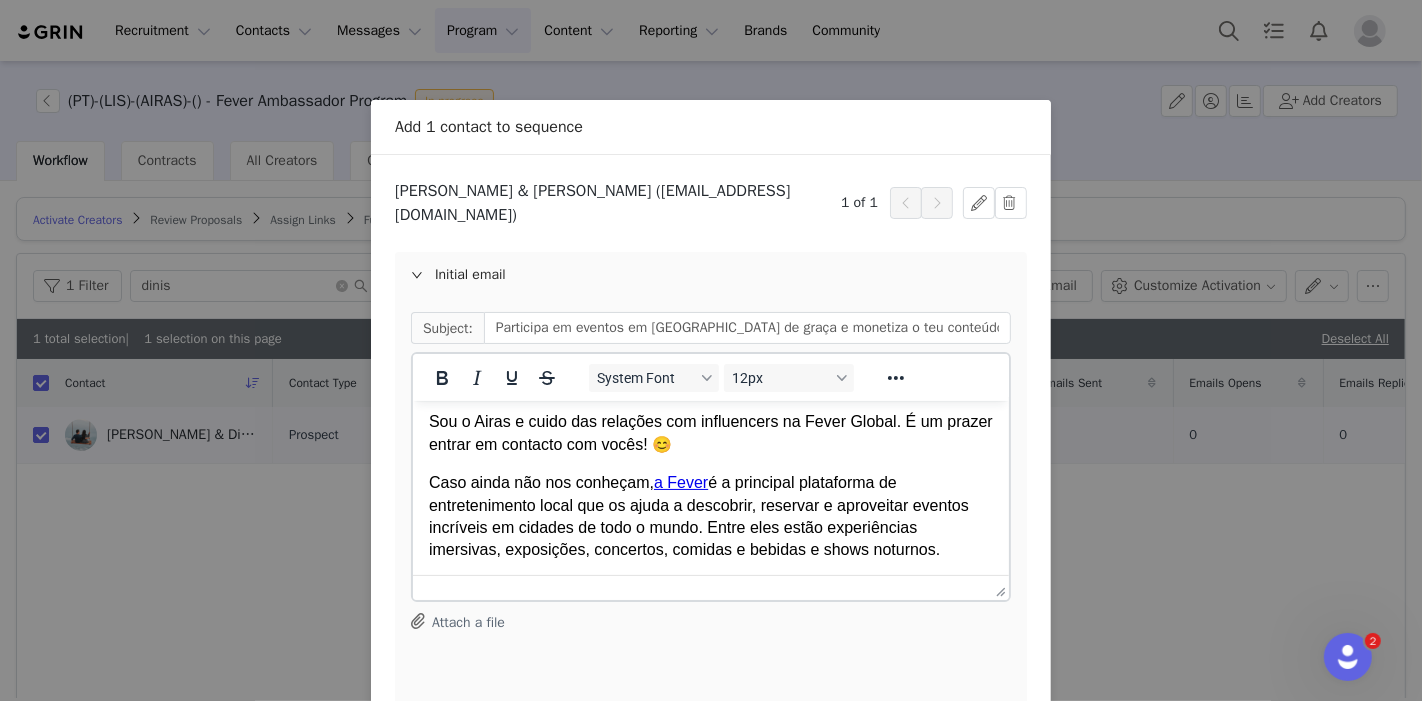 click on "Gostamos do vosso conteúdo e acreditamos que serias uma ótima opção para o nosso Programa Fever Ambassador." at bounding box center (710, 599) 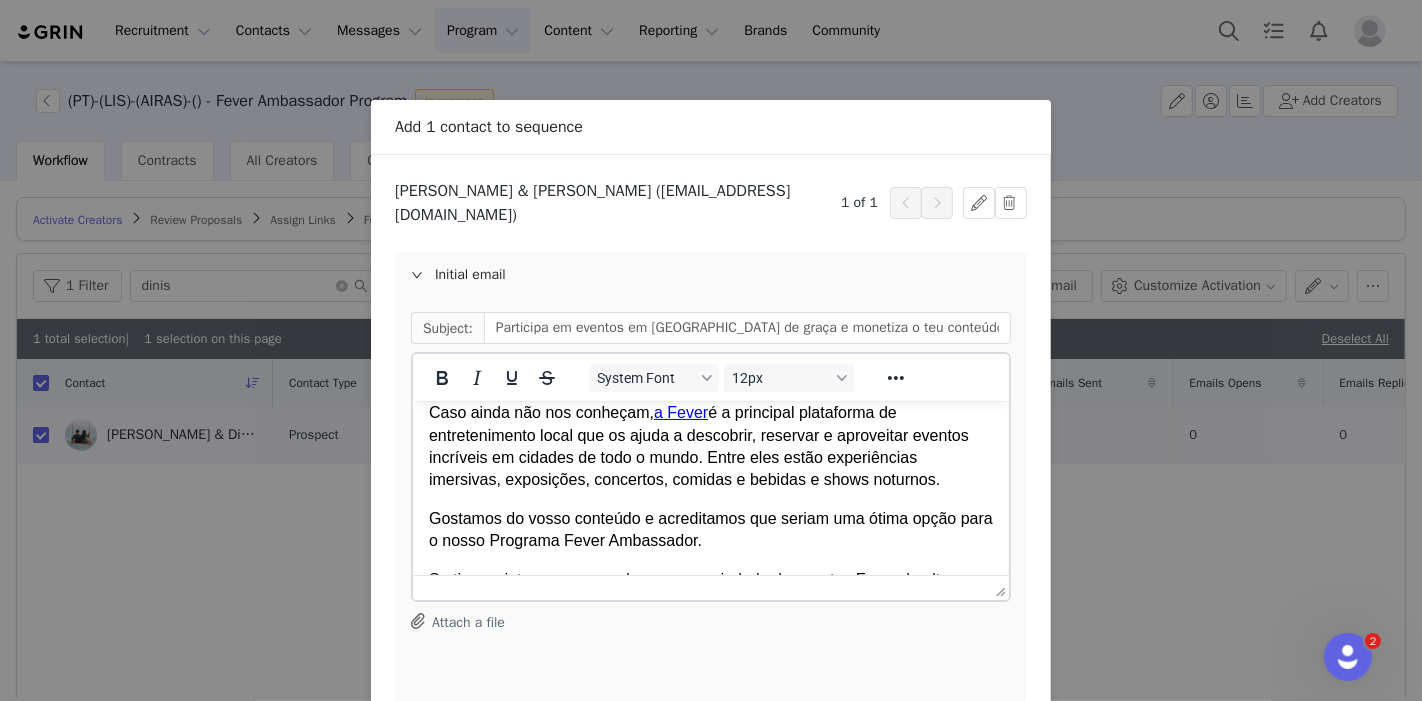 scroll, scrollTop: 115, scrollLeft: 0, axis: vertical 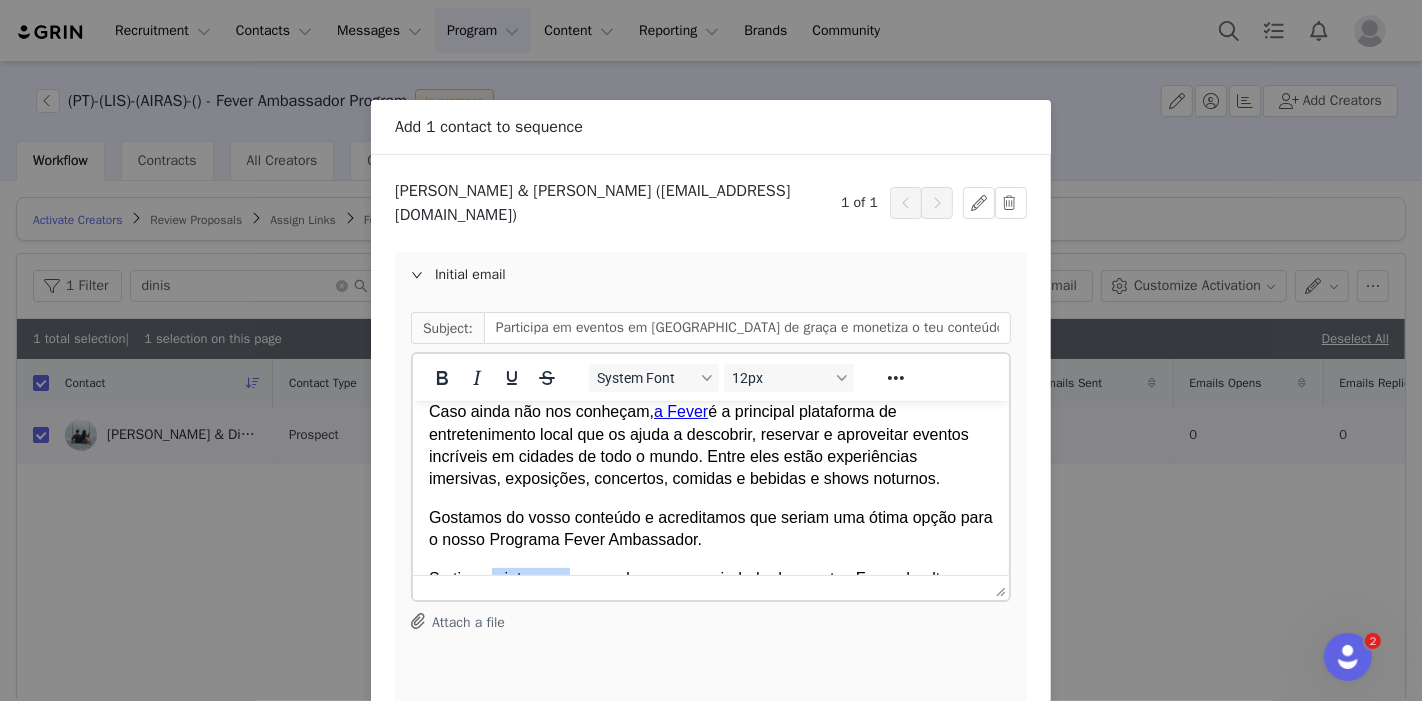 drag, startPoint x: 469, startPoint y: 480, endPoint x: 524, endPoint y: 474, distance: 55.326305 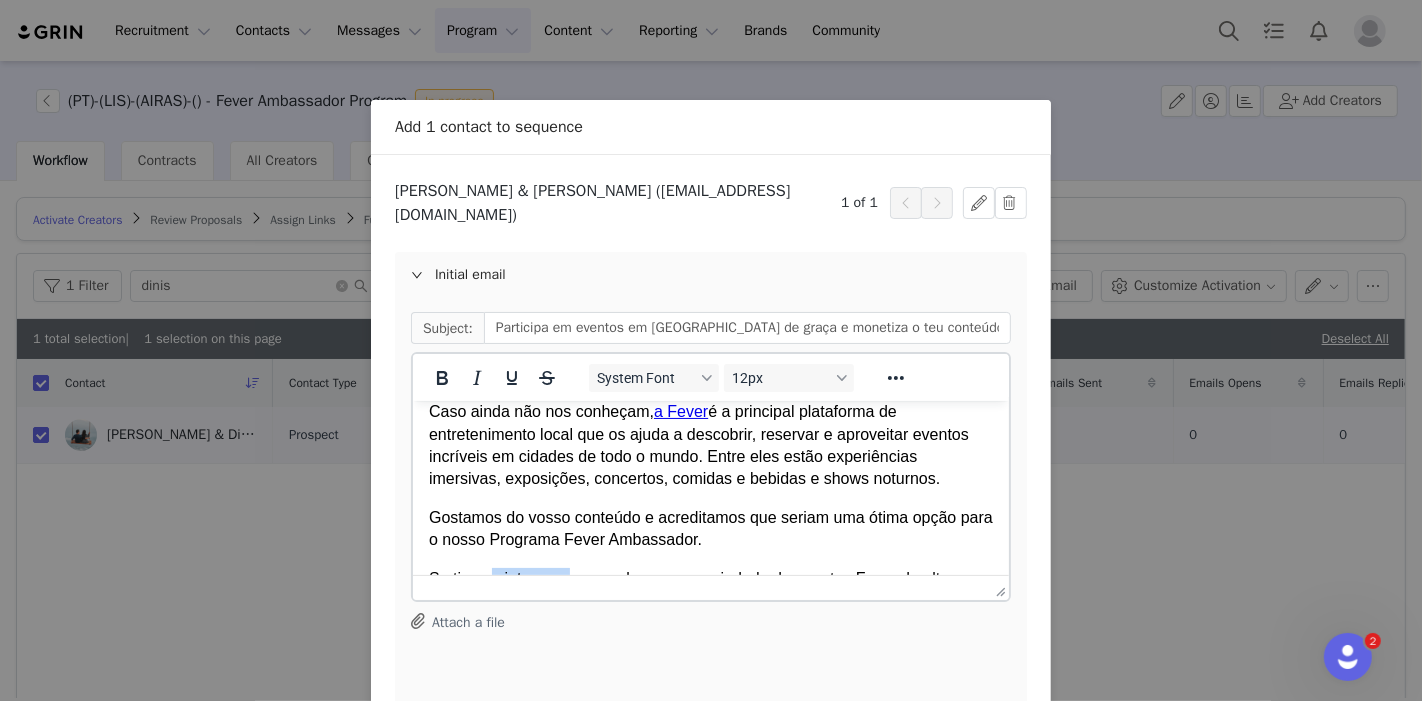 click on "Olá, [PERSON_NAME] & Dinis! Sou o Airas e cuido das relações com influencers na Fever Global. É um prazer entrar em contacto com vocês! 😊 Caso ainda não nos conheçam,  a Fever  é a principal plataforma de entretenimento local que os ajuda a descobrir, reservar e aproveitar eventos incríveis em cidades de todo o mundo. Entre eles estão experiências imersivas, exposições, concertos, comidas e bebidas e shows noturnos. [PERSON_NAME] do vosso conteúdo e acreditamos que seriam uma ótima opção para o nosso Programa Fever Ambassador. Se tiveres interesse em explorar uma variedade de eventos Fever de alta qualidade em [GEOGRAPHIC_DATA], criar conteúdo e monetizá-lo, esta é a tua oportunidade de te tornares nosso Ambassador da marca a longo prazo. Aqui está um resumo dos benefícios exclusivos que estamos a oferecer: 🎟️ Recebe mensalmente um cupão de crédito Fever que podes resgatar para ter acesso aos nossos eventos disponíveis na tua cidade e criar conteúdo.   Revê os detalhes da colaboração. Airas Mera" at bounding box center (710, 1105) 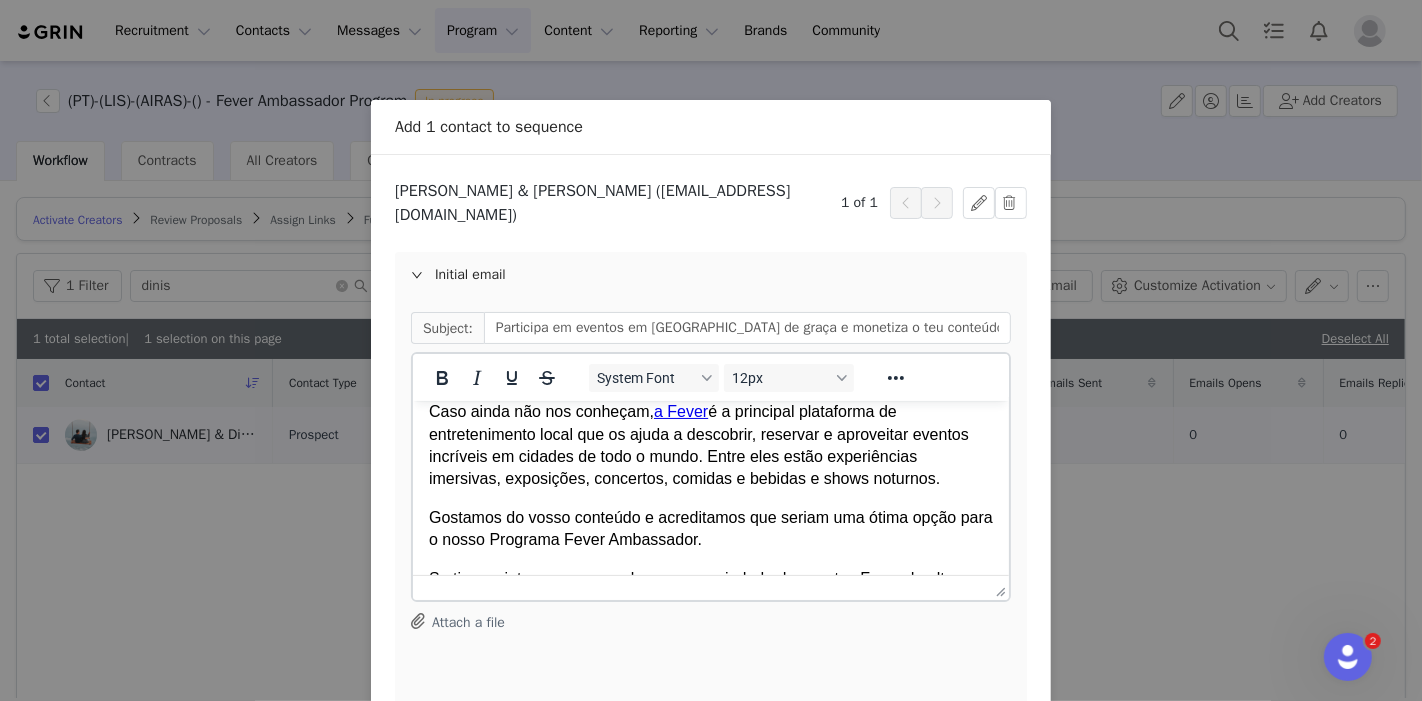 click on "Se tiveres interessm em explorar uma variedade de eventos Fever de alta qualidade em [GEOGRAPHIC_DATA], criar conteúdo e monetizá-lo, esta é a tua oportunidade de te tornares nosso Ambassador da marca a longo prazo. Aqui está um resumo dos benefícios exclusivos que estamos a oferecer:" at bounding box center [710, 612] 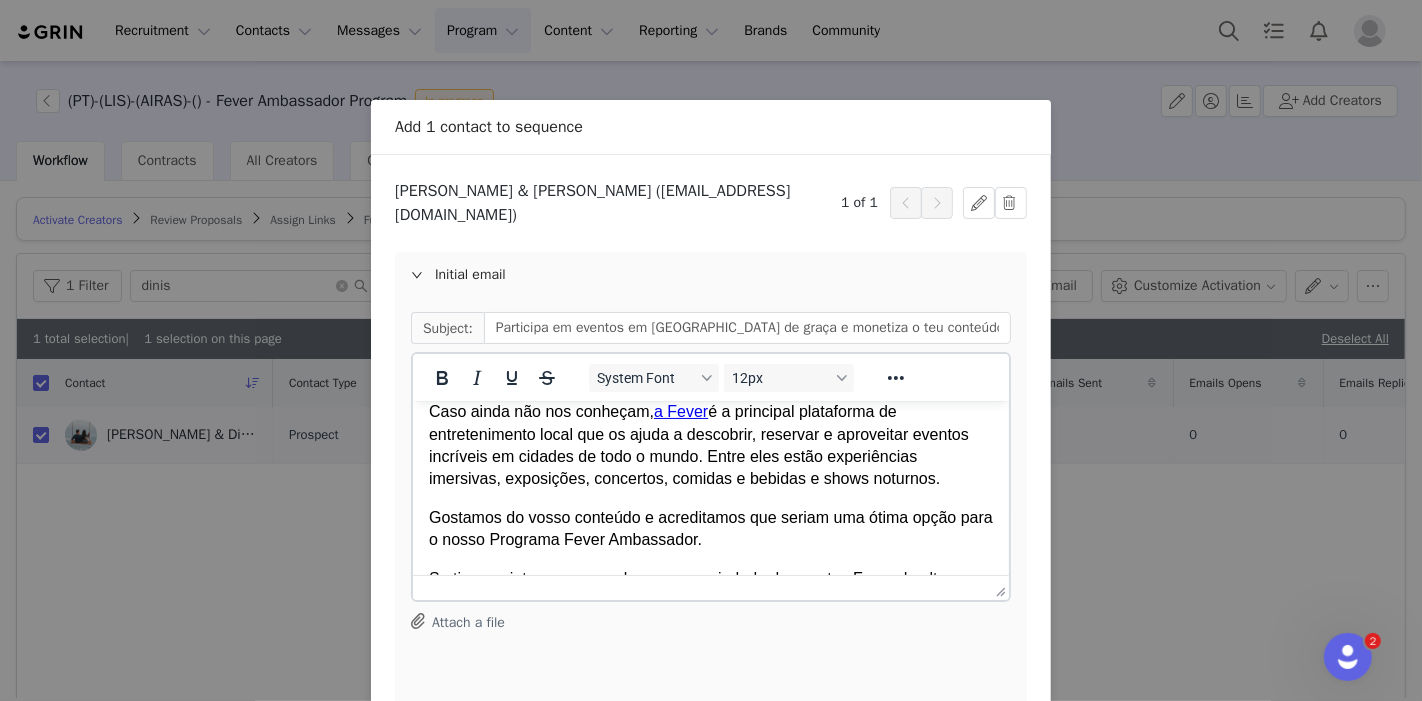 click on "Se tiverem interese em explorar uma variedade de eventos Fever de alta qualidade em [GEOGRAPHIC_DATA], criar conteúdo e monetizá-lo, esta é a tua oportunidade de te tornares nosso Ambassador da marca a longo prazo. Aqui está um resumo dos benefícios exclusivos que estamos a oferecer:" at bounding box center [710, 612] 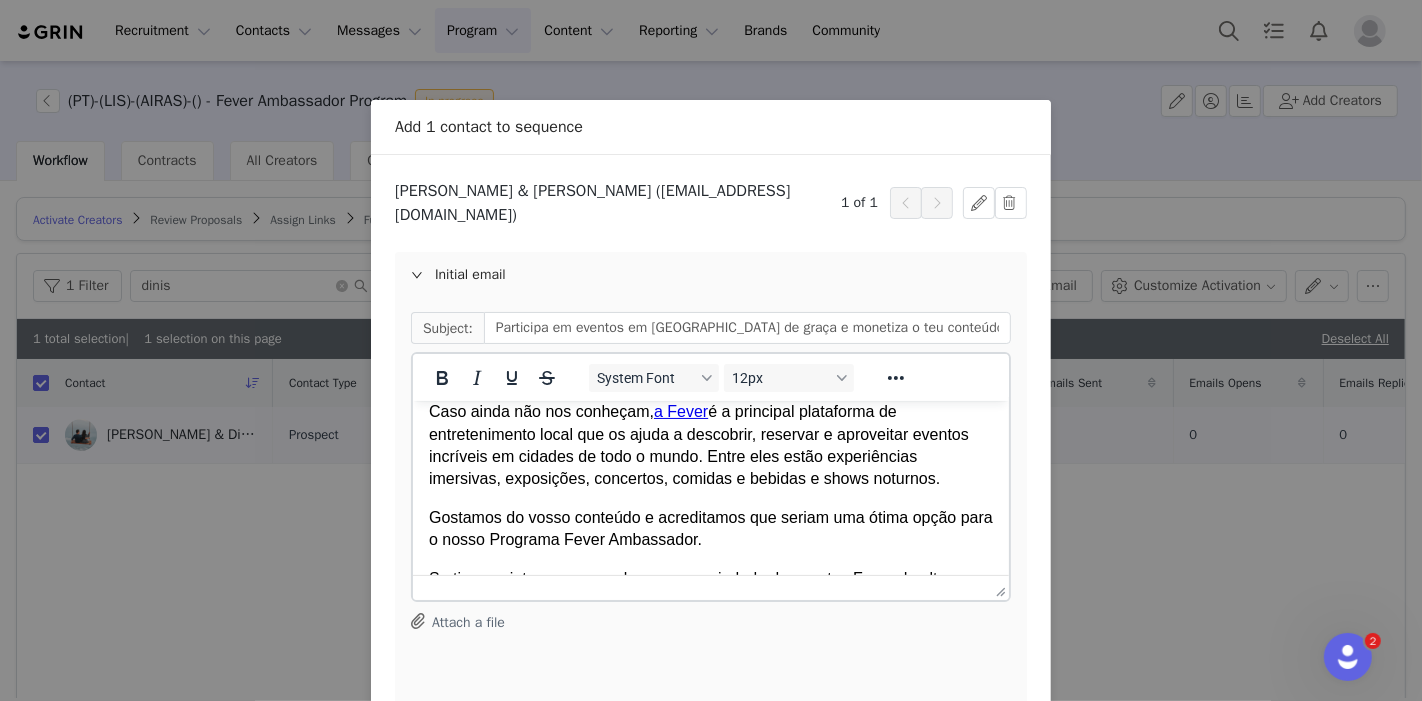 click on "Se tiverem interese em explorar uma variedade de eventos Fever de alta qualidade em [GEOGRAPHIC_DATA], criar conteúdo e monetizá-lo, esta é a vossa oportunidade de te tornares nosso Ambassador da marca a longo prazo. Aqui está um resumo dos benefícios exclusivos que estamos a oferecer:" at bounding box center [710, 612] 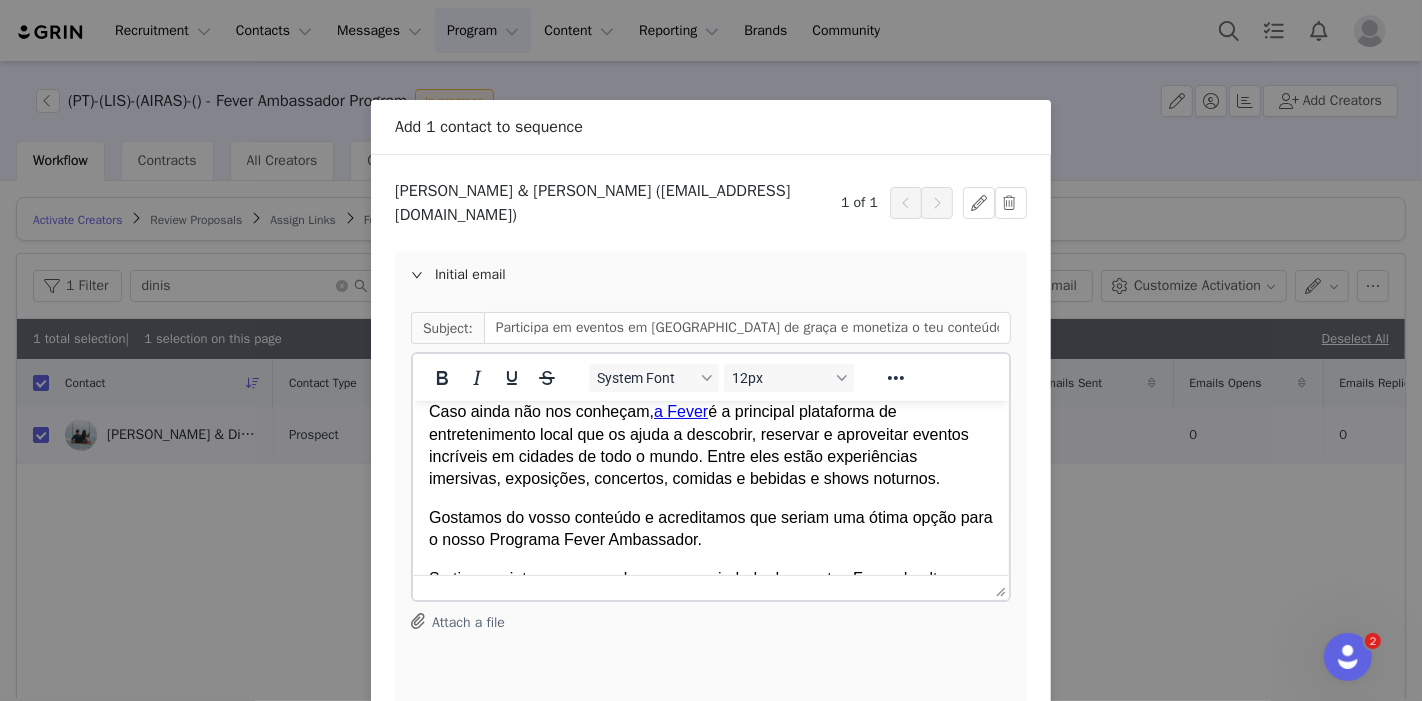 click on "Se tiverem interese em explorar uma variedade de eventos Fever de alta qualidade em [GEOGRAPHIC_DATA], criar conteúdo e monetizá-lo, esta é a vossa oportunidade de se tornares nosso Ambassador da marca a longo prazo. Aqui está um resumo dos benefícios exclusivos que estamos a oferecer:" at bounding box center (710, 612) 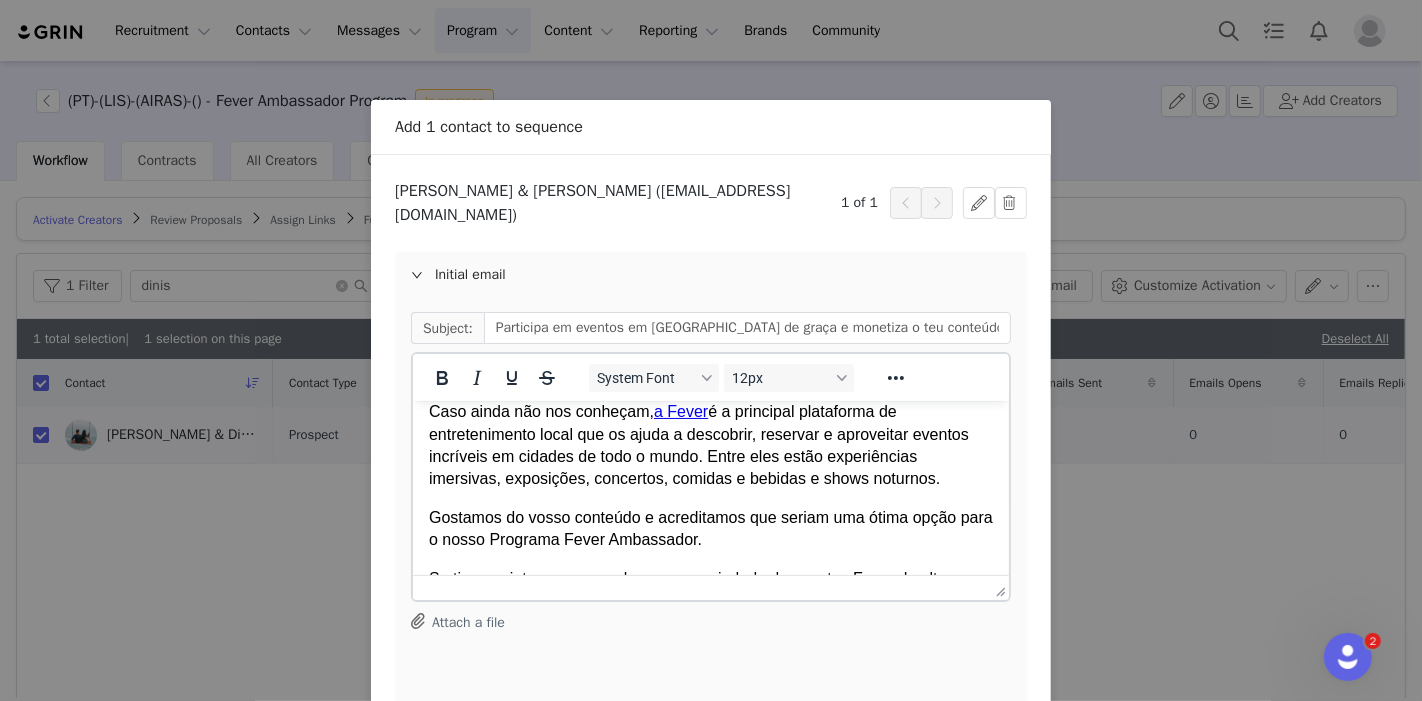 click on "Se tiverem interese em explorar uma variedade de eventos Fever de alta qualidade em [GEOGRAPHIC_DATA], criar conteúdo e monetizá-lo, esta é a vossa oportunidade de se tornarem nosso Ambassador da marca a longo prazo. Aqui está um resumo dos benefícios exclusivos que estamos a oferecer:" at bounding box center (710, 612) 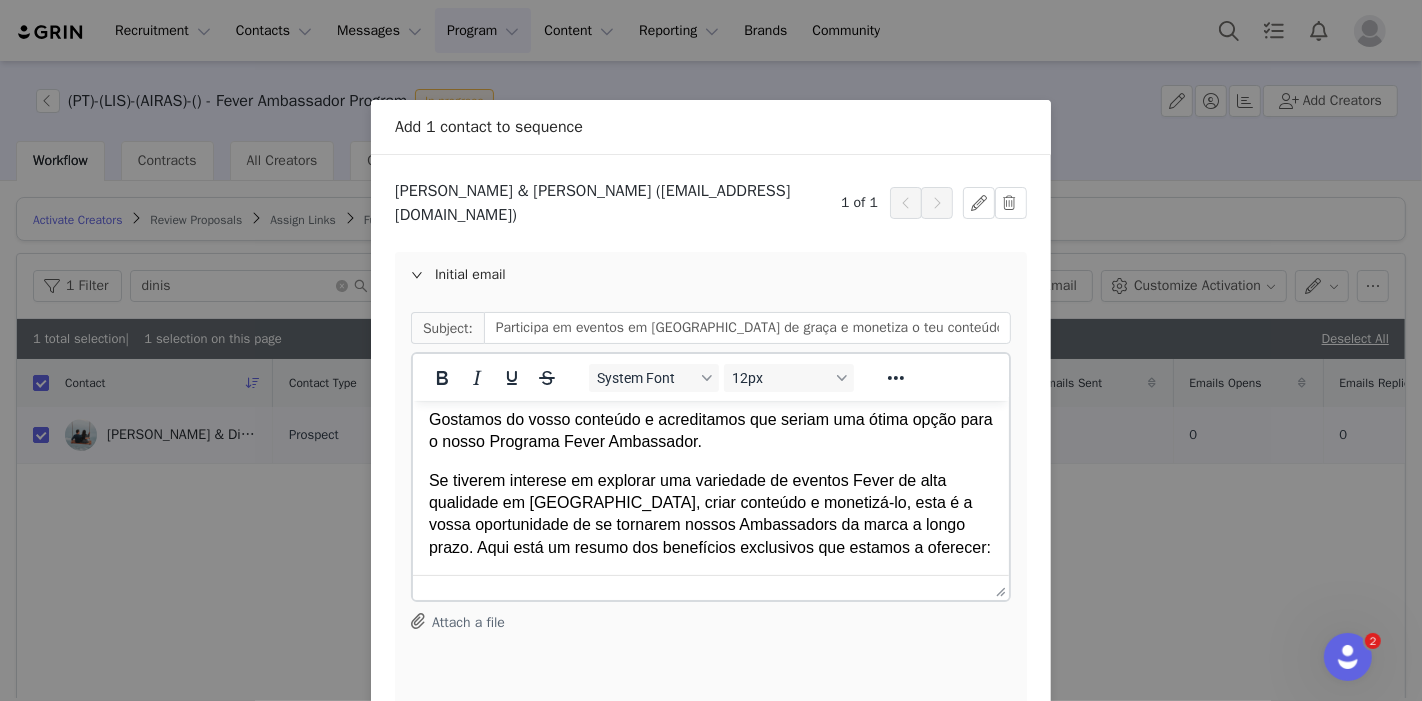 scroll, scrollTop: 214, scrollLeft: 0, axis: vertical 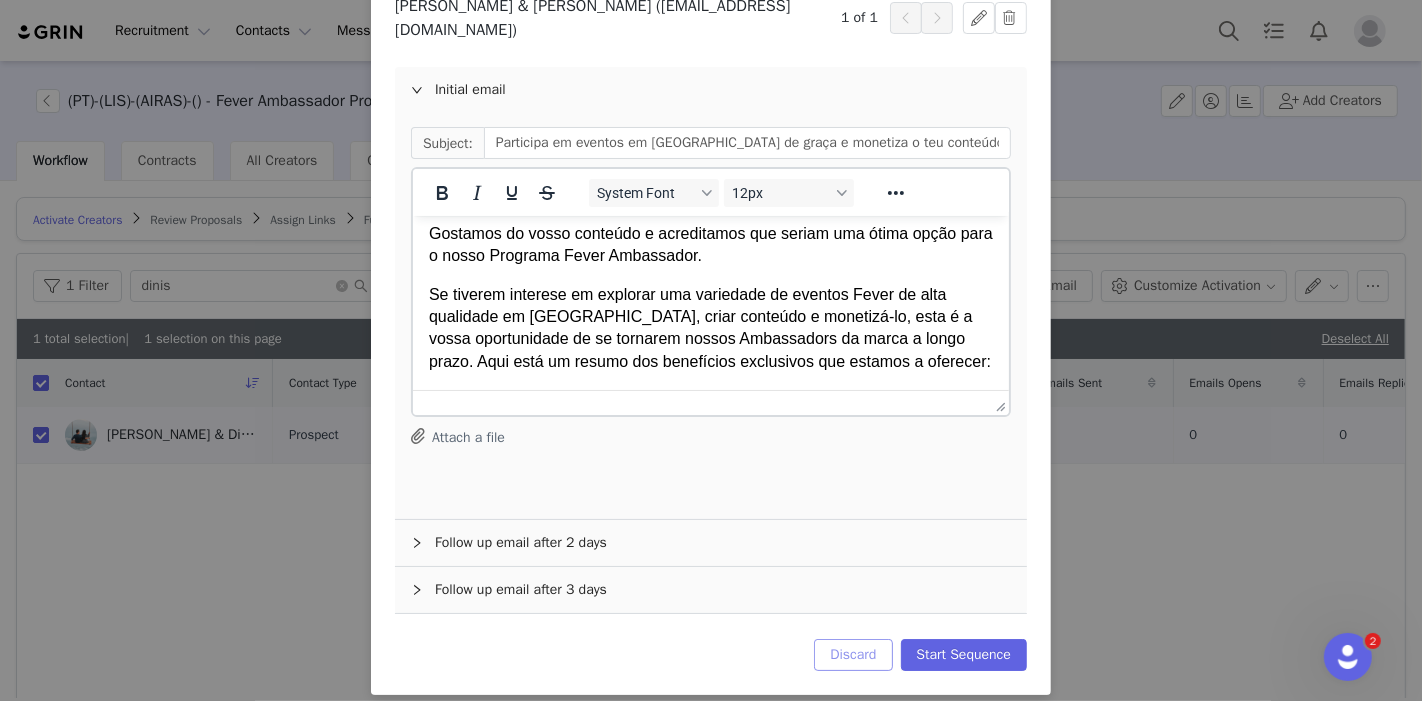 click on "Discard" at bounding box center (853, 655) 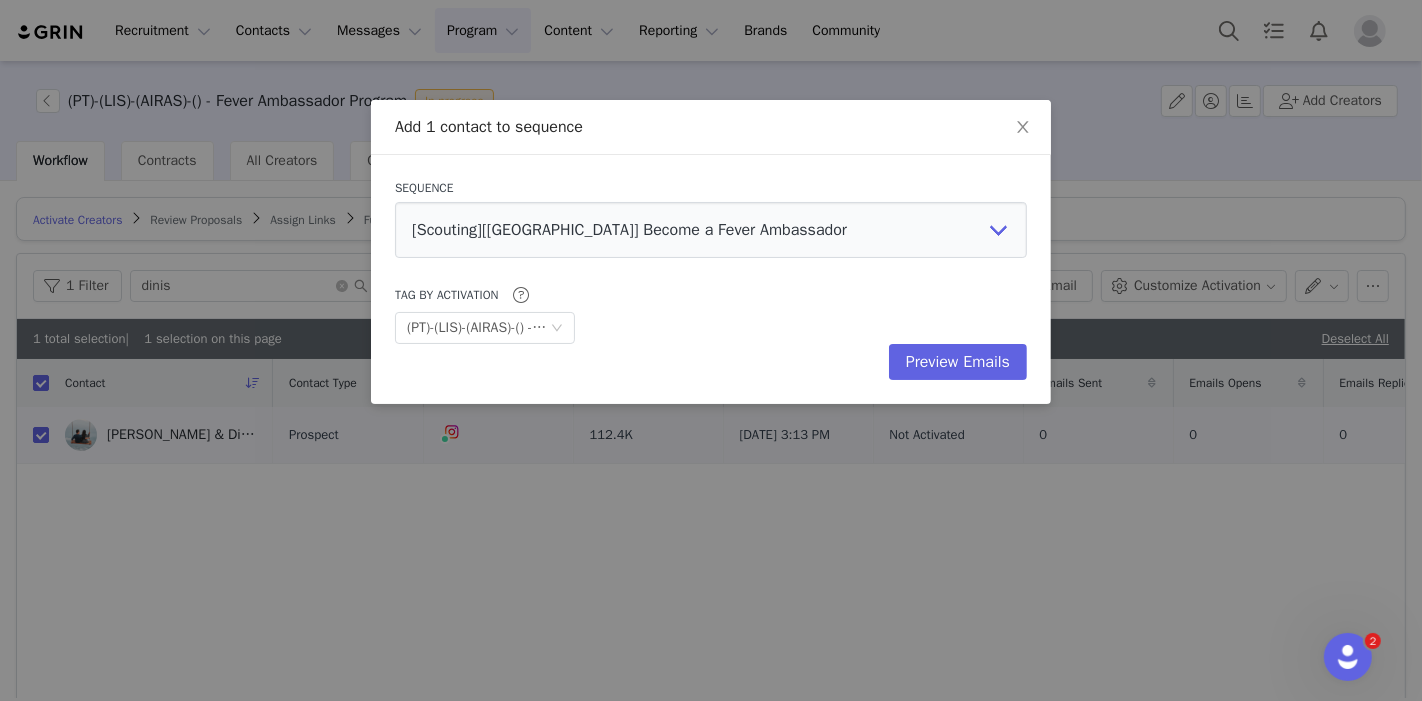scroll, scrollTop: 0, scrollLeft: 0, axis: both 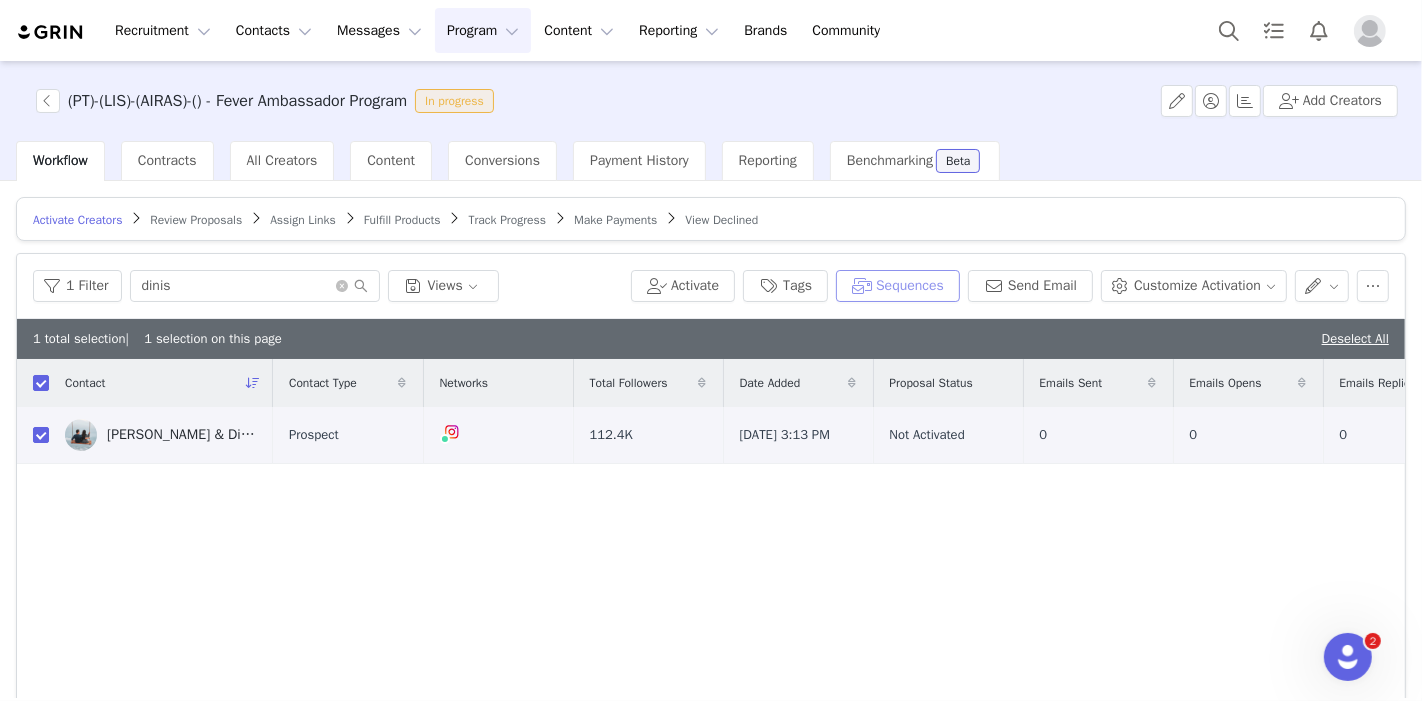 click on "Sequences" at bounding box center (898, 286) 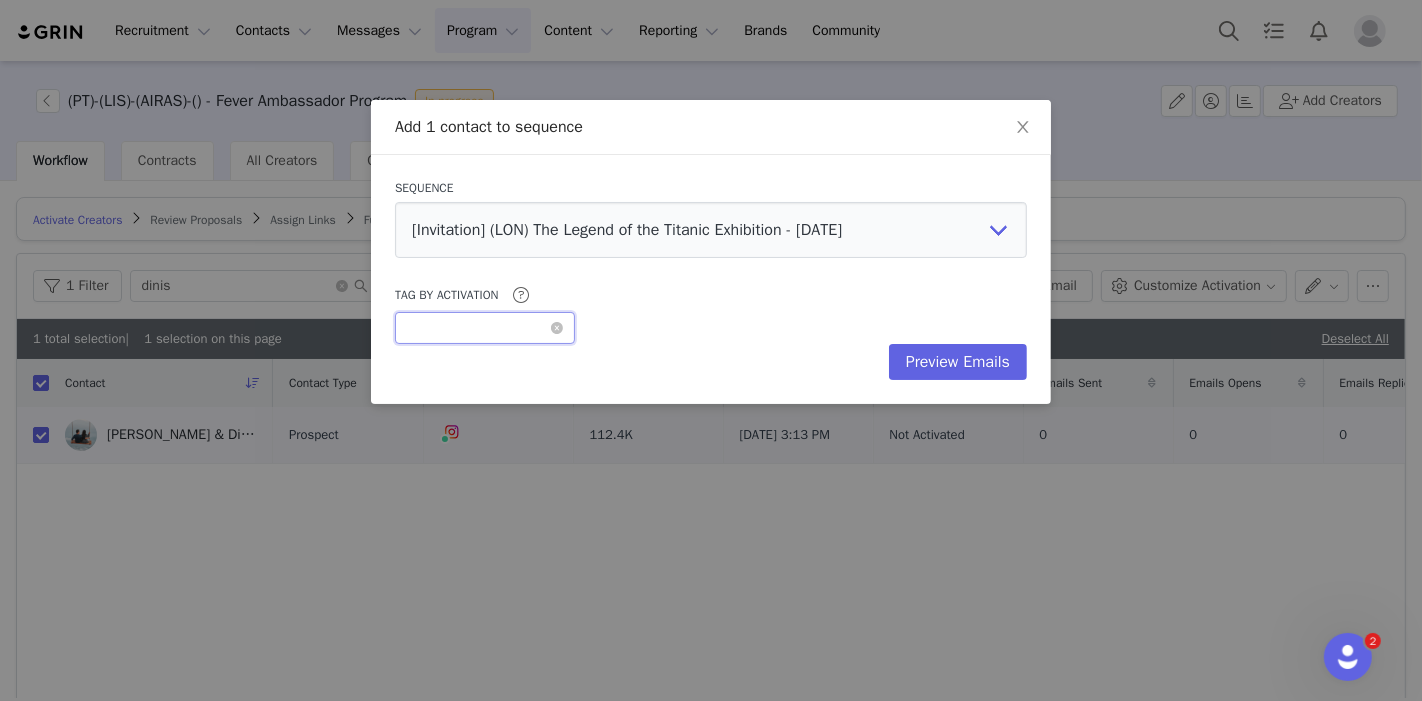 click on "Optional" at bounding box center [485, 328] 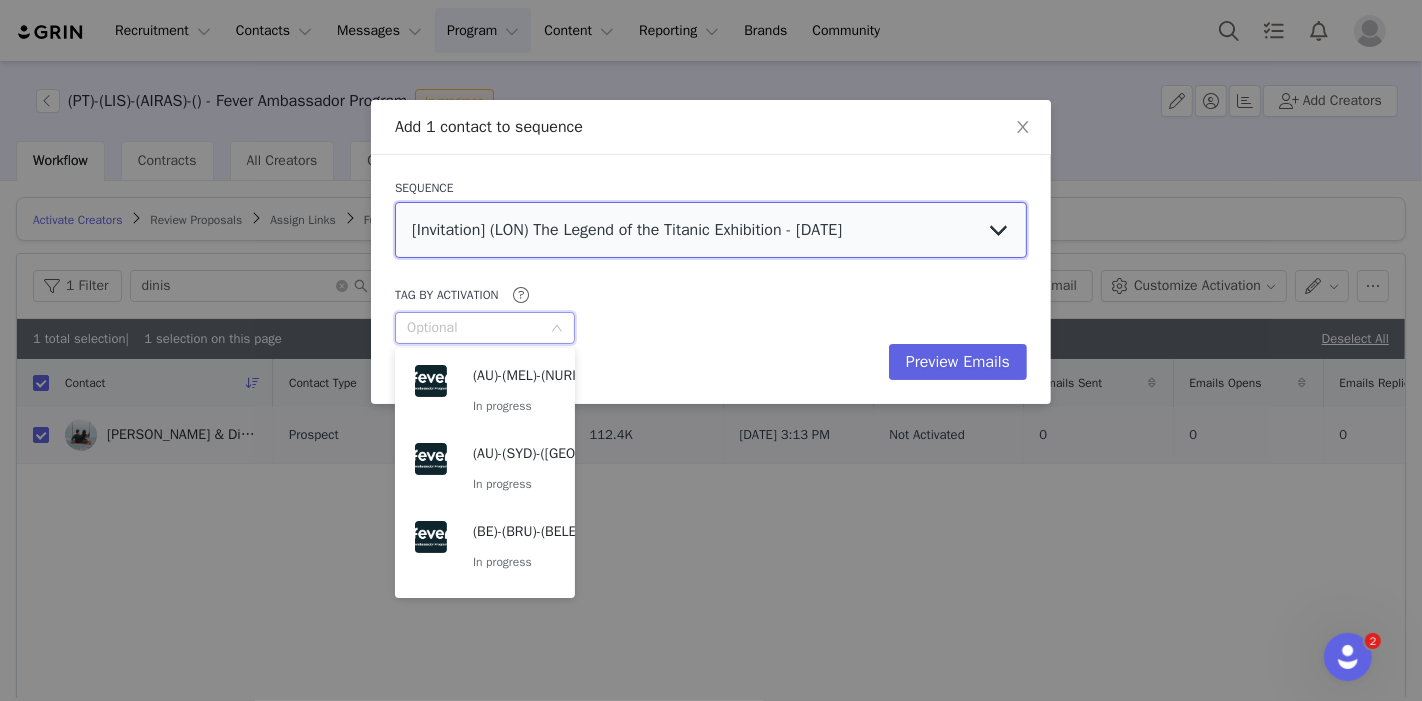click on "[Invitation] (LON) The Legend of the Titanic Exhibition - [DATE]   [Scouting][[GEOGRAPHIC_DATA]] Become a Fever Ambassador   [Scouting][[GEOGRAPHIC_DATA]] Become a Fever Ambassador   [Invitation] ) (LON) Jurassic World IS [DATE]   [Informative] ([GEOGRAPHIC_DATA]) KLIMT + BLOOMING Ongoing sessions   [Invitation] - [PERSON_NAME] Bruxelles   [Invitation] - Les origines de [GEOGRAPHIC_DATA]   (Informative) Darkfield - Influencer Session - [GEOGRAPHIC_DATA]   (Seasonal) Candlelight Summer - [GEOGRAPHIC_DATA]   (Seasonal) Candlelight Summer - [GEOGRAPHIC_DATA]   (Seasonal) Candlelight Summer - [GEOGRAPHIC_DATA]   (Seasonal) Candlelight Summer - [GEOGRAPHIC_DATA]   [Information] - Optimization llamada atencion PT   [Information] - Optimization Llamada atencion FR   [Information] - Optimization LLamada atencion ES   [Information] - Optimization bloquear PT   [Information] - Optimization BLOQUEAR ES   [Information] - Optimization BLOQUEAR FR   [Invitation] [PERSON_NAME] - [GEOGRAPHIC_DATA]   [Invitation] - [PERSON_NAME] Paris   [Invitation] - [GEOGRAPHIC_DATA] [GEOGRAPHIC_DATA]   [Invitation] (LND) Paradox Birthday party" at bounding box center [711, 230] 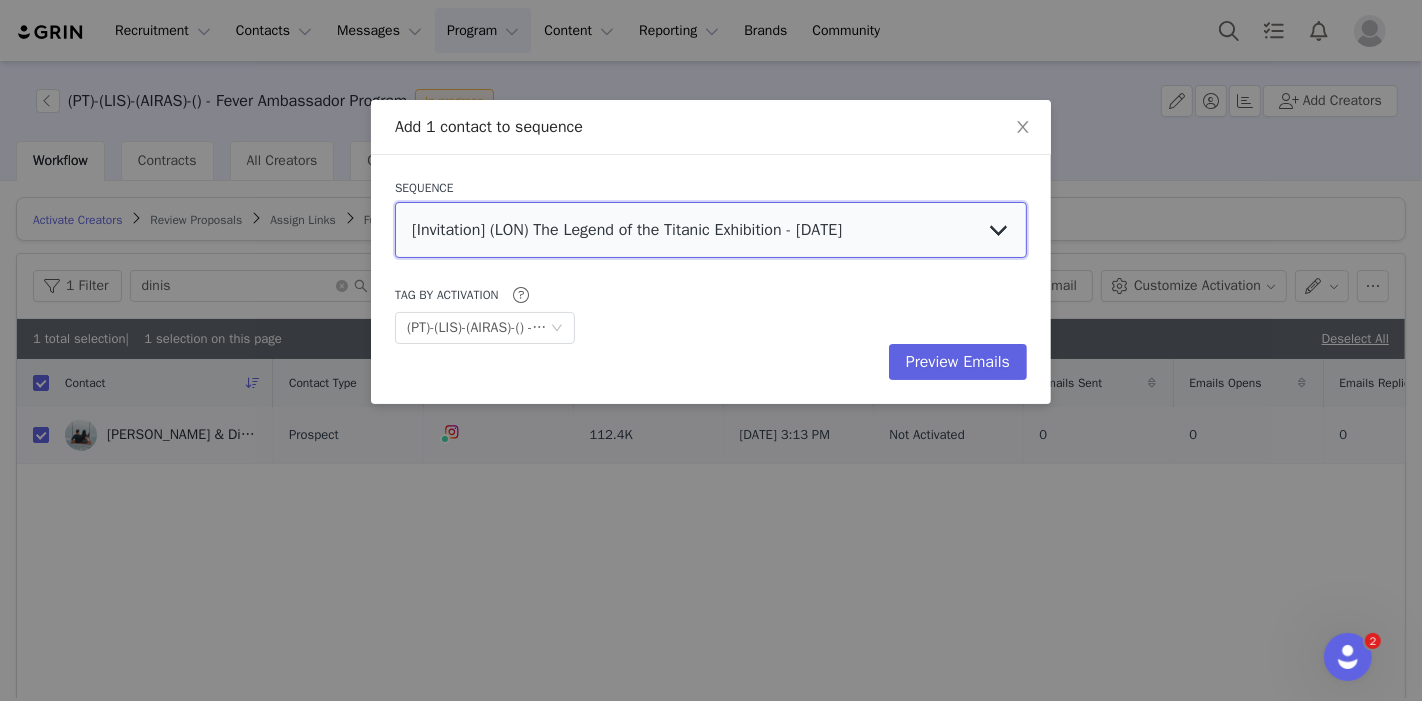 select on "c8597649-b149-4d7f-8eab-2ca3993efefe" 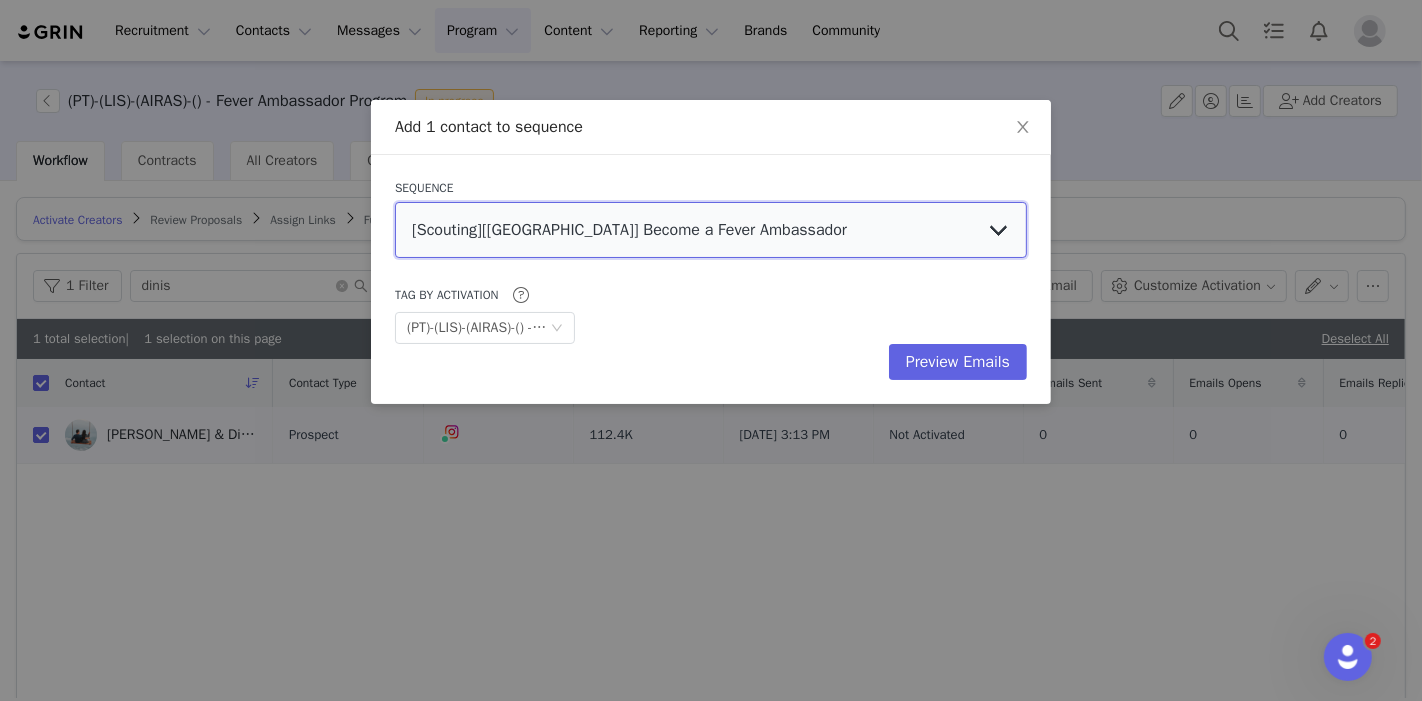 click on "[Invitation] (LON) The Legend of the Titanic Exhibition - [DATE]   [Scouting][[GEOGRAPHIC_DATA]] Become a Fever Ambassador   [Scouting][[GEOGRAPHIC_DATA]] Become a Fever Ambassador   [Invitation] ) (LON) Jurassic World IS [DATE]   [Informative] ([GEOGRAPHIC_DATA]) KLIMT + BLOOMING Ongoing sessions   [Invitation] - [PERSON_NAME] Bruxelles   [Invitation] - Les origines de [GEOGRAPHIC_DATA]   (Informative) Darkfield - Influencer Session - [GEOGRAPHIC_DATA]   (Seasonal) Candlelight Summer - [GEOGRAPHIC_DATA]   (Seasonal) Candlelight Summer - [GEOGRAPHIC_DATA]   (Seasonal) Candlelight Summer - [GEOGRAPHIC_DATA]   (Seasonal) Candlelight Summer - [GEOGRAPHIC_DATA]   [Information] - Optimization llamada atencion PT   [Information] - Optimization Llamada atencion FR   [Information] - Optimization LLamada atencion ES   [Information] - Optimization bloquear PT   [Information] - Optimization BLOQUEAR ES   [Information] - Optimization BLOQUEAR FR   [Invitation] [PERSON_NAME] - [GEOGRAPHIC_DATA]   [Invitation] - [PERSON_NAME] Paris   [Invitation] - [GEOGRAPHIC_DATA] [GEOGRAPHIC_DATA]   [Invitation] (LND) Paradox Birthday party" at bounding box center [711, 230] 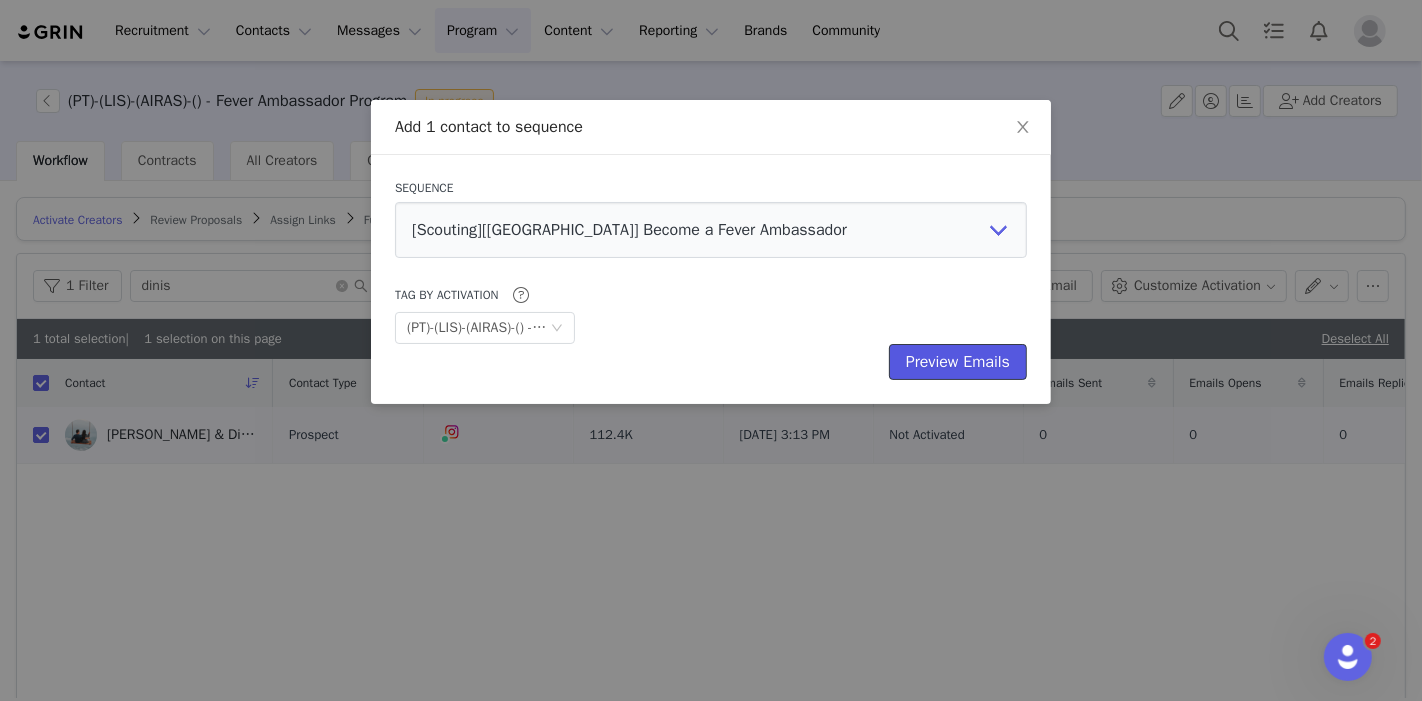 click on "Preview Emails" at bounding box center (958, 362) 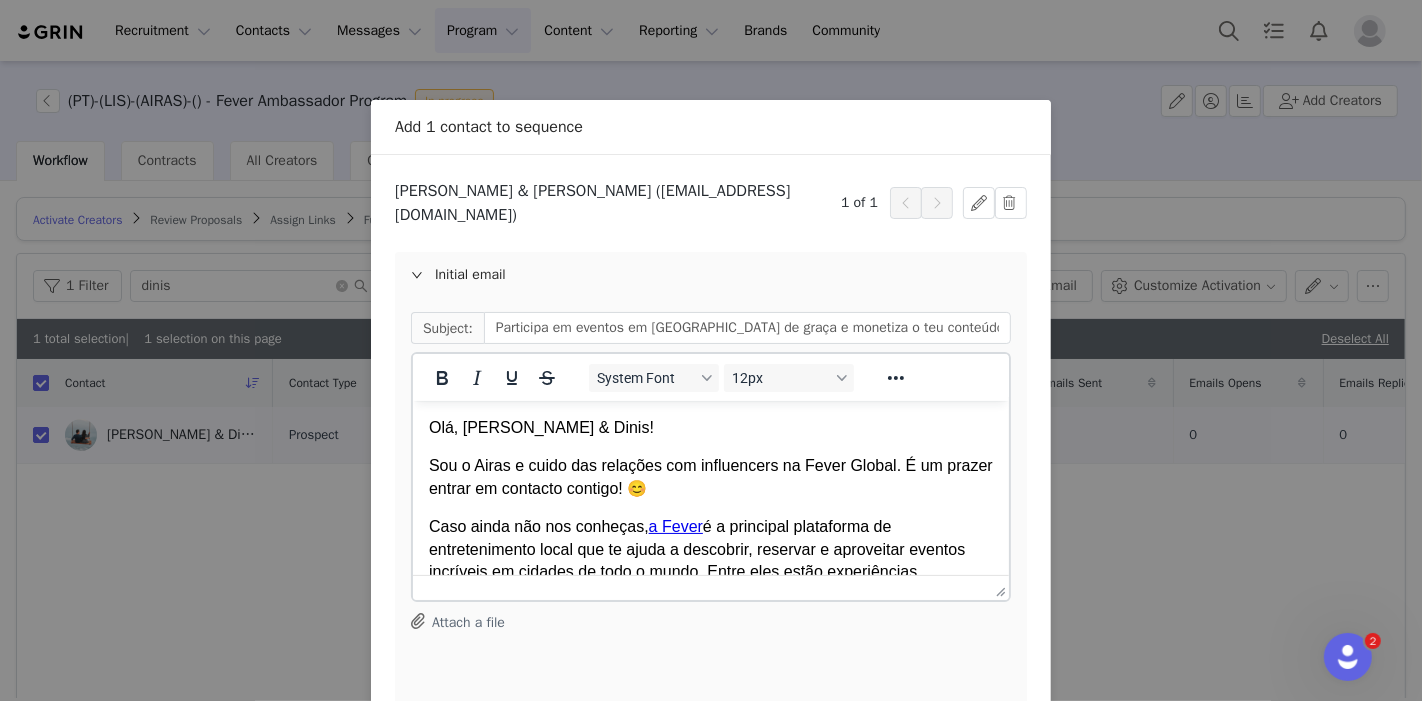 scroll, scrollTop: 0, scrollLeft: 0, axis: both 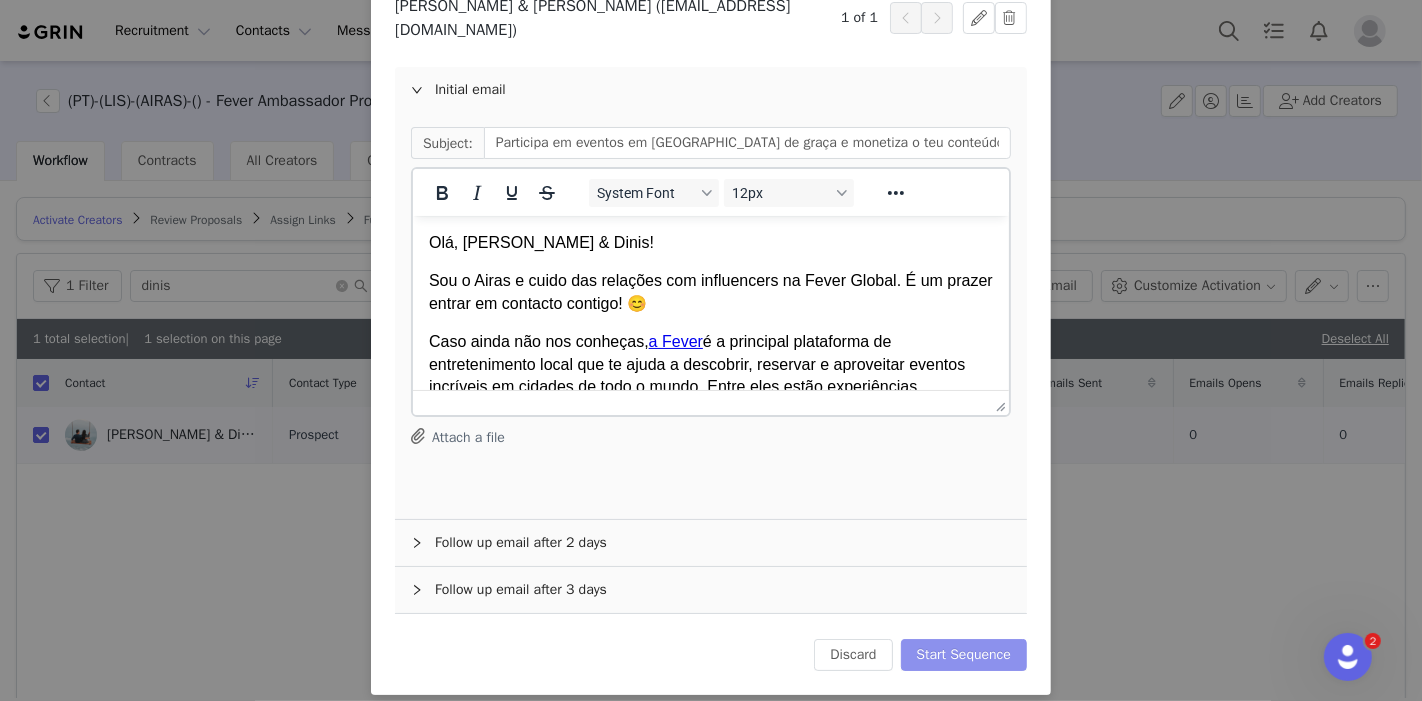 click on "Start Sequence" at bounding box center (964, 655) 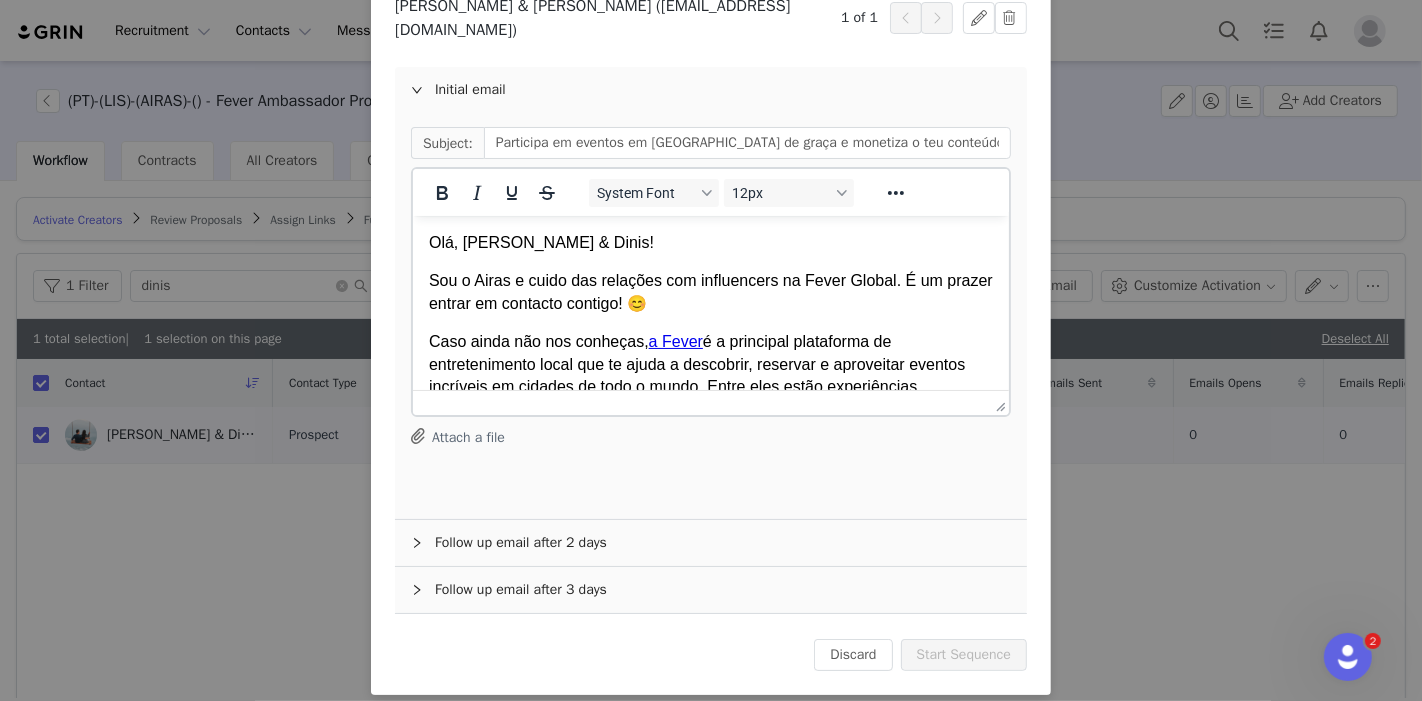 scroll, scrollTop: 0, scrollLeft: 0, axis: both 